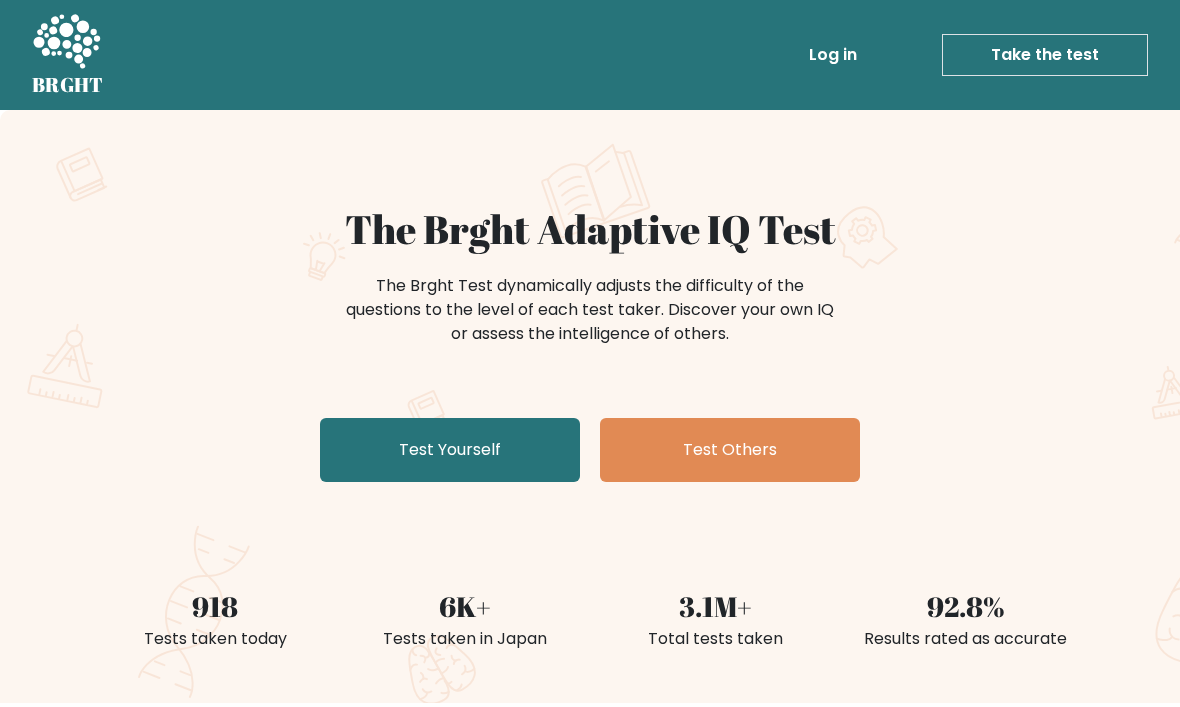 scroll, scrollTop: 0, scrollLeft: 0, axis: both 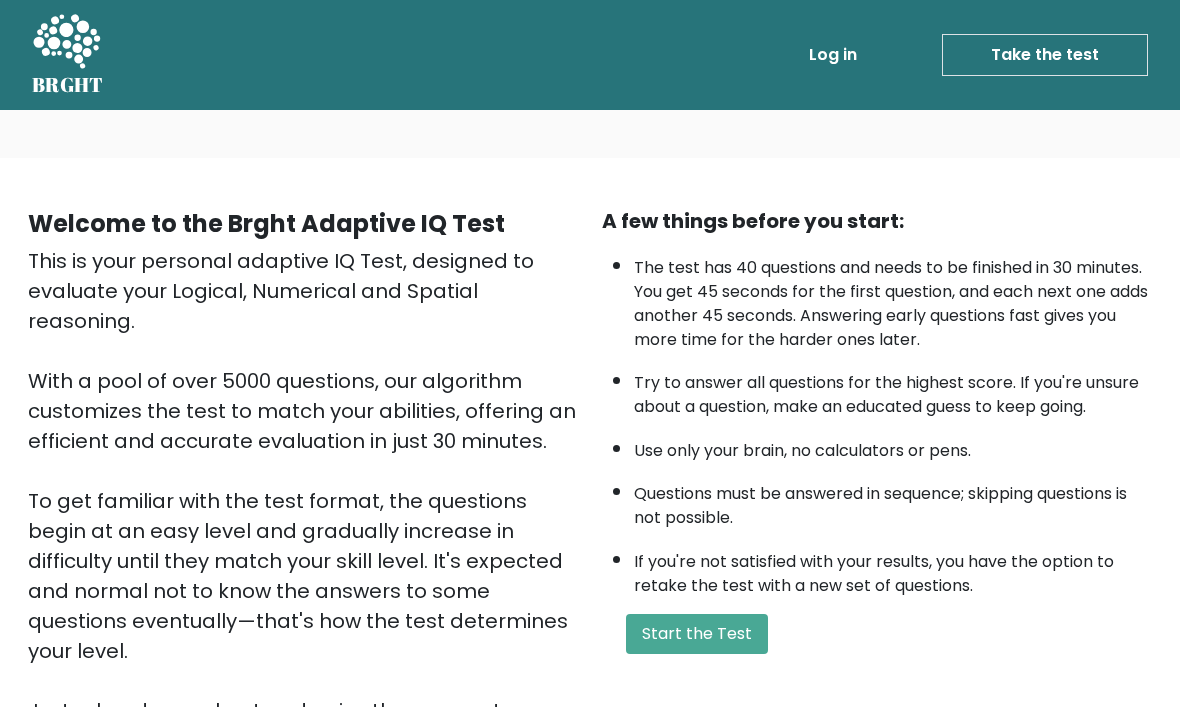 click on "Take the test" at bounding box center [1045, 55] 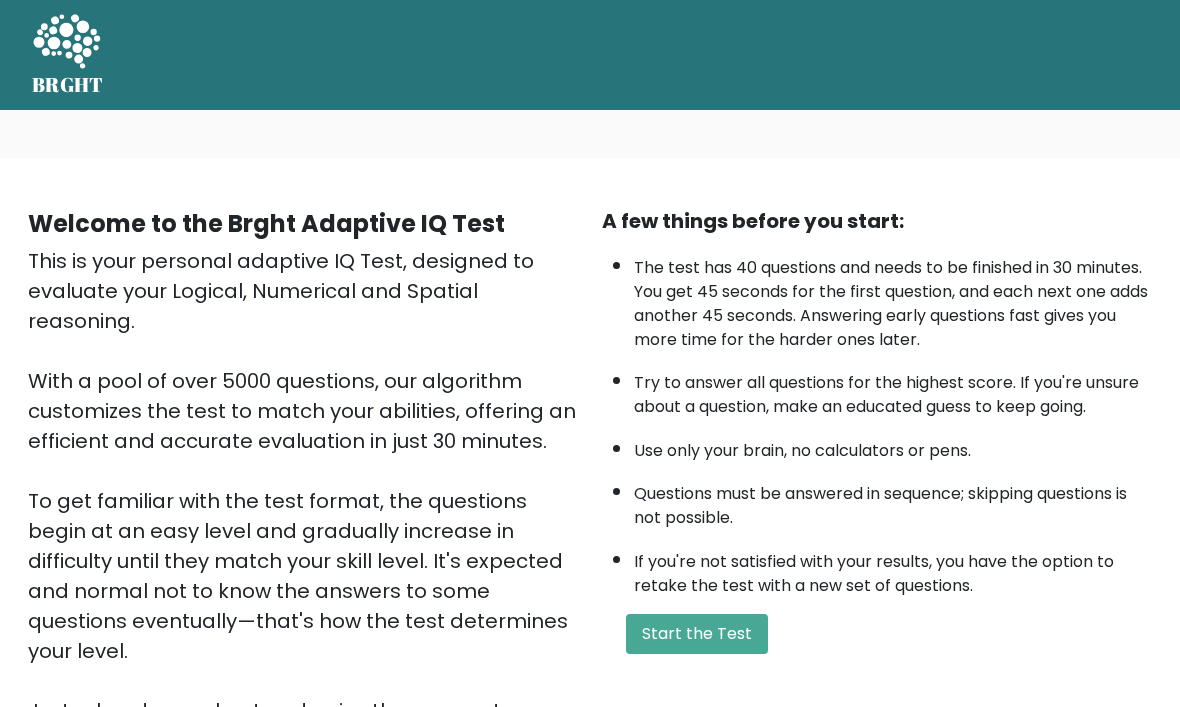 scroll, scrollTop: 0, scrollLeft: 0, axis: both 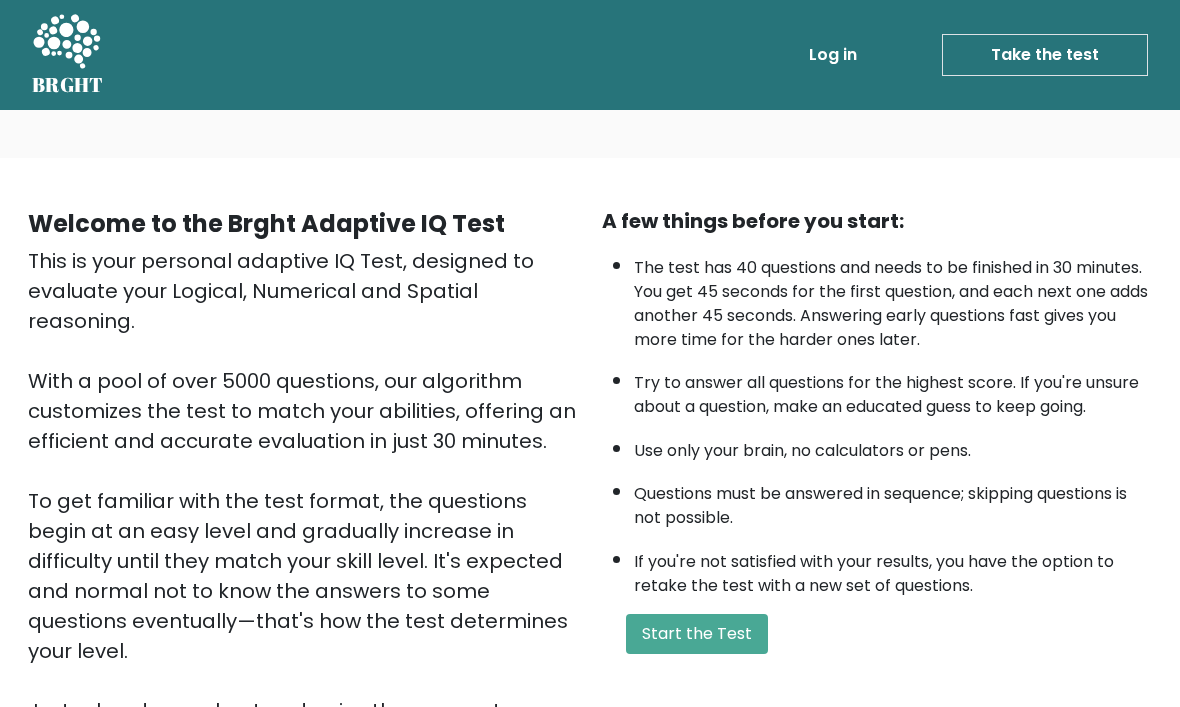 click on "Take the test" at bounding box center (1045, 55) 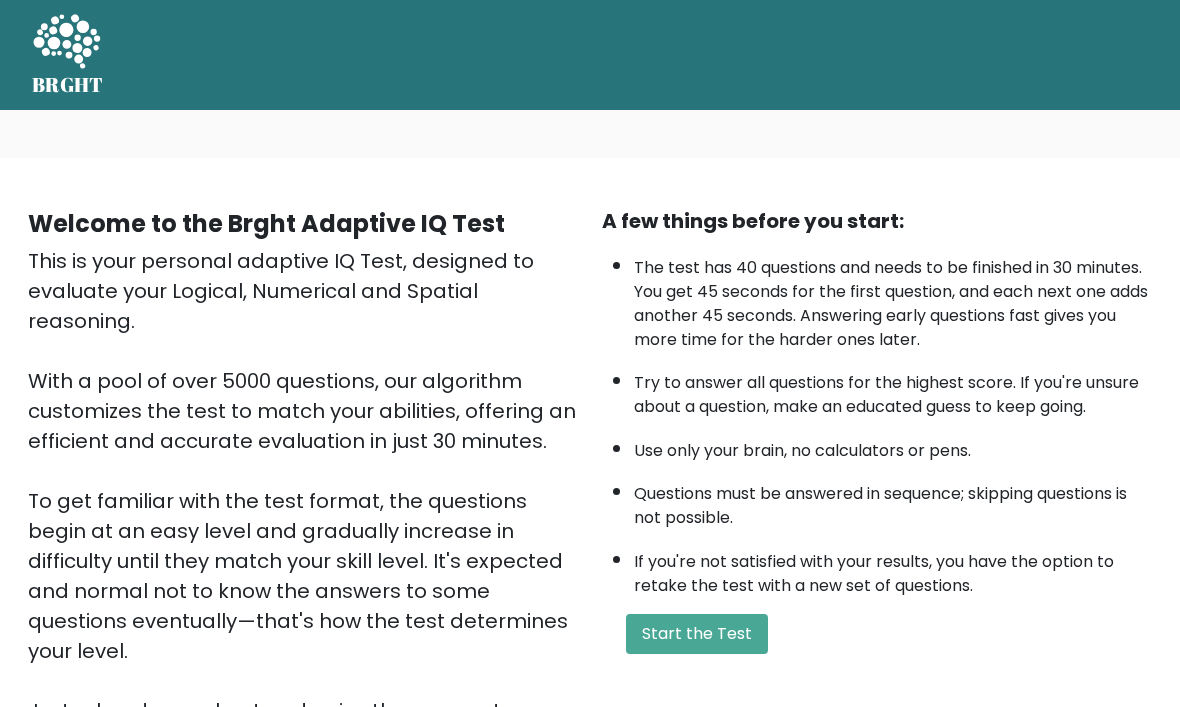 scroll, scrollTop: 0, scrollLeft: 0, axis: both 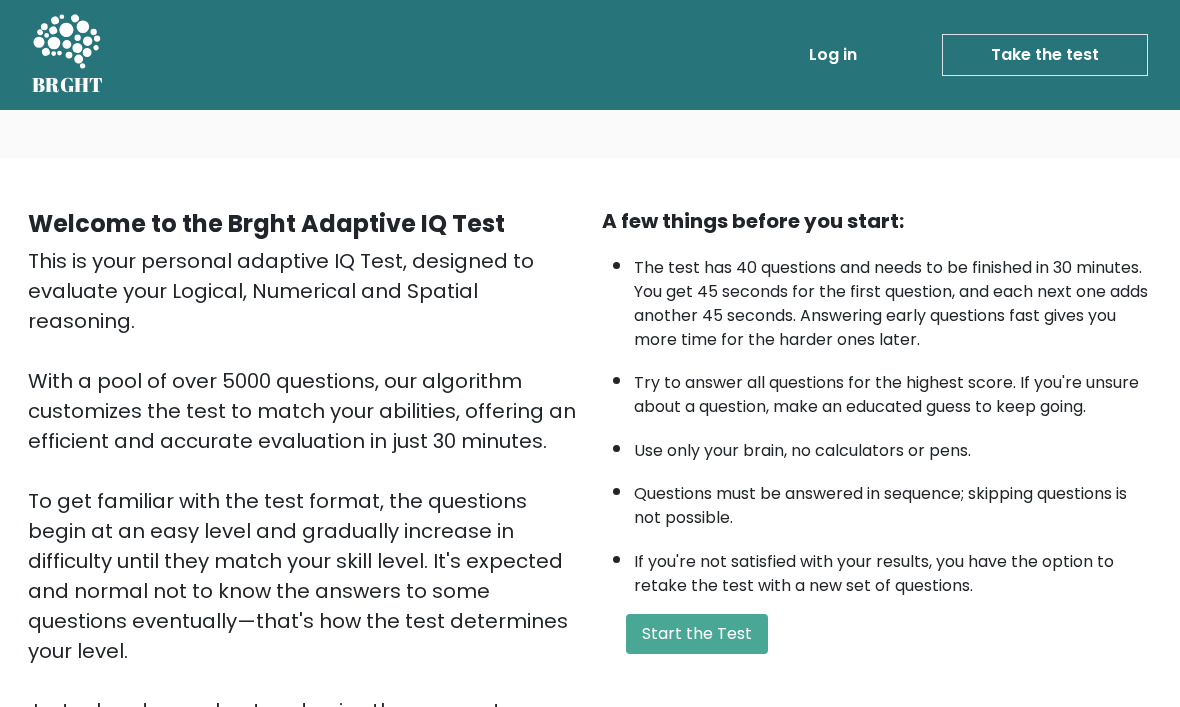 click on "Take the test" at bounding box center [1045, 55] 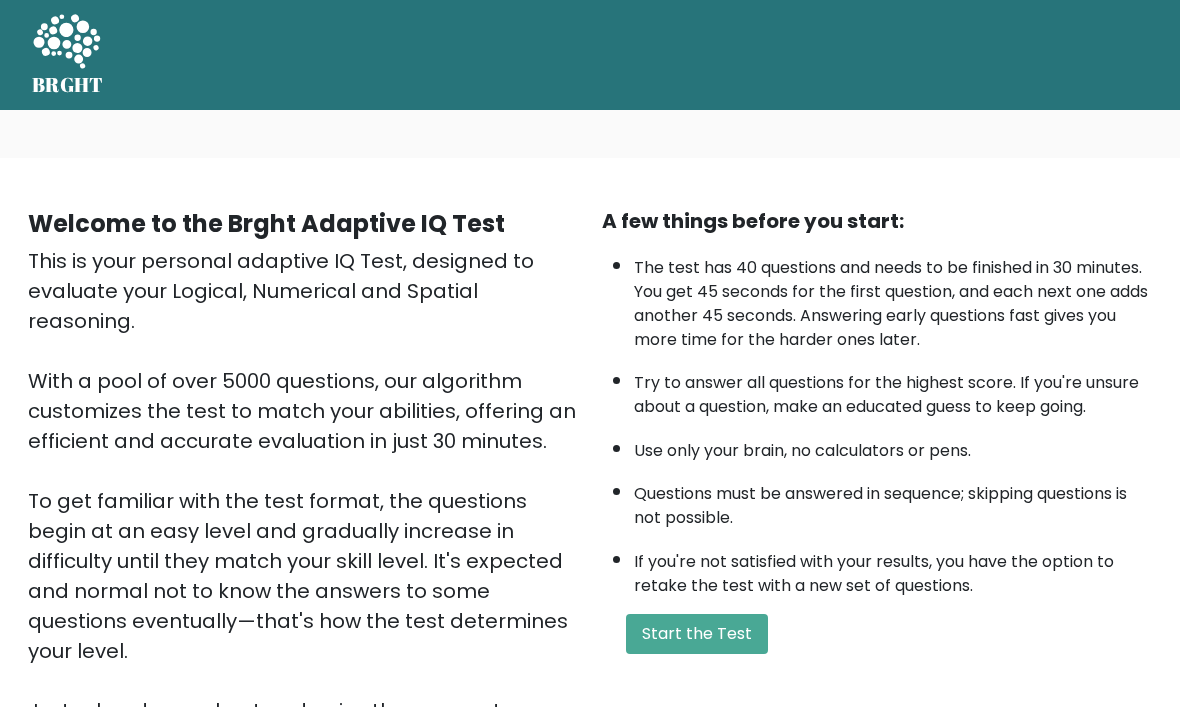 scroll, scrollTop: 0, scrollLeft: 0, axis: both 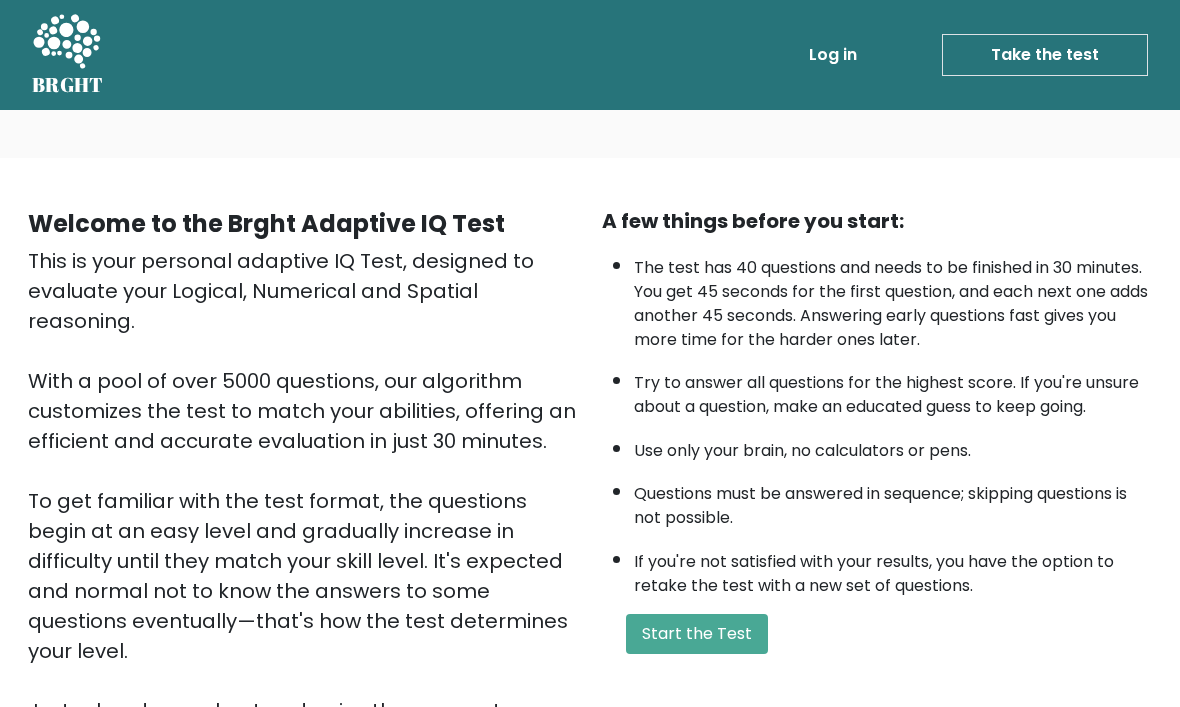 click on "Take the test" at bounding box center (1045, 55) 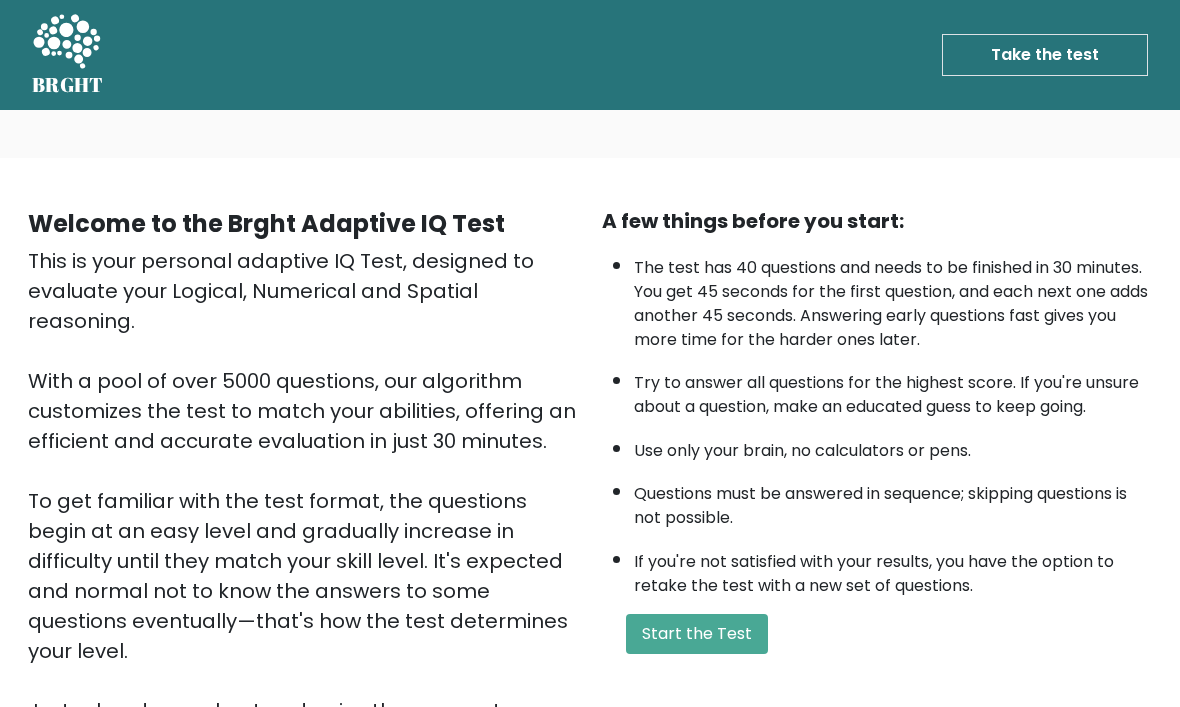 scroll, scrollTop: 0, scrollLeft: 0, axis: both 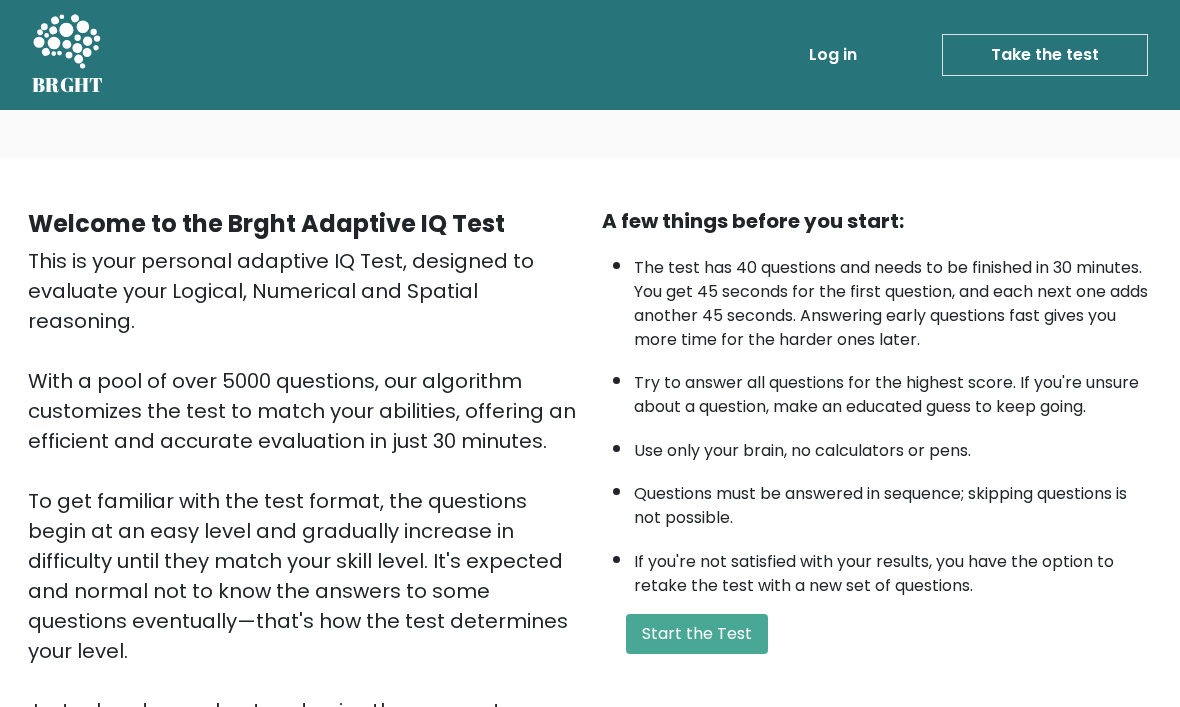 click on "Take the test" at bounding box center (1045, 55) 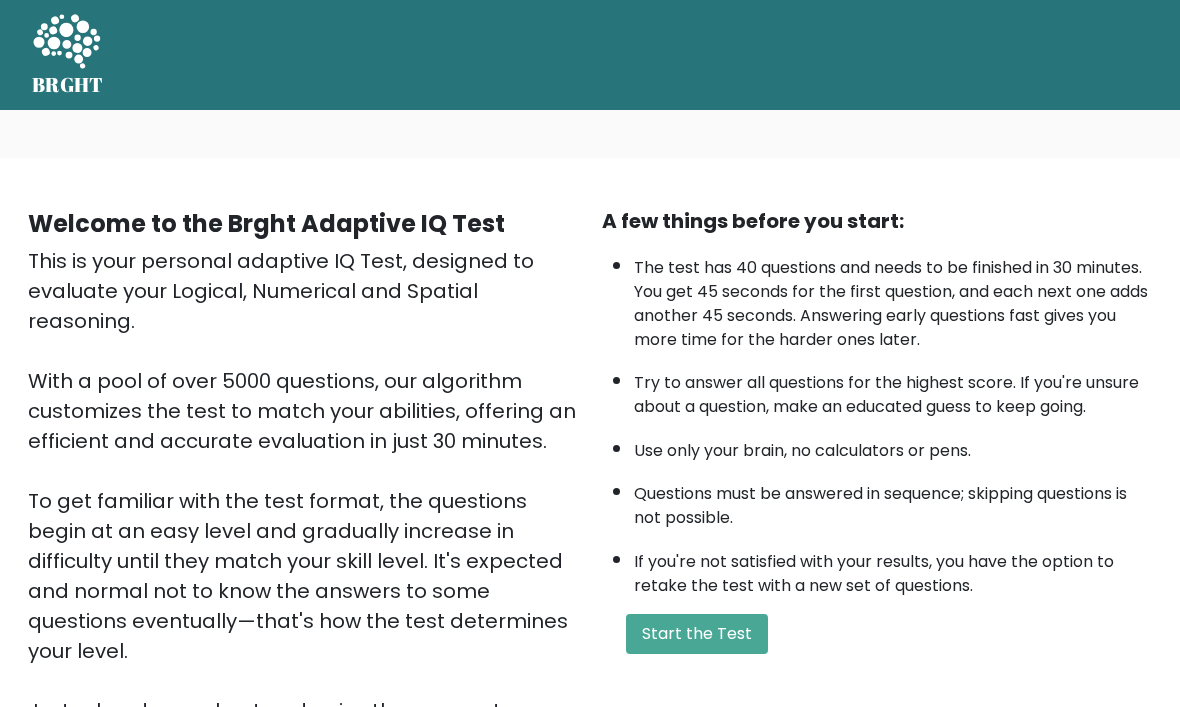 scroll, scrollTop: 1, scrollLeft: 0, axis: vertical 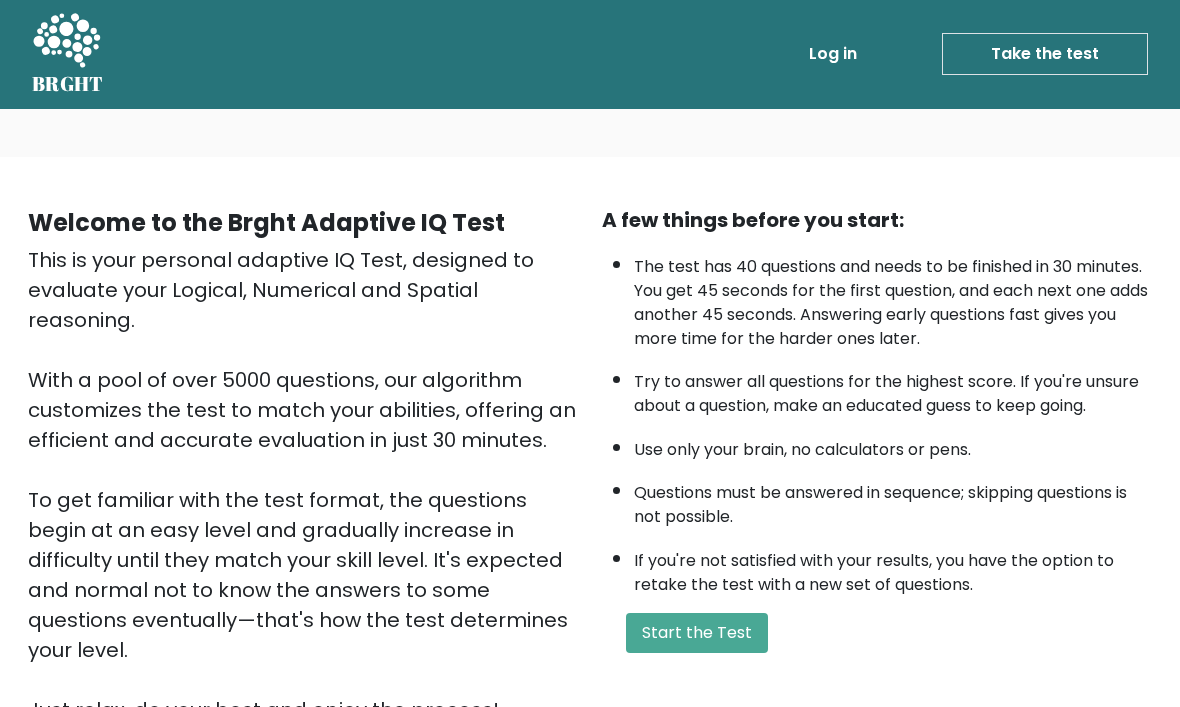 click on "Start the Test" at bounding box center [697, 633] 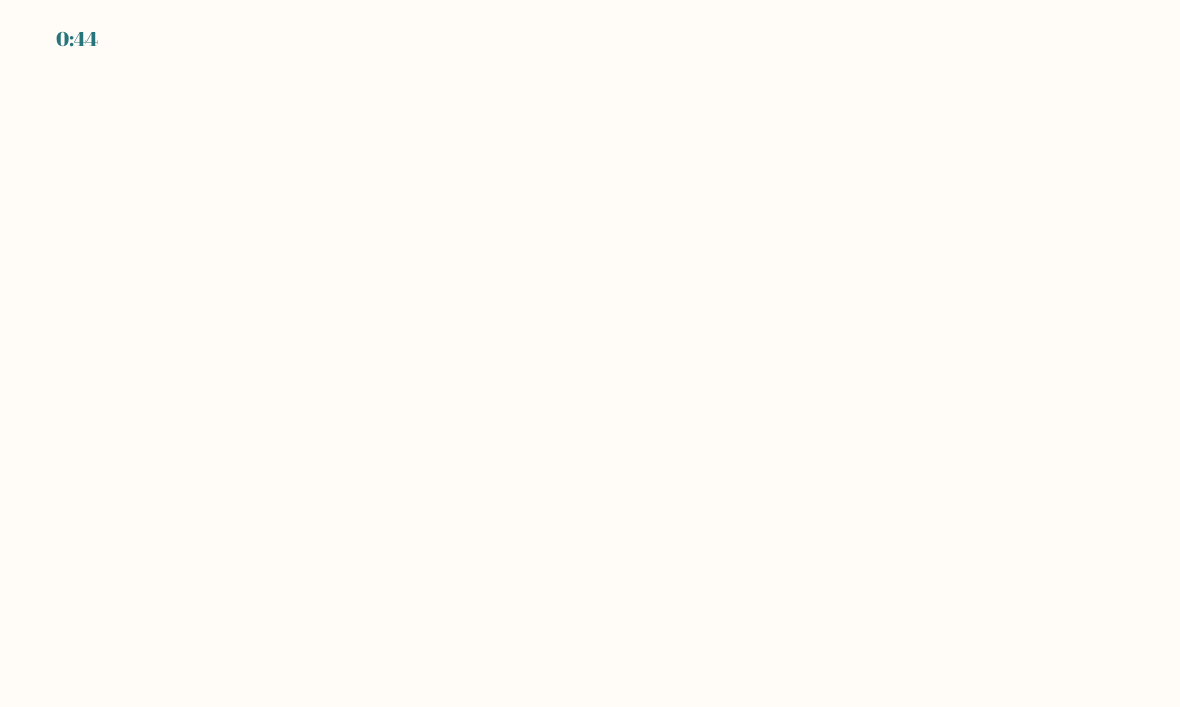 scroll, scrollTop: 0, scrollLeft: 0, axis: both 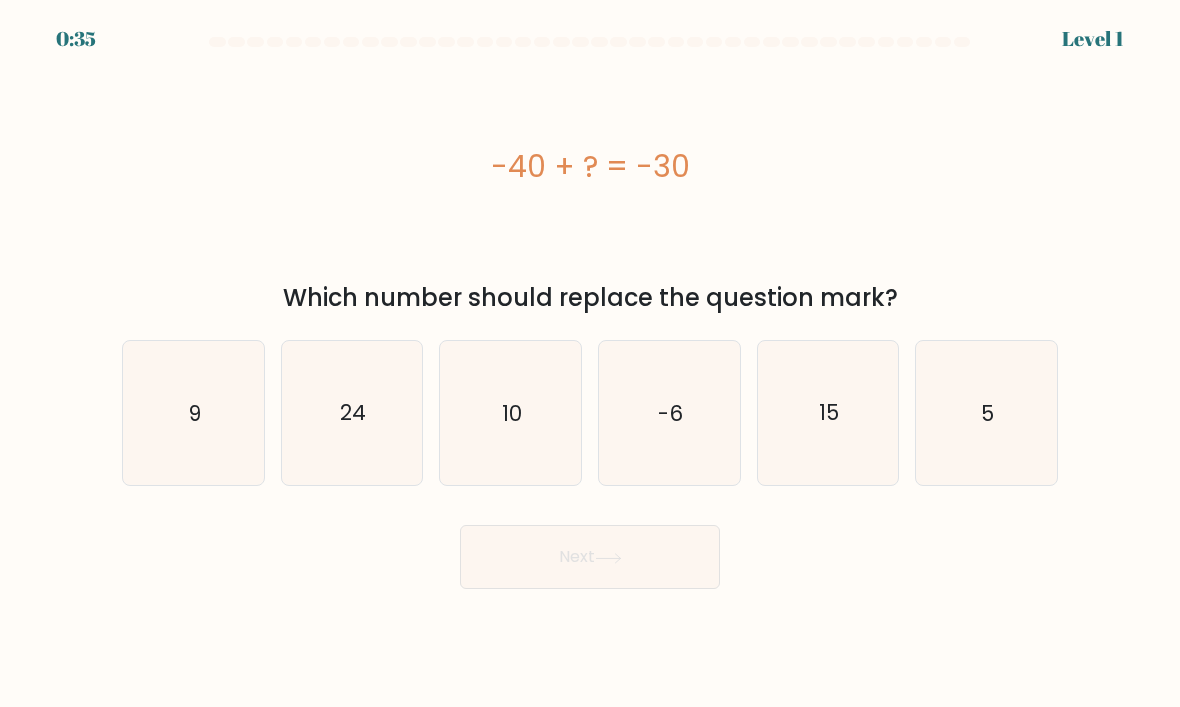 click on "10" 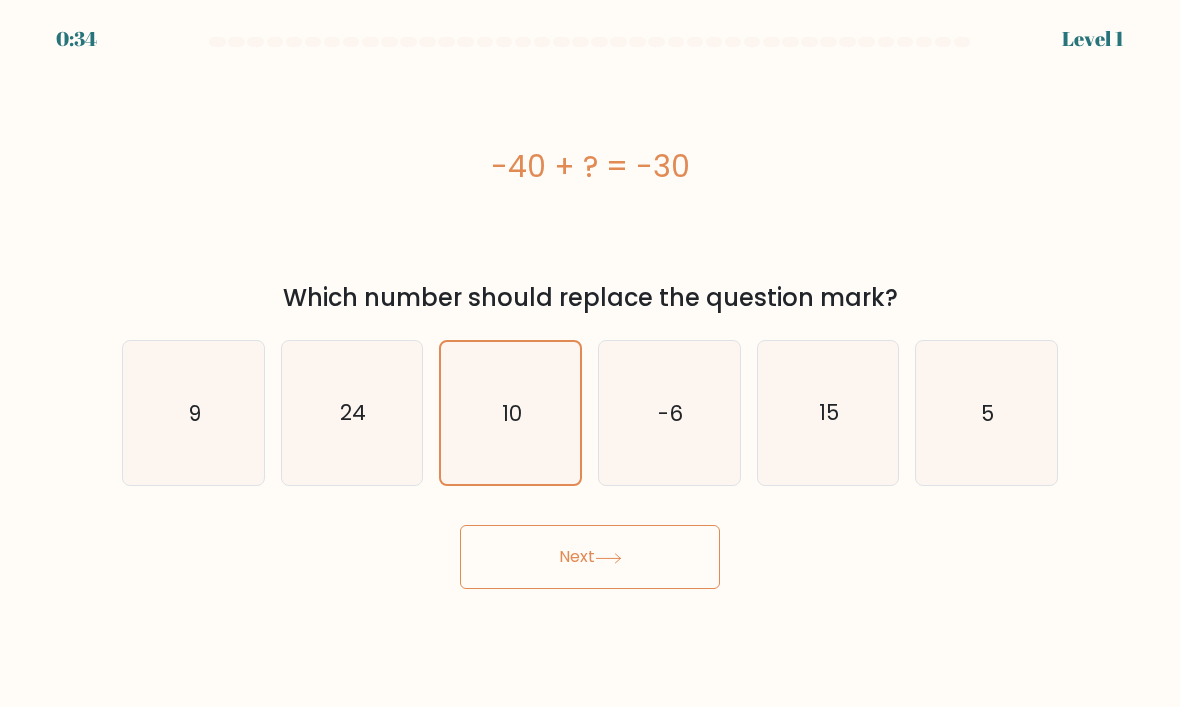 click on "Next" at bounding box center [590, 557] 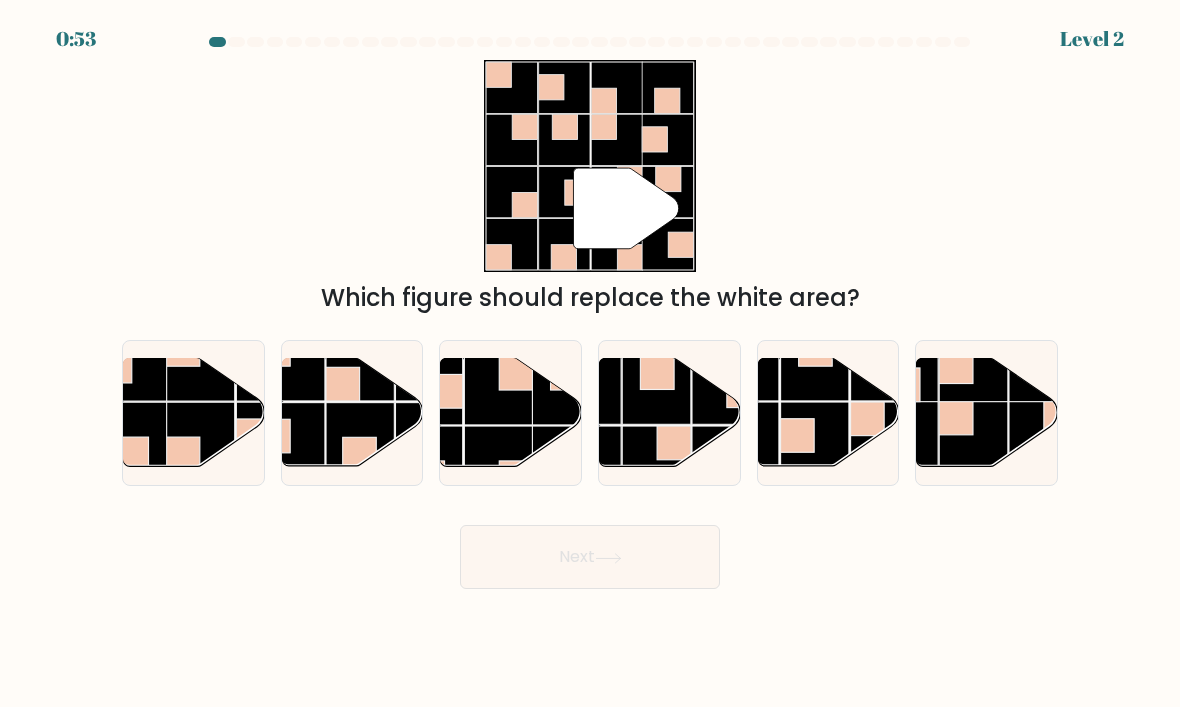 click 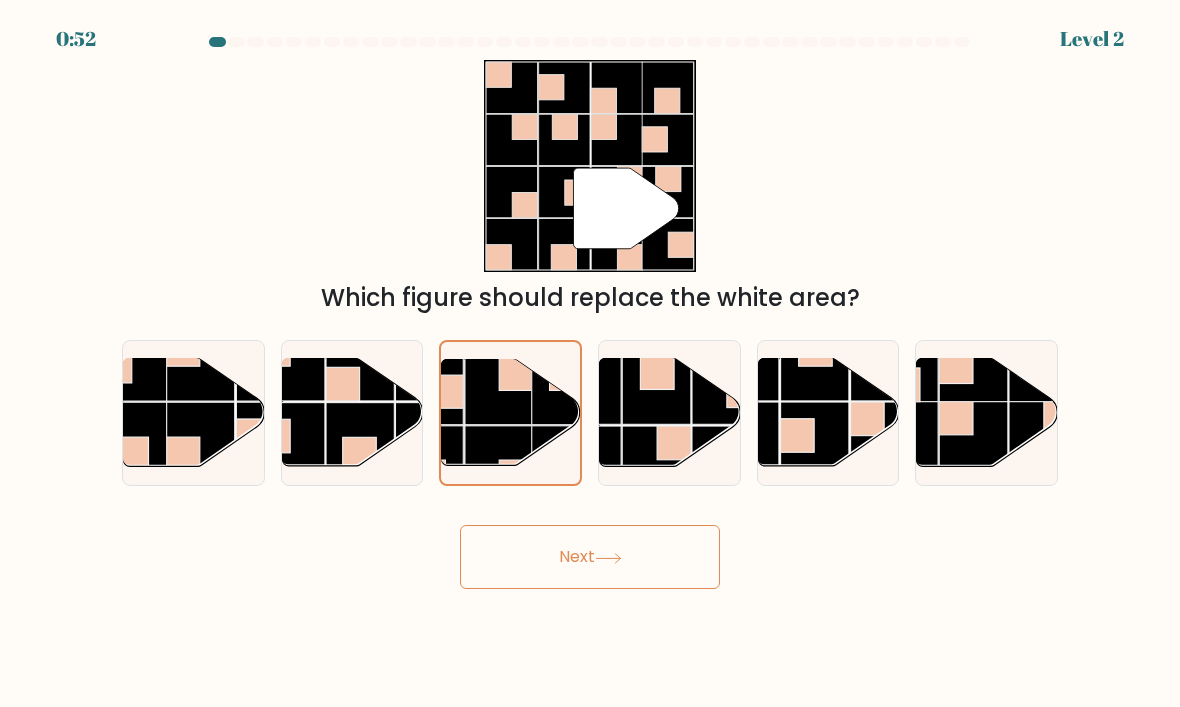 click on "Next" at bounding box center [590, 557] 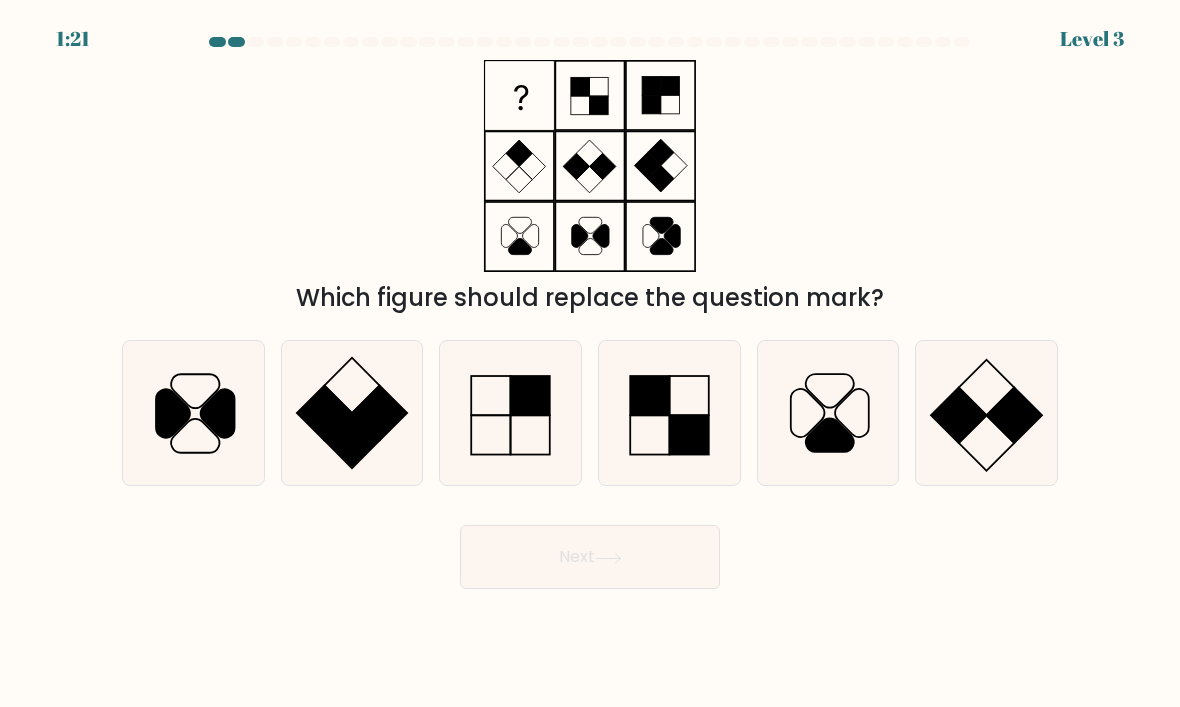 click 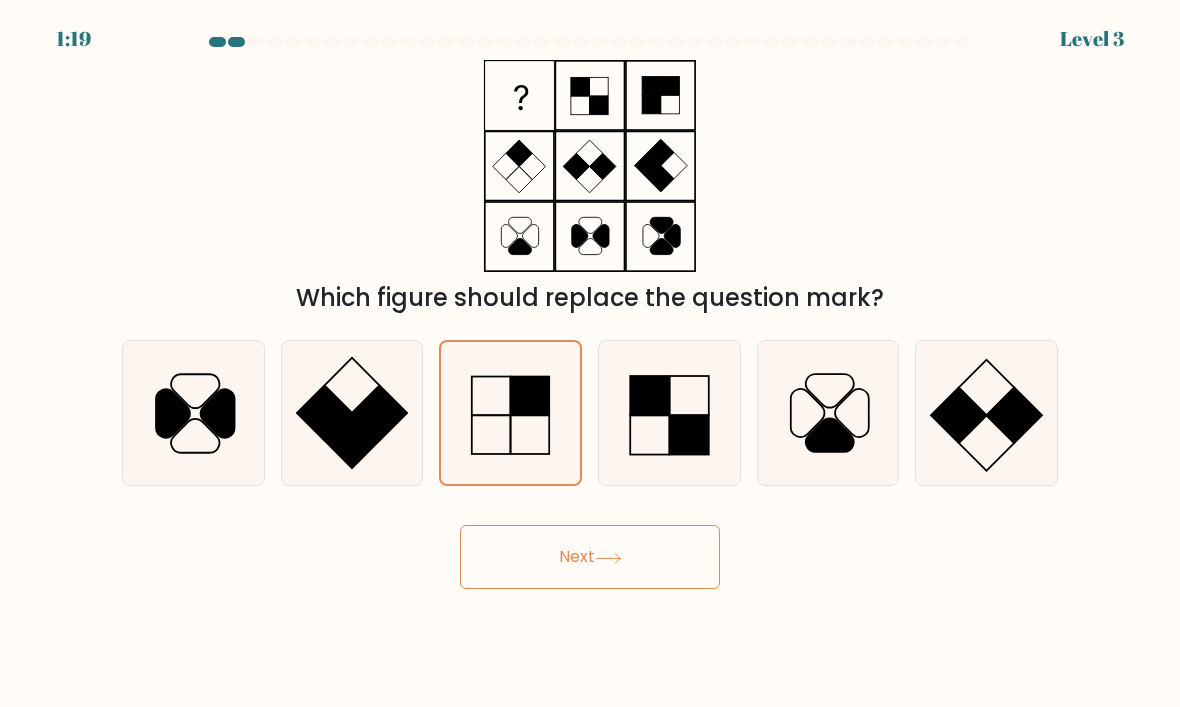 click on "Next" at bounding box center [590, 557] 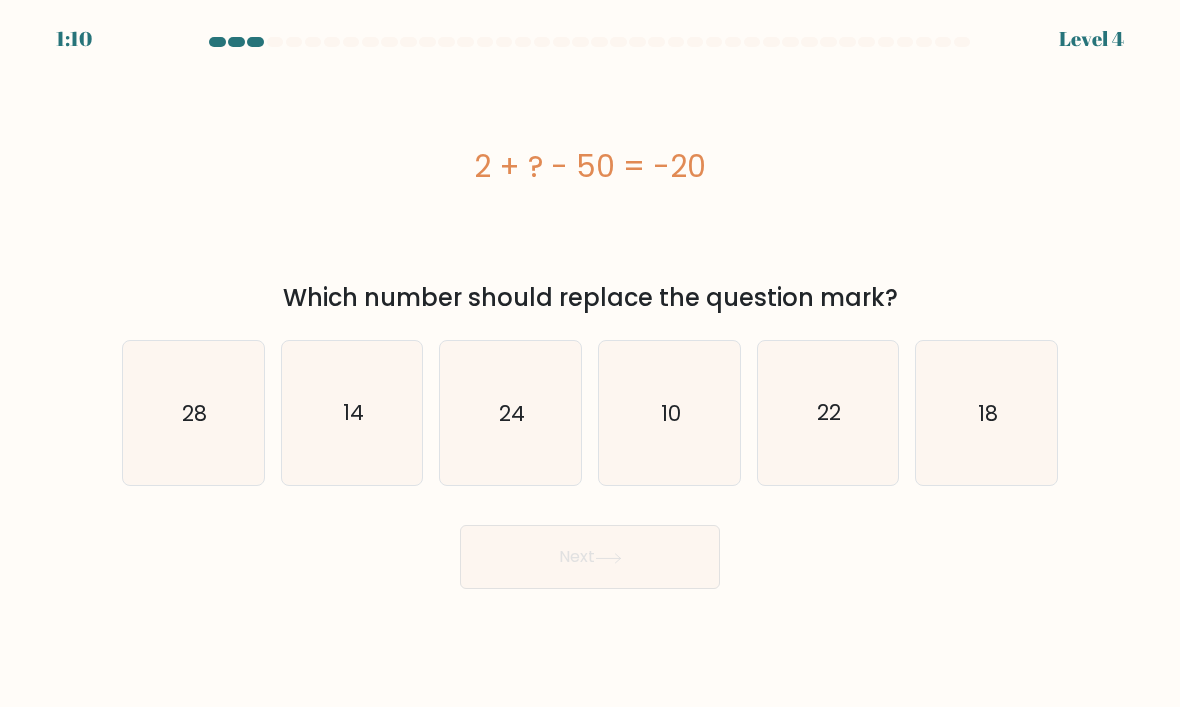 click on "28" 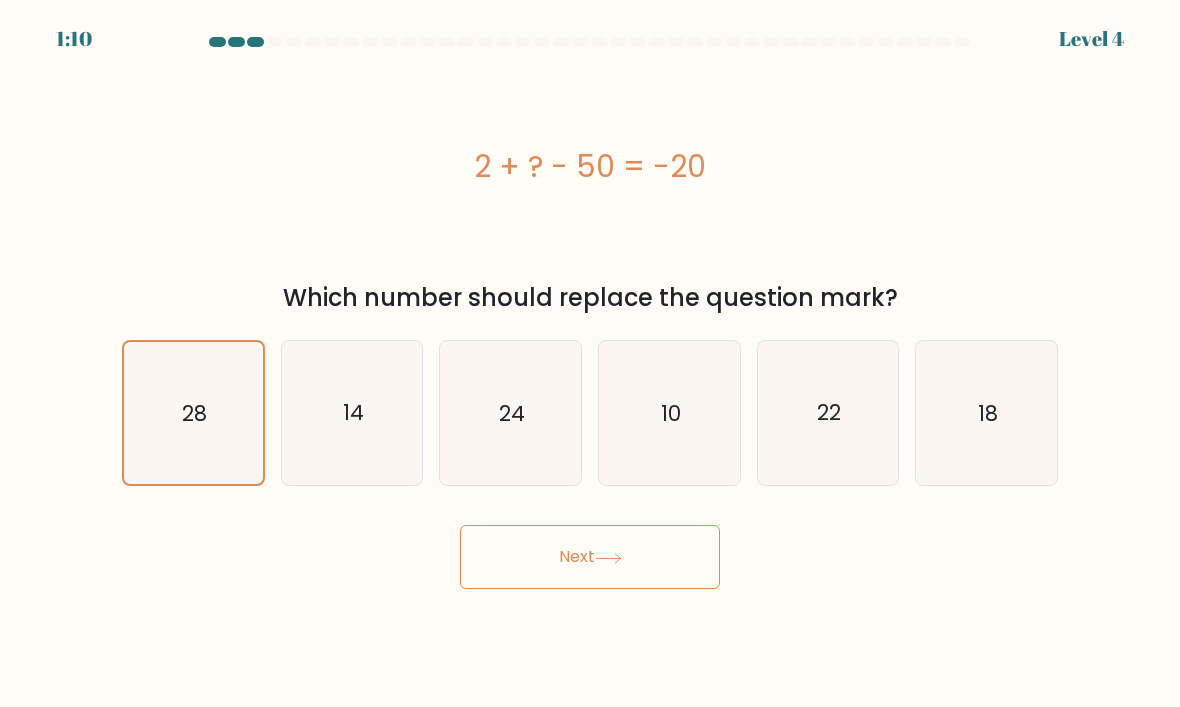 click on "Next" at bounding box center (590, 557) 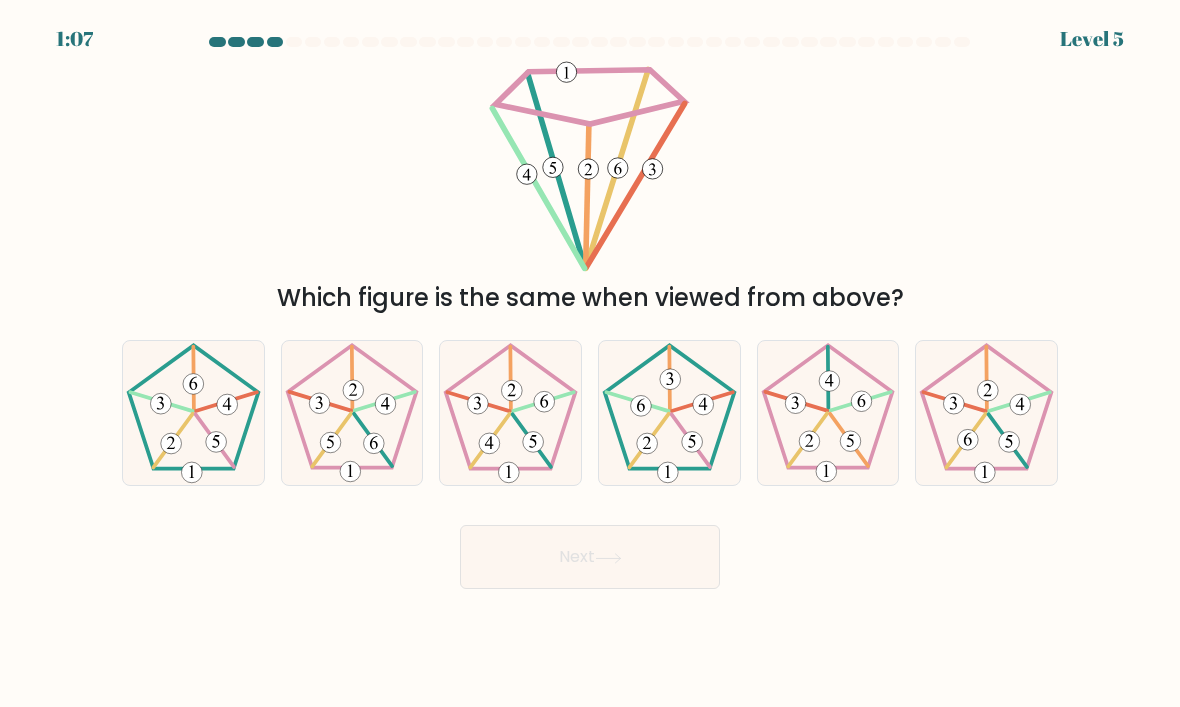 click 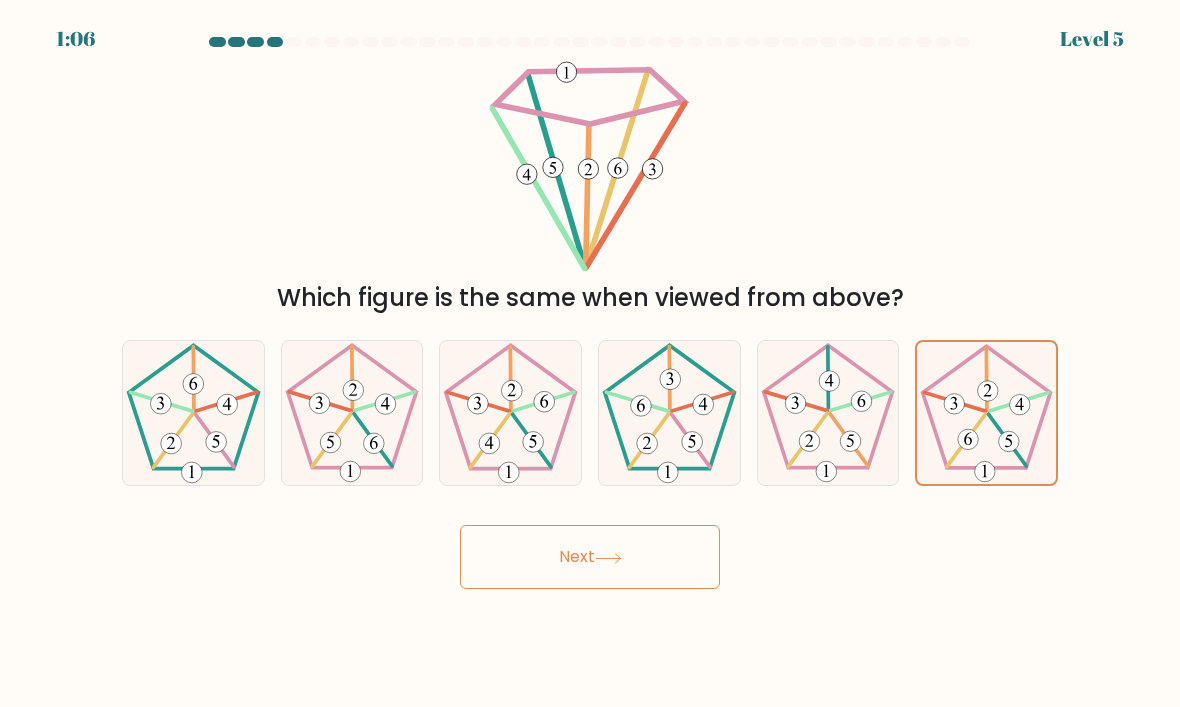 click 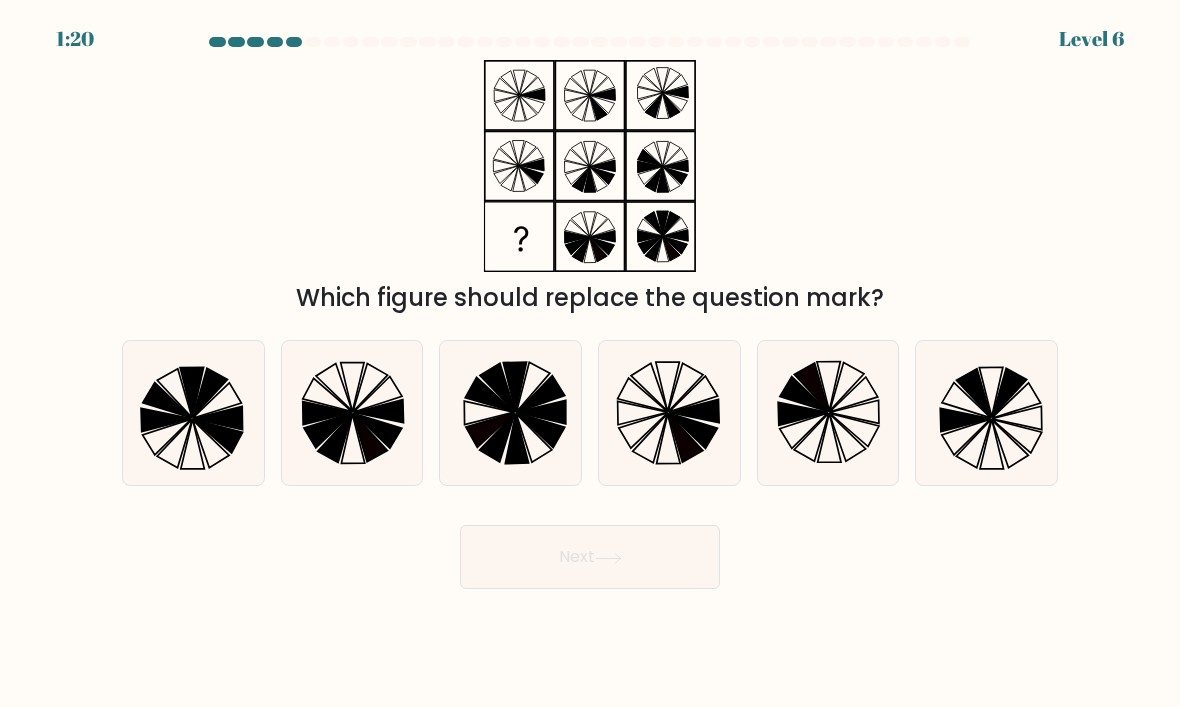 click 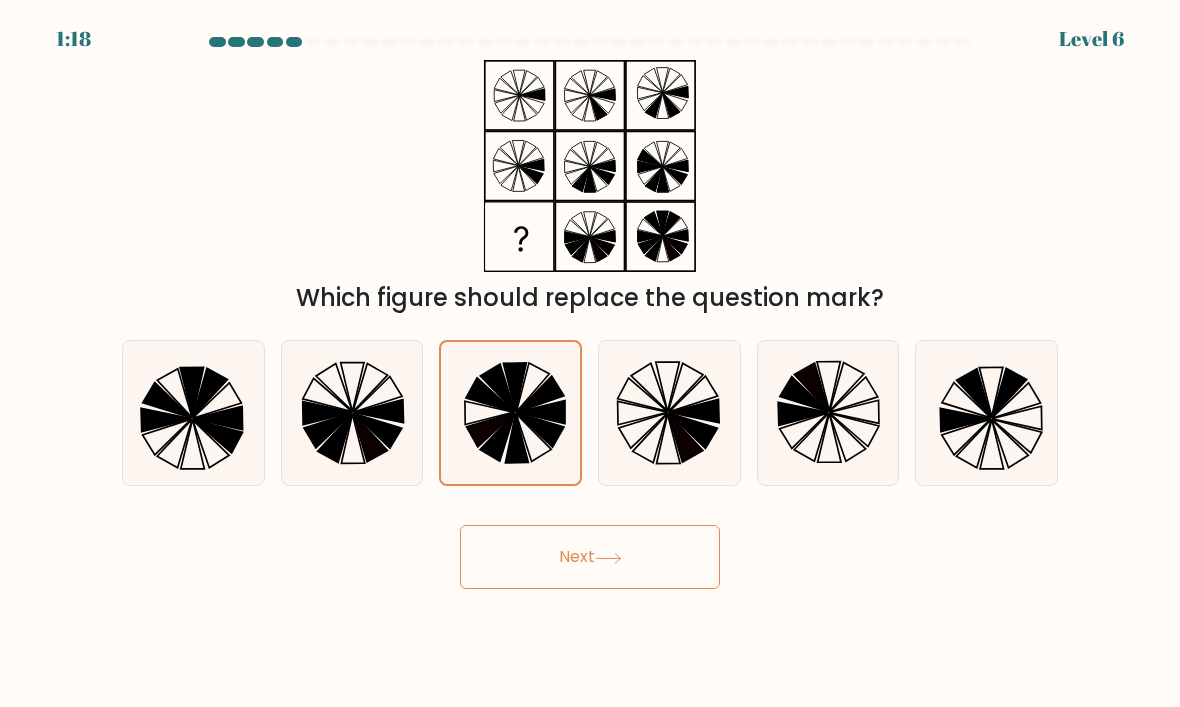 click 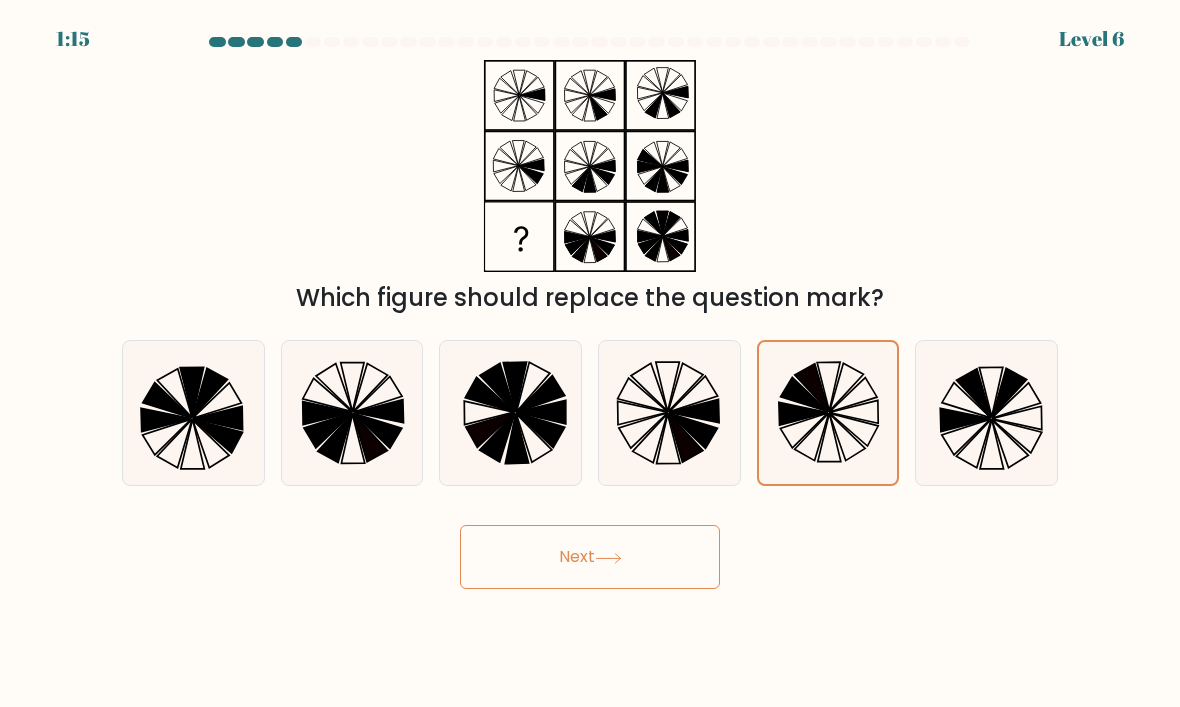 click 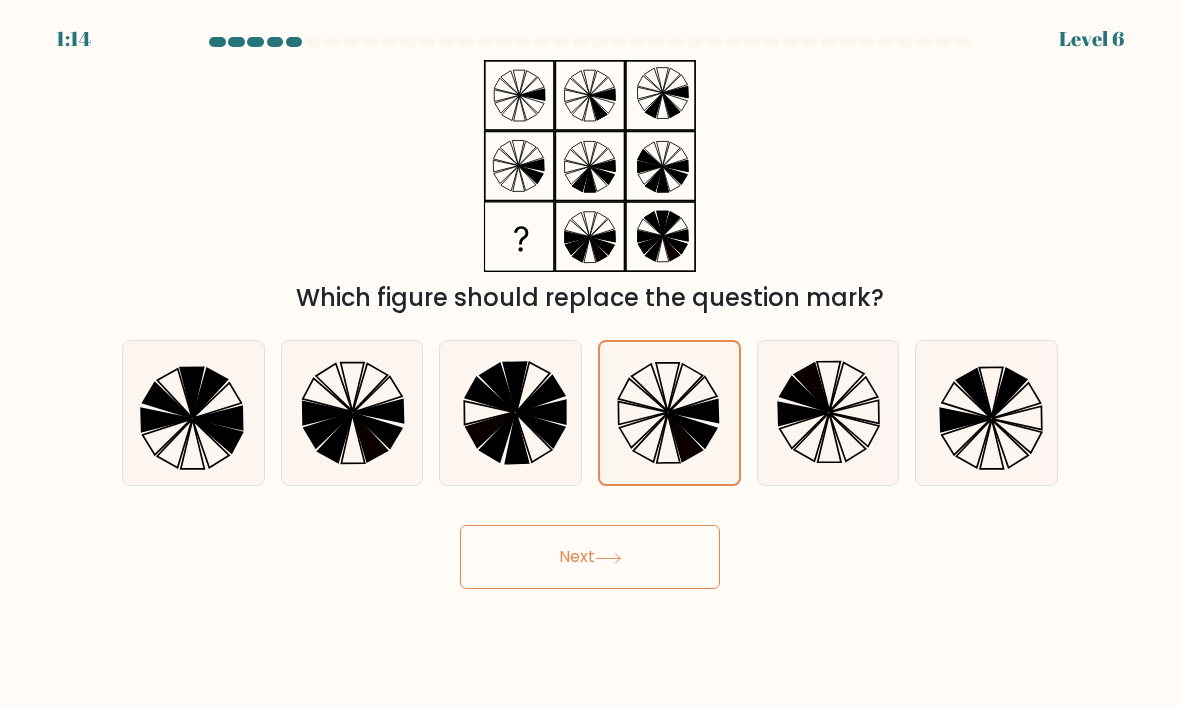 click on "Next" at bounding box center (590, 557) 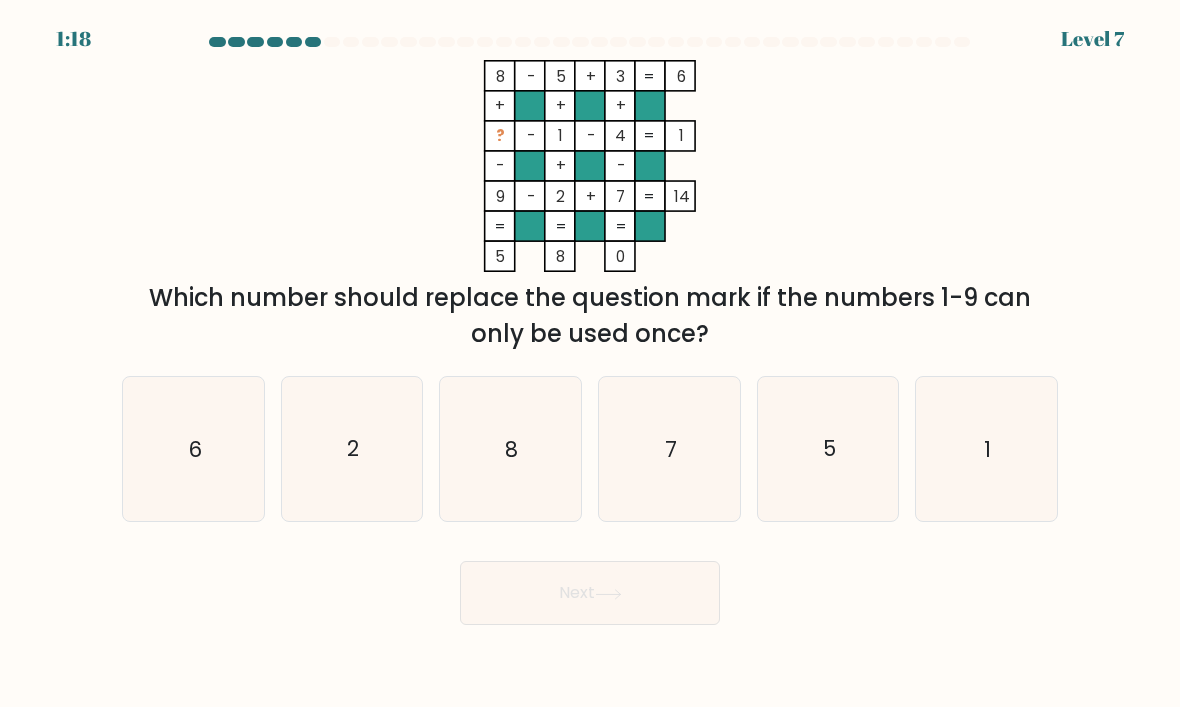 click on "6" 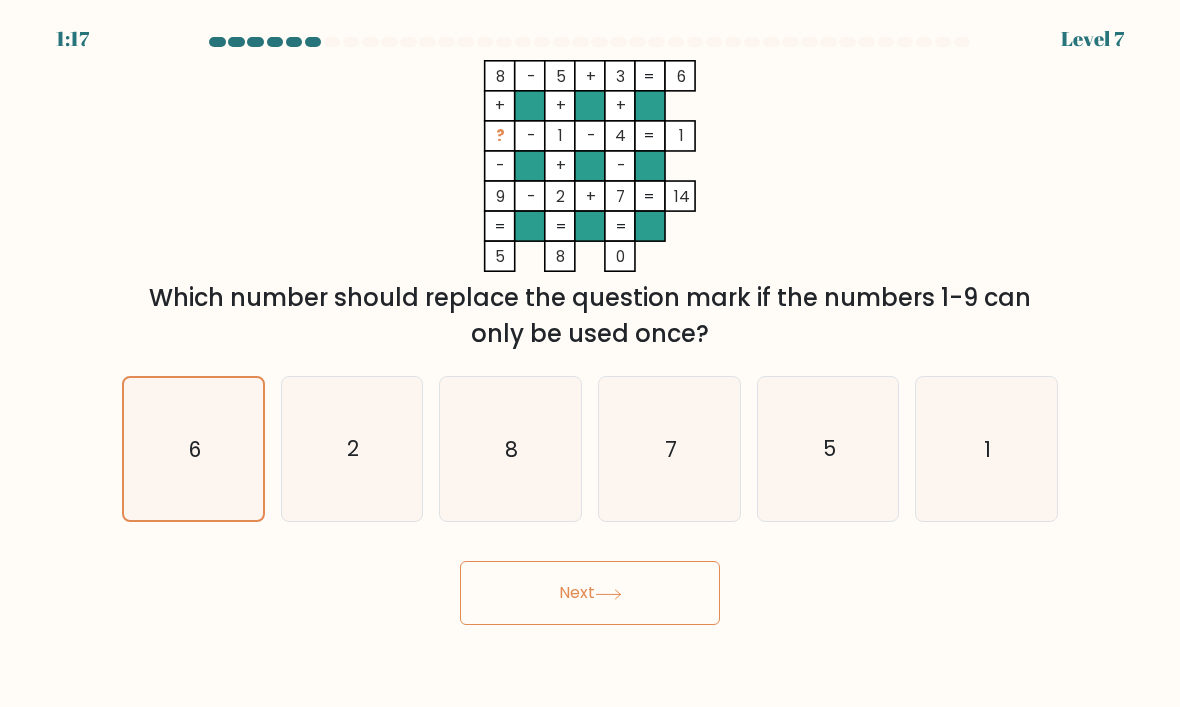 click 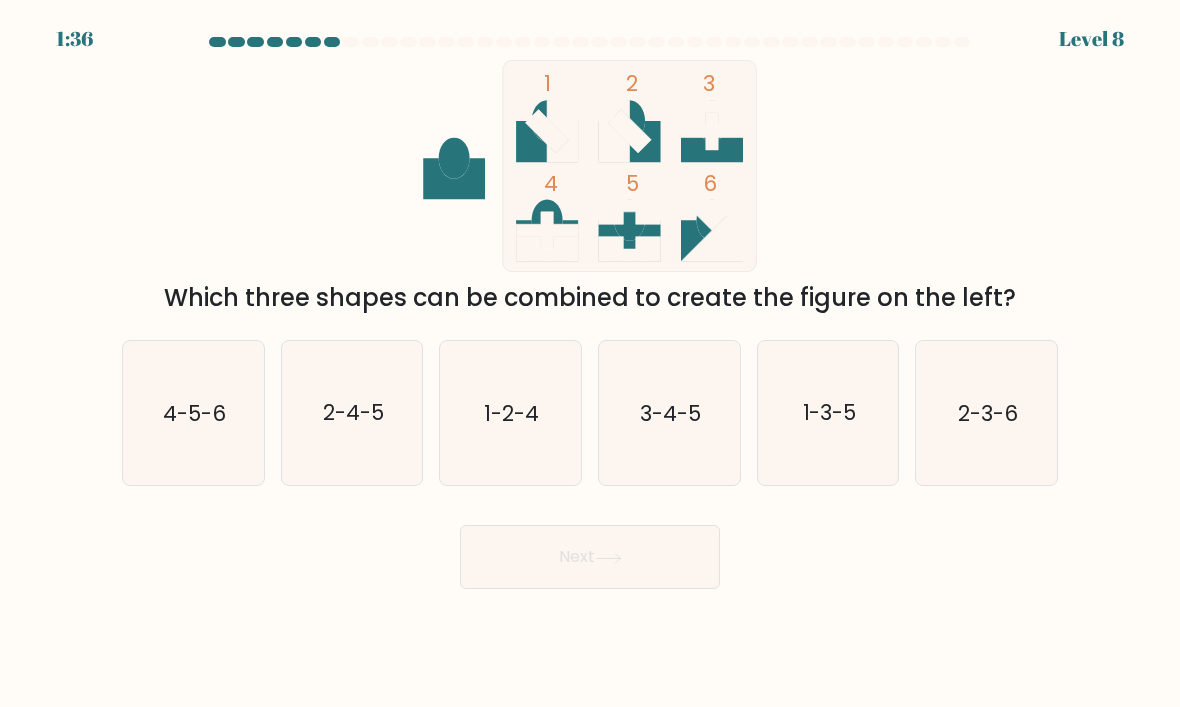 click on "3-4-5" 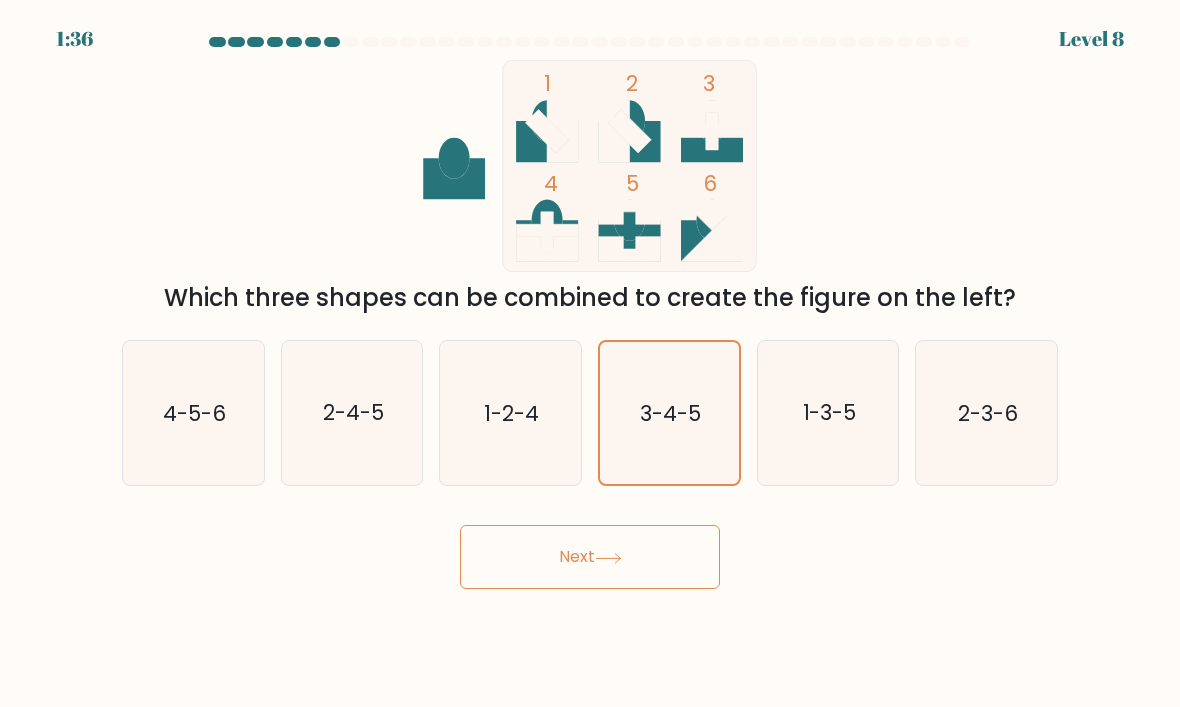 click on "Next" at bounding box center [590, 557] 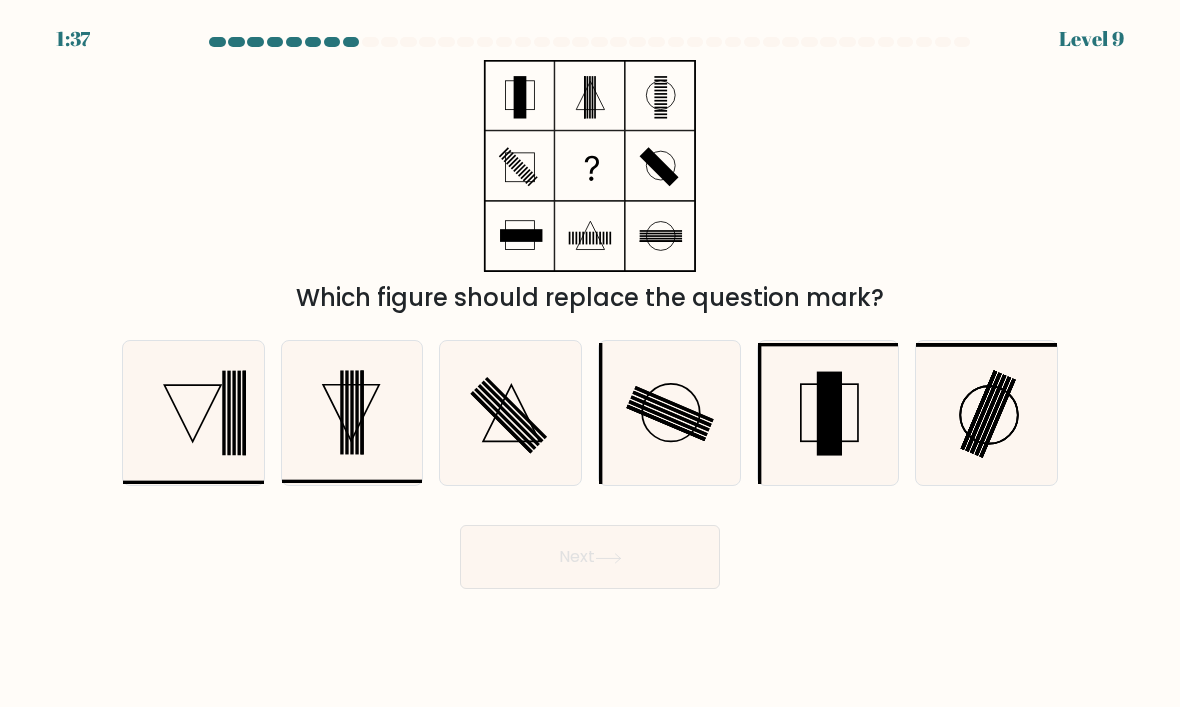 click 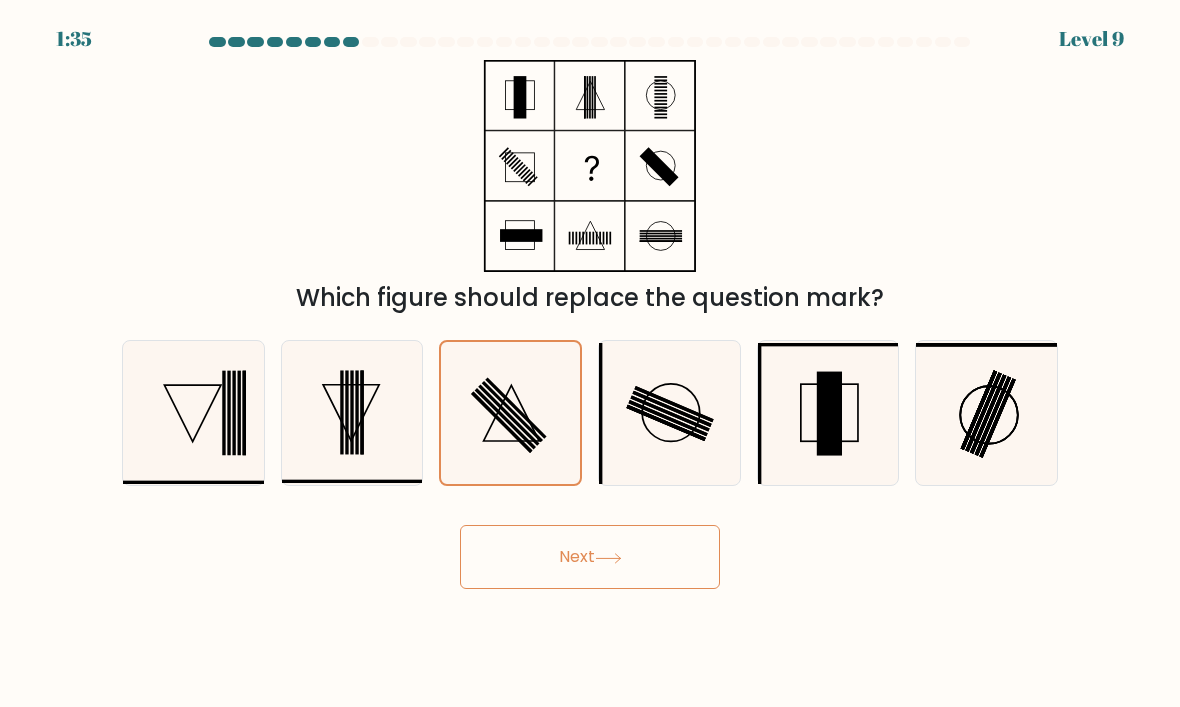 click on "Next" at bounding box center (590, 557) 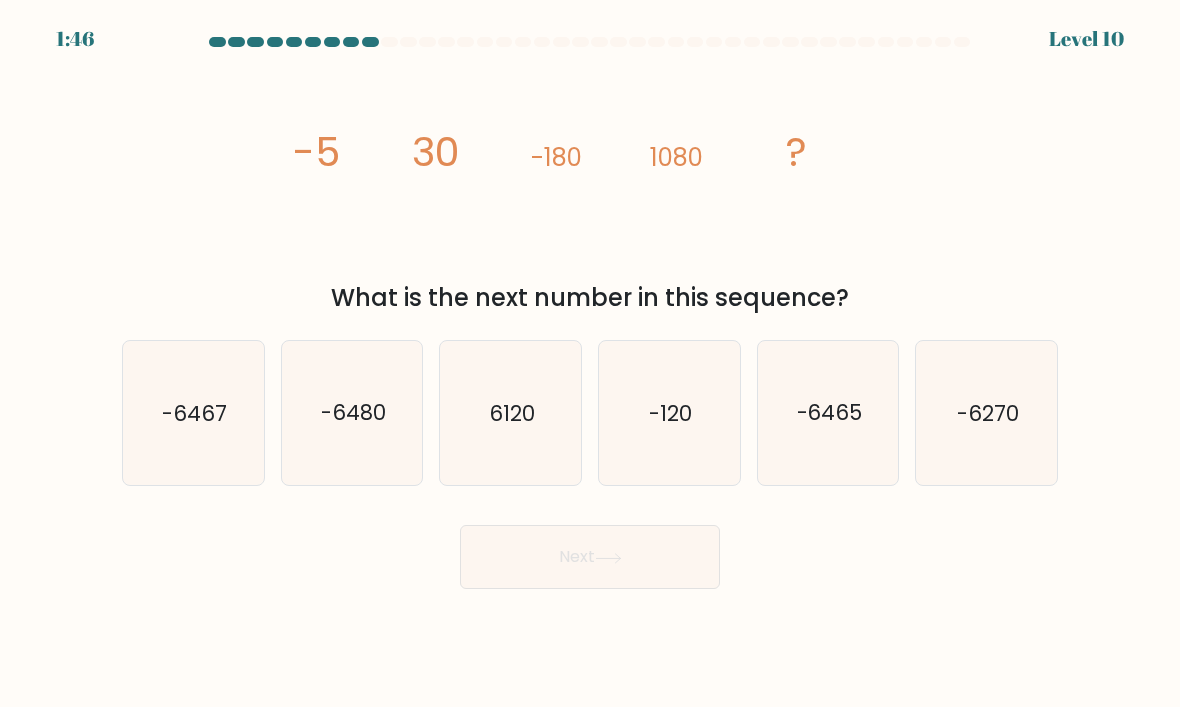 click on "-6465" 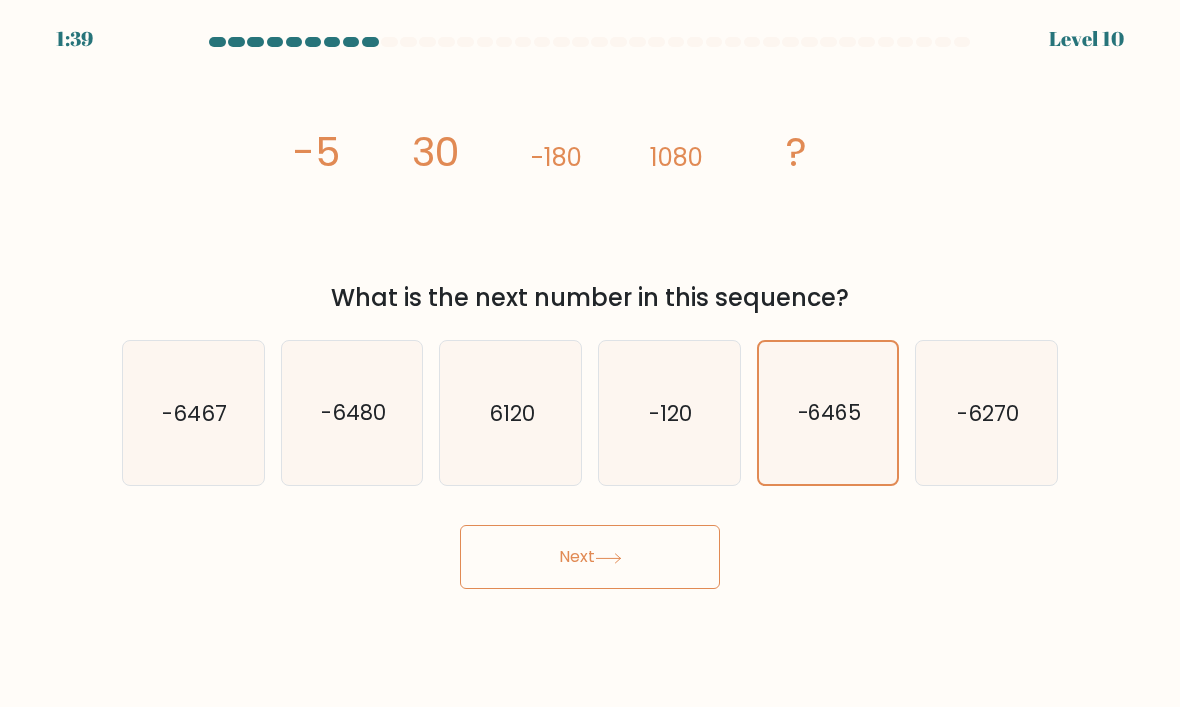 click on "Next" at bounding box center [590, 557] 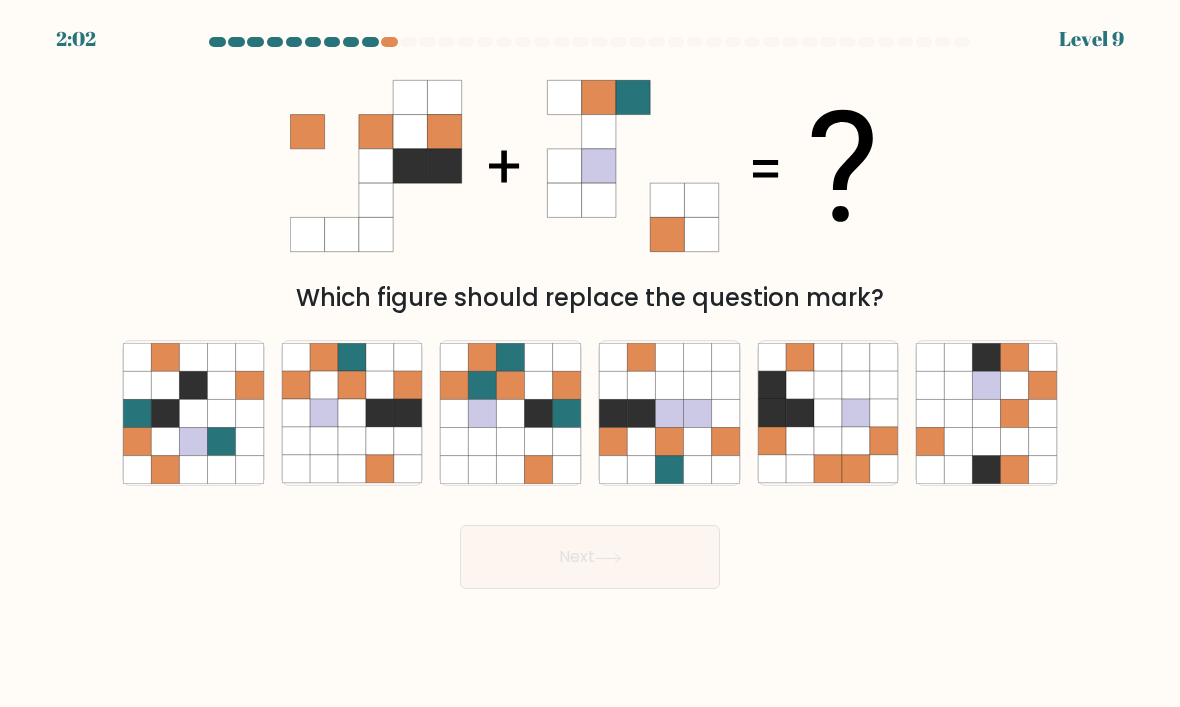 click 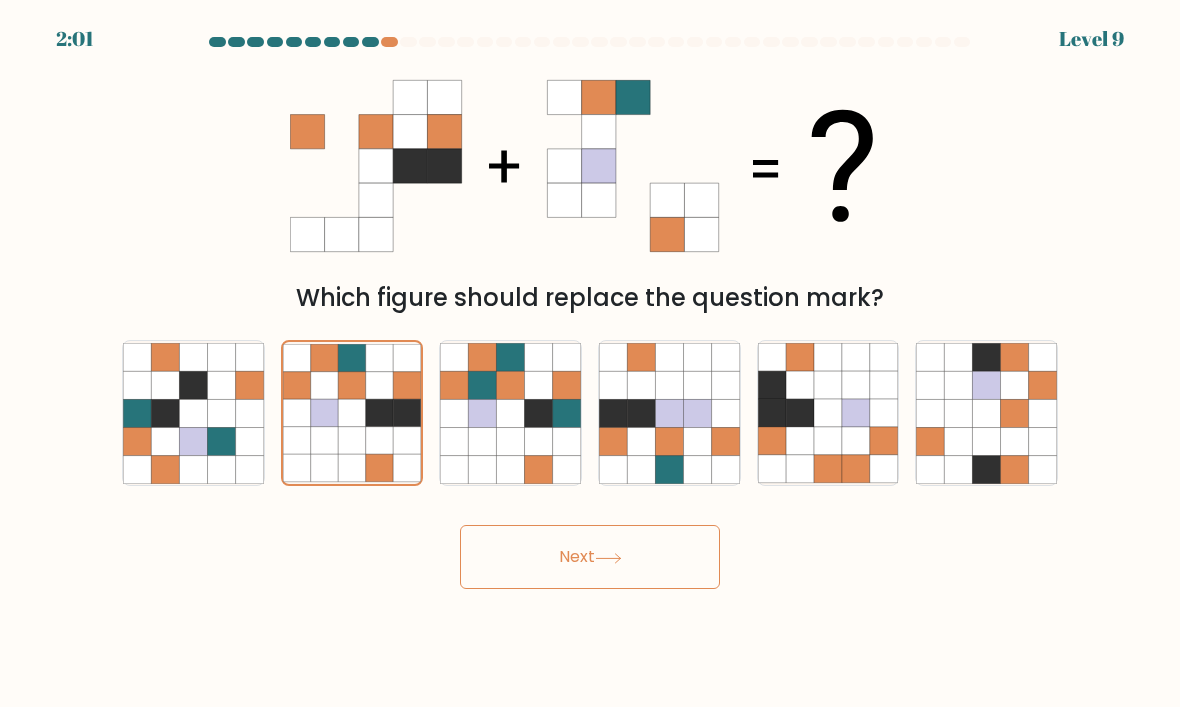 click on "Next" at bounding box center [590, 557] 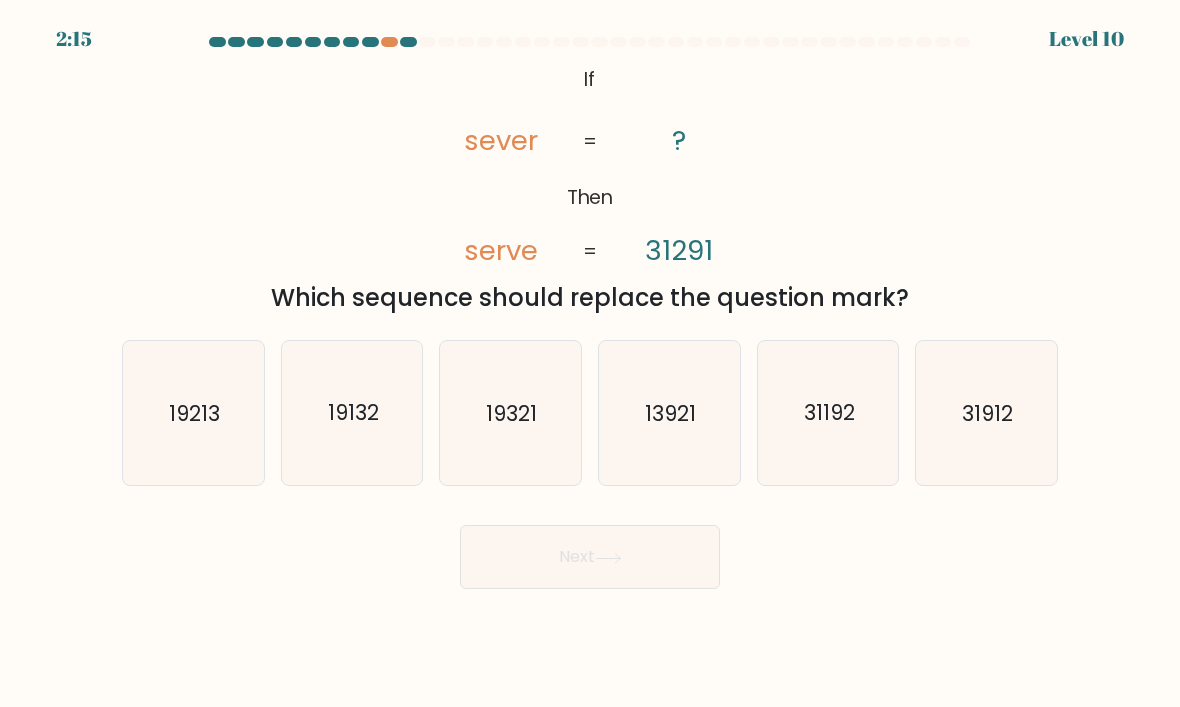 click on "31912" 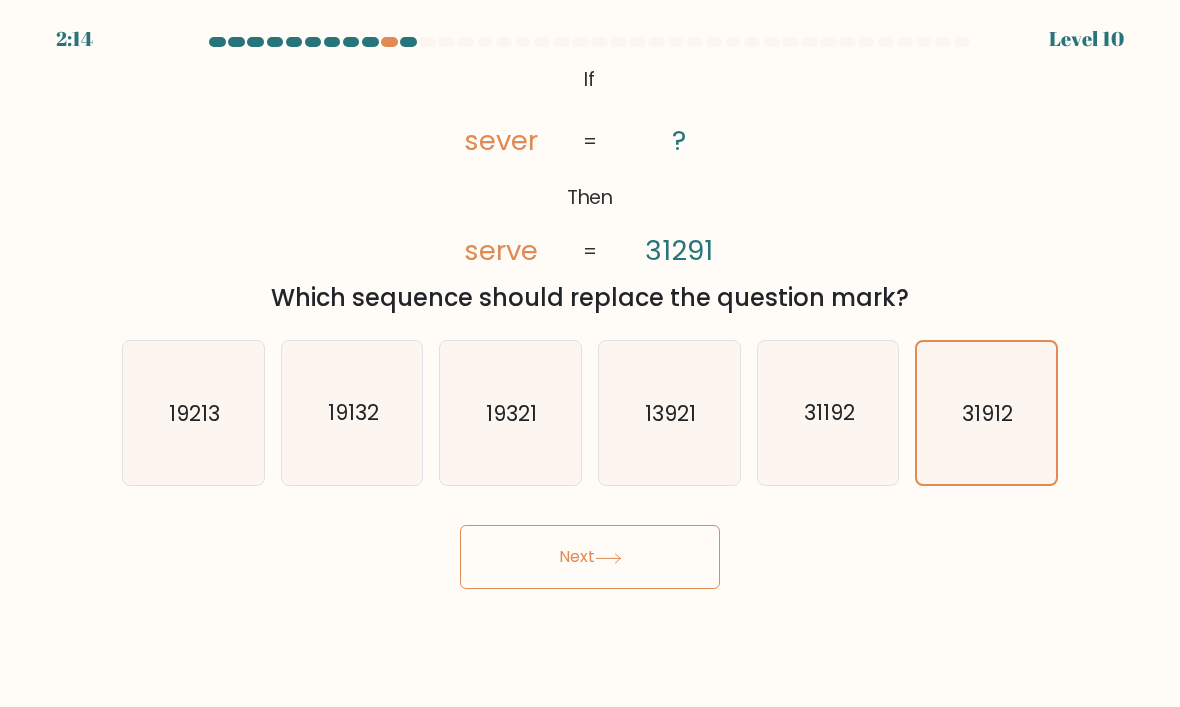 click on "Next" at bounding box center (590, 557) 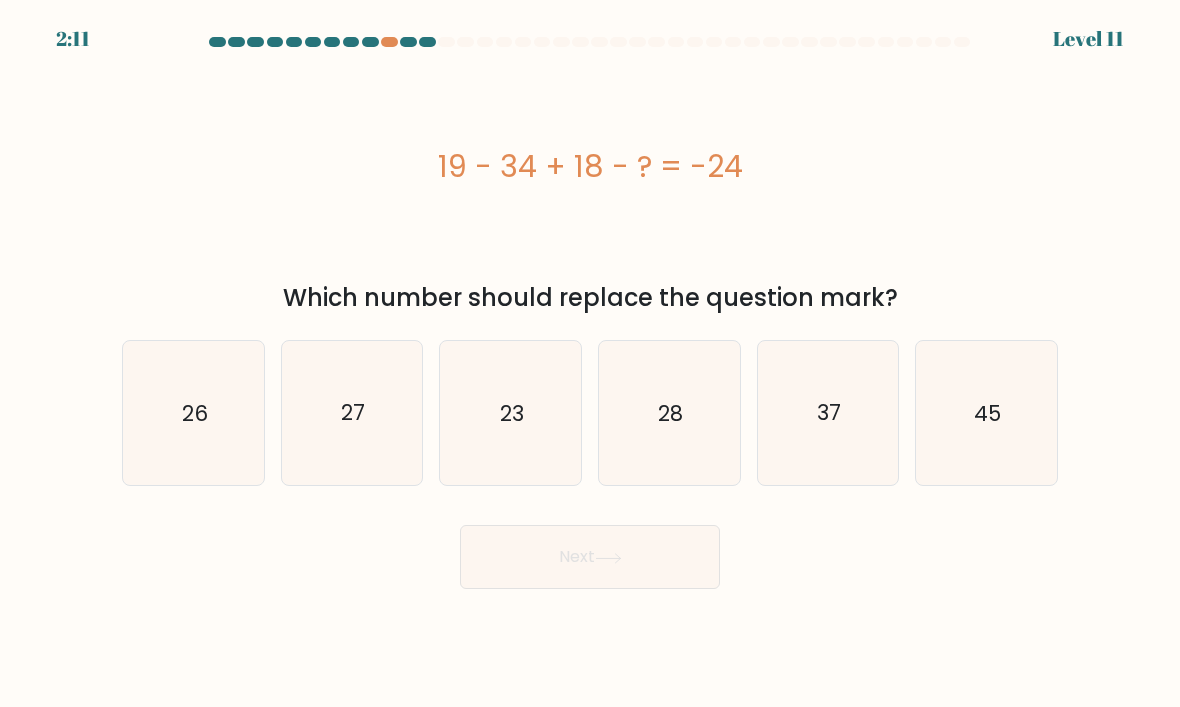 click on "27" 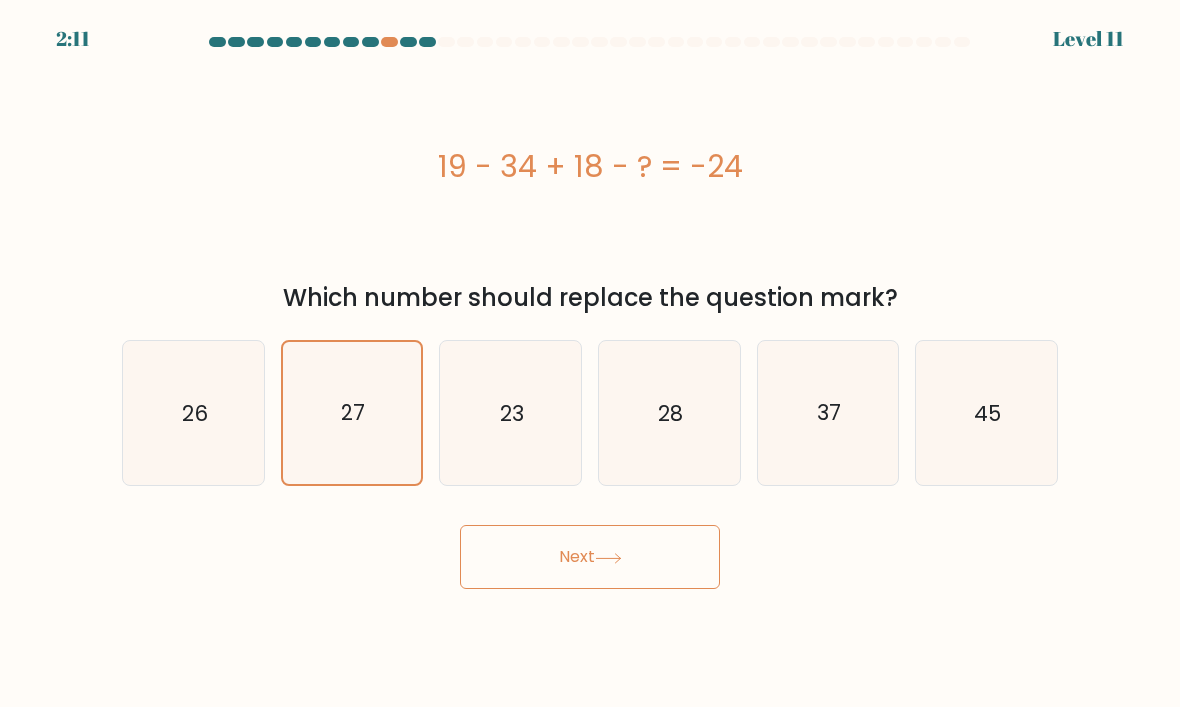 click on "Next" at bounding box center [590, 557] 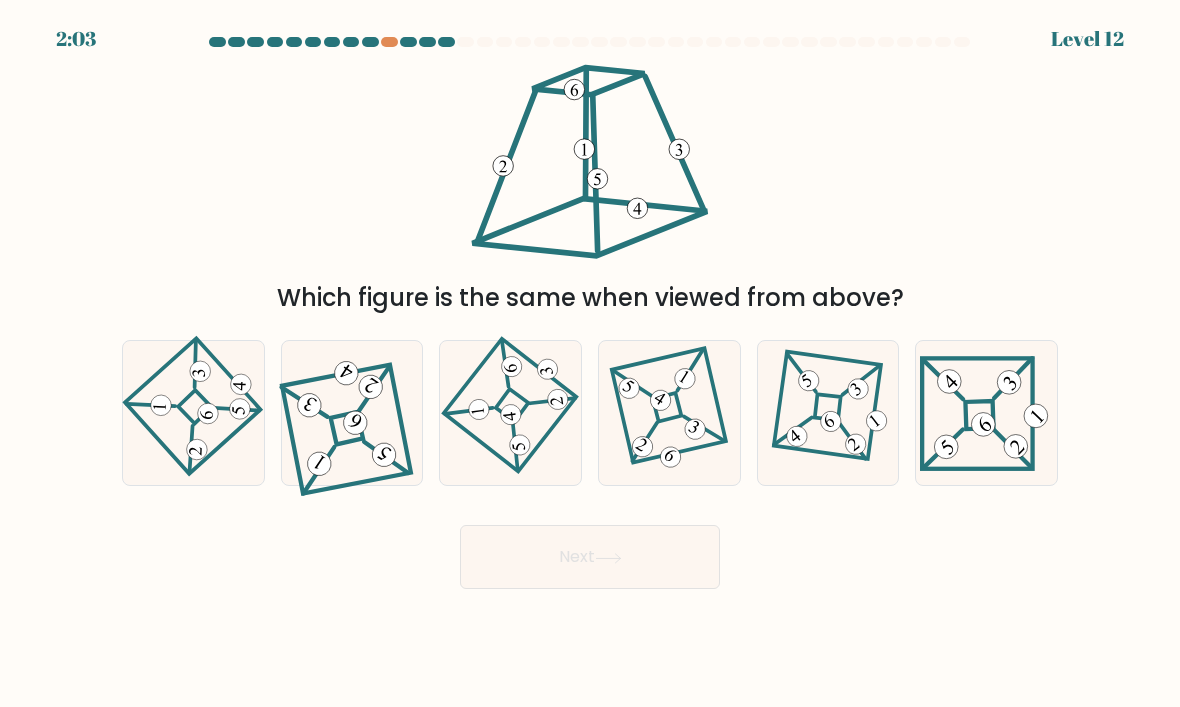 click 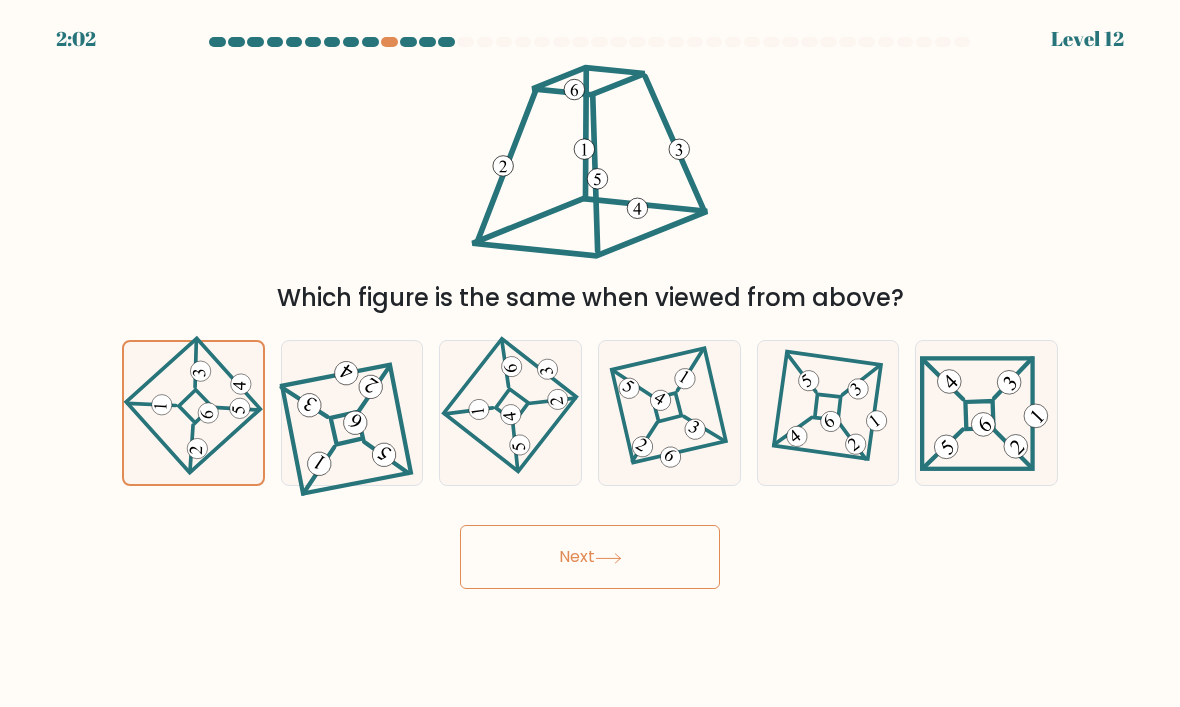 click on "Next" at bounding box center [590, 557] 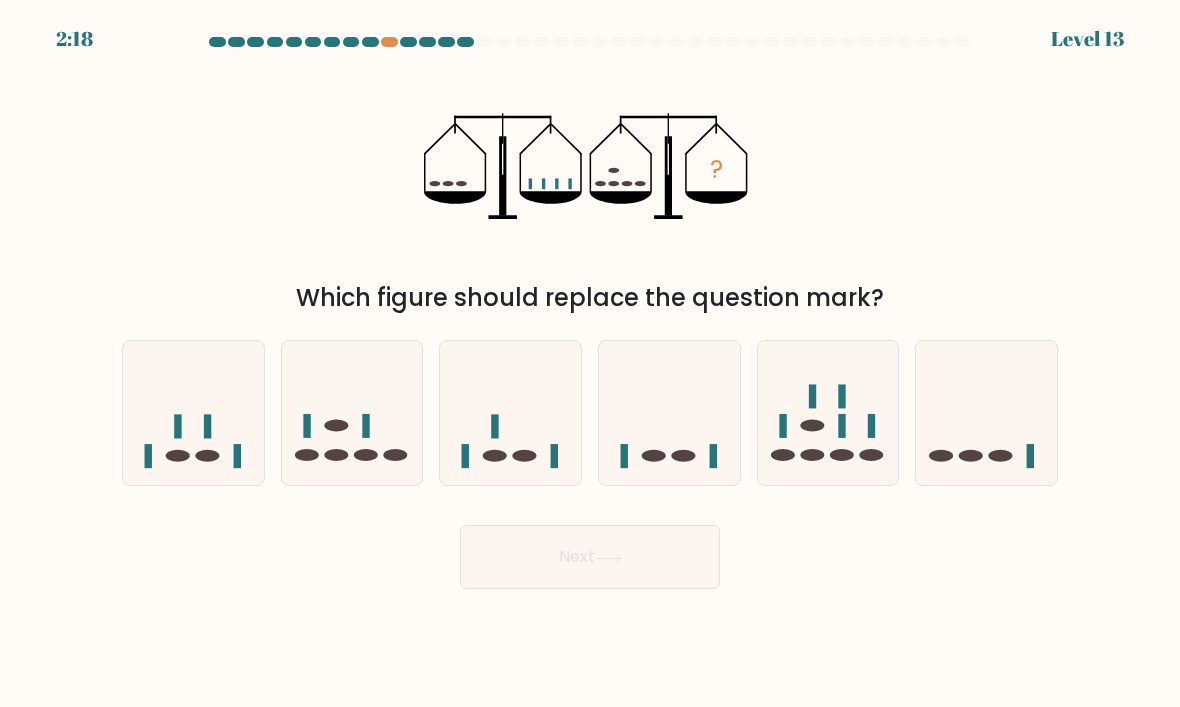 click 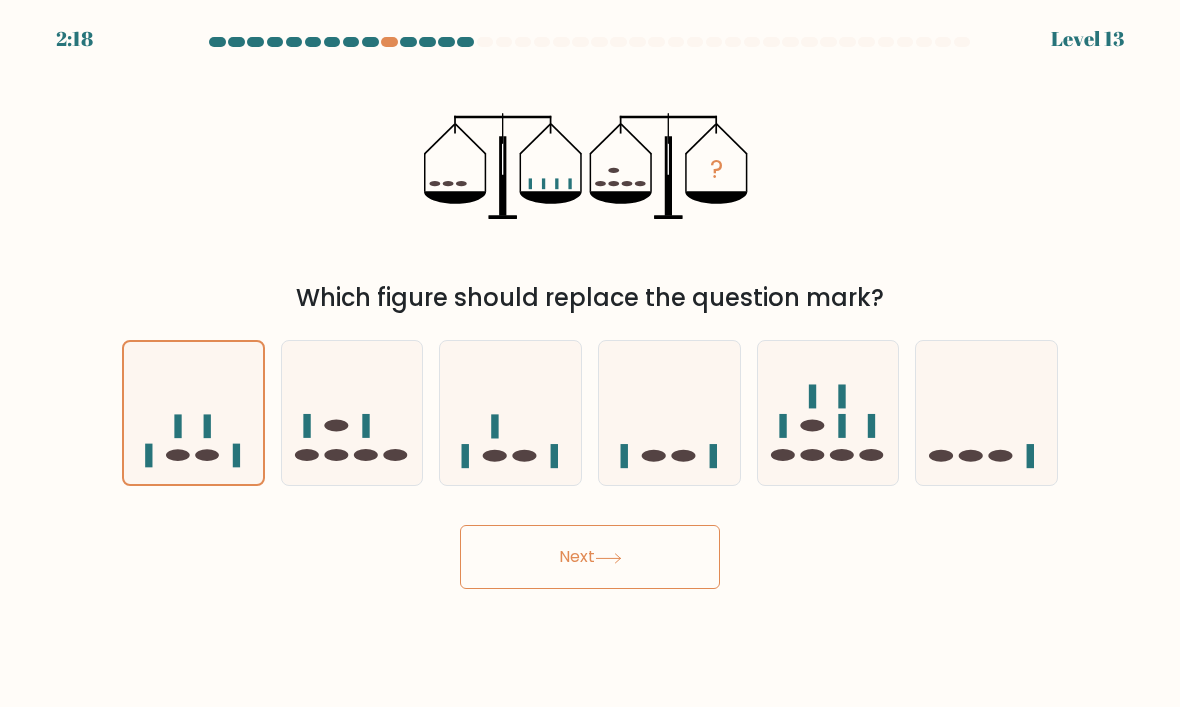 click on "Next" at bounding box center (590, 557) 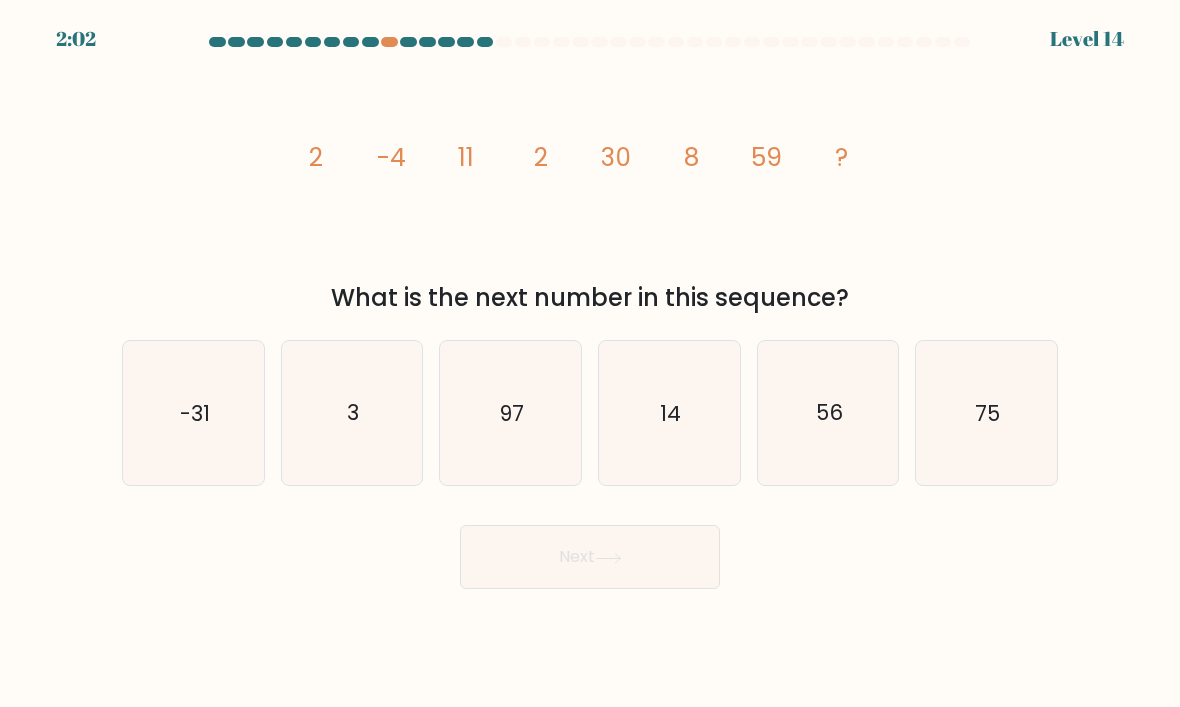 click on "3" 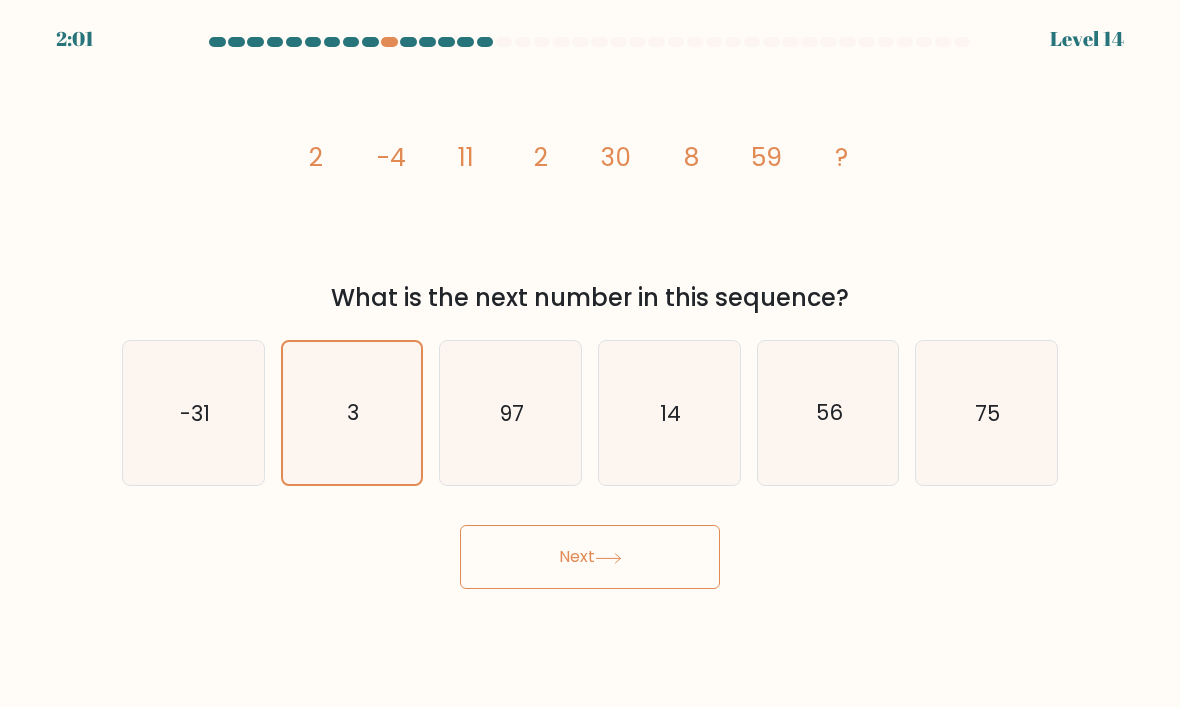 click on "Next" at bounding box center (590, 557) 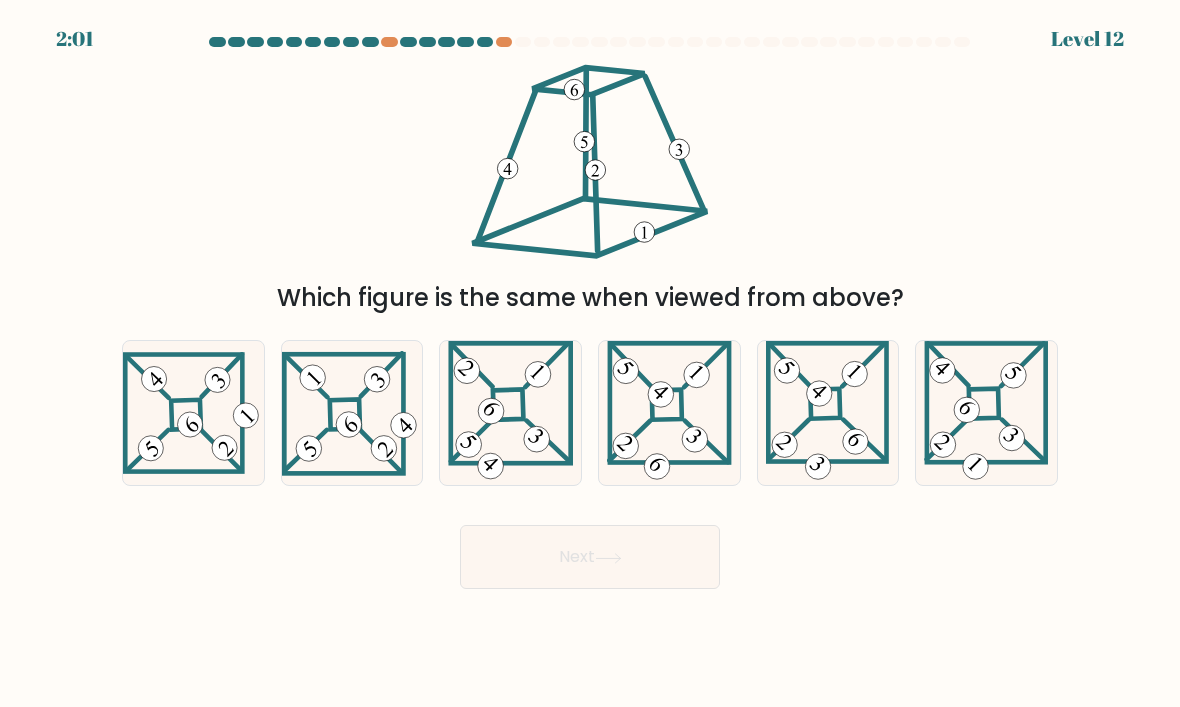 click on "Next" at bounding box center (590, 557) 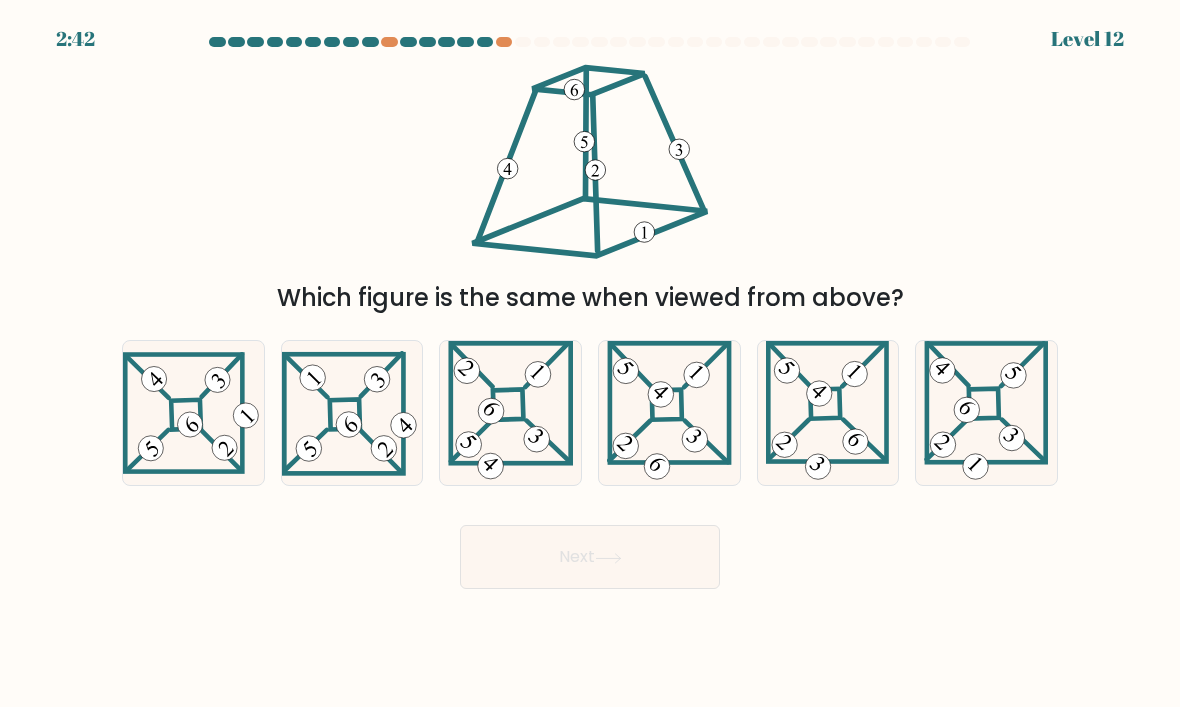 click on "Which figure is the same when viewed from above?" at bounding box center (590, 188) 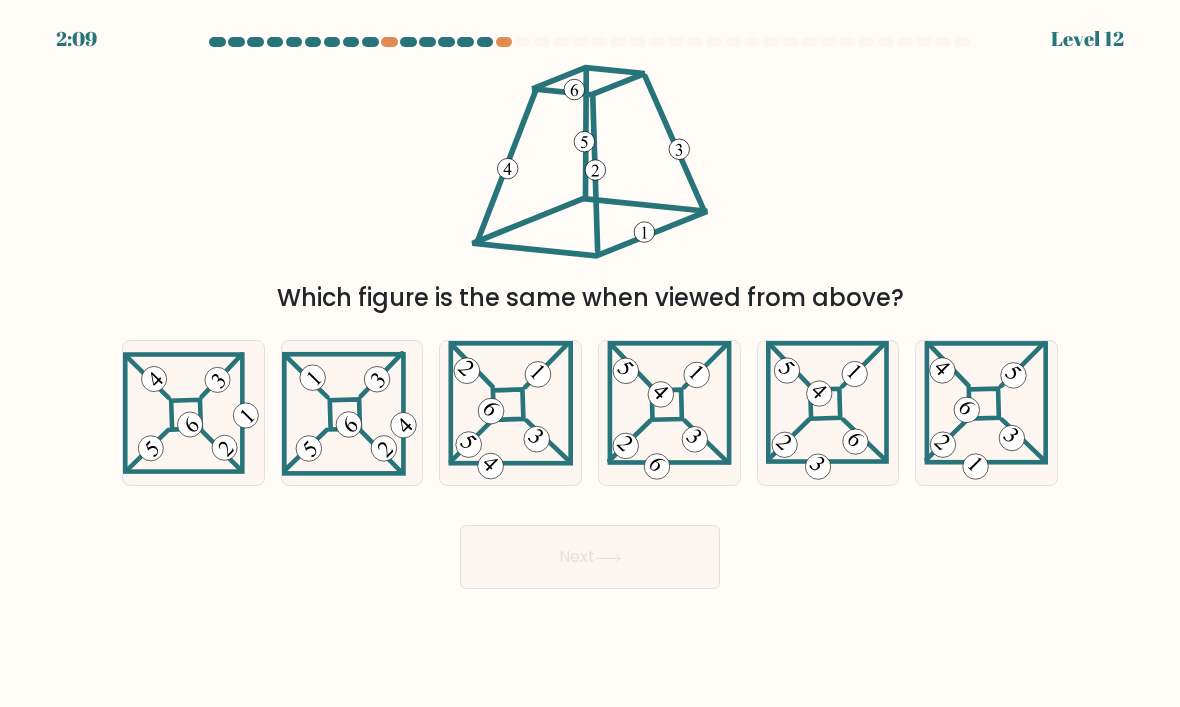 click 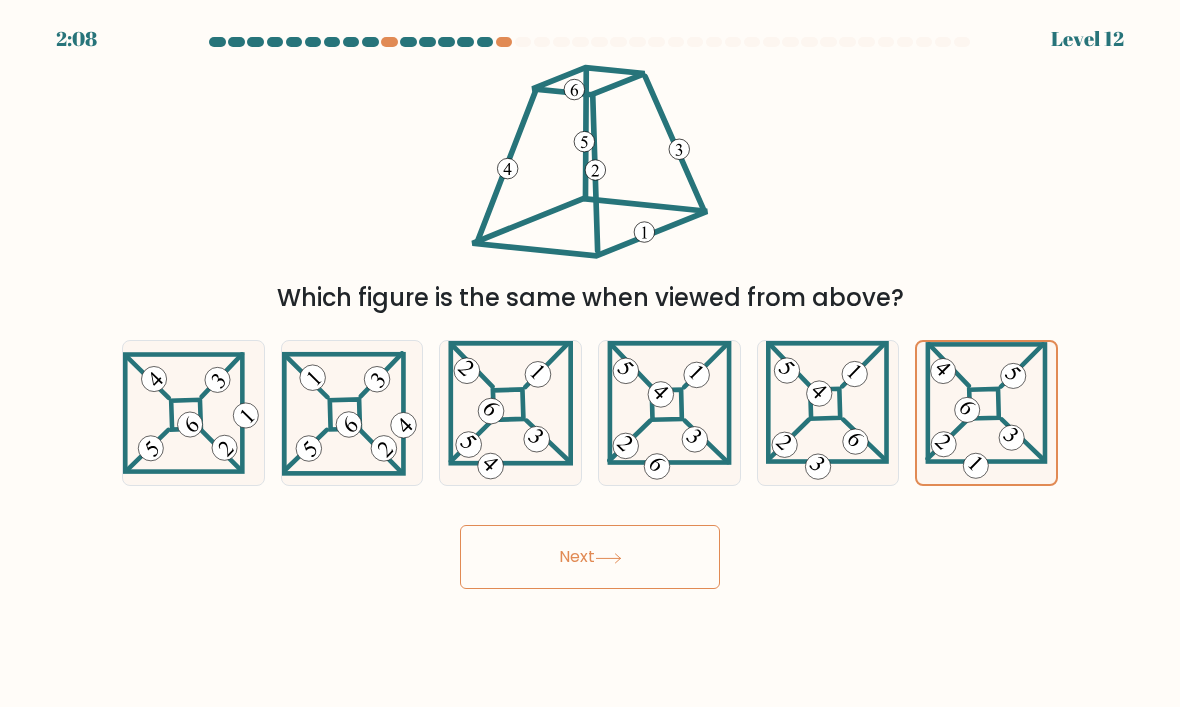 click on "Next" at bounding box center (590, 557) 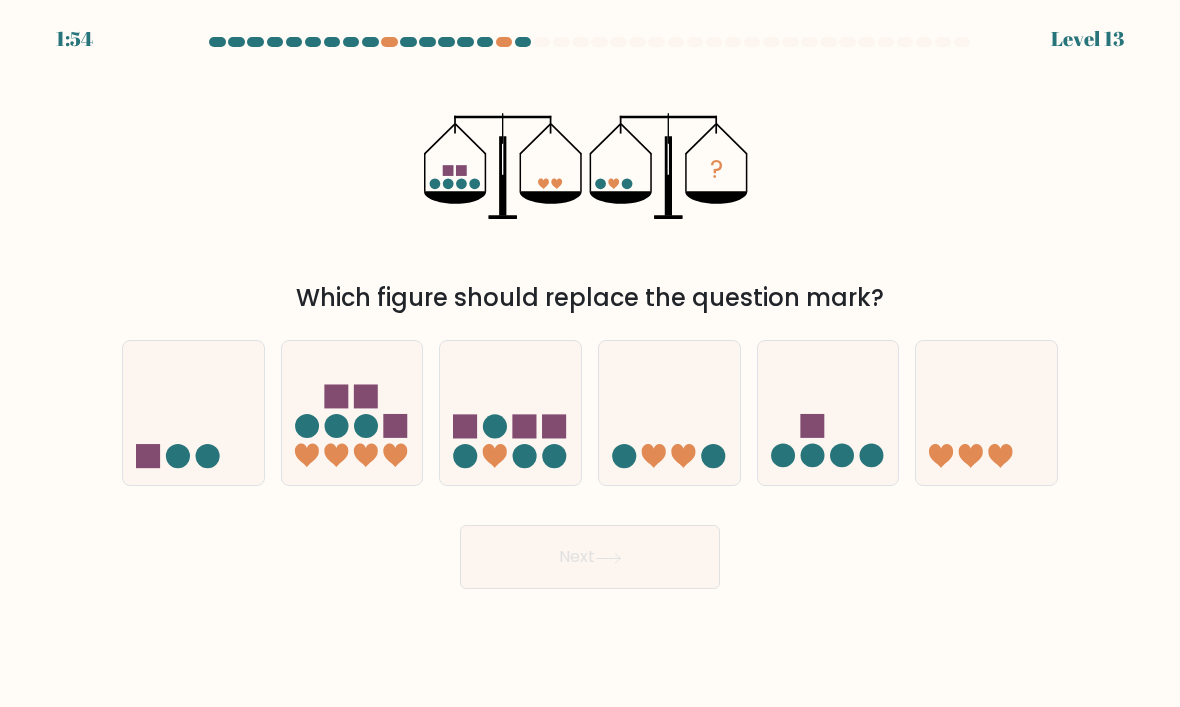click 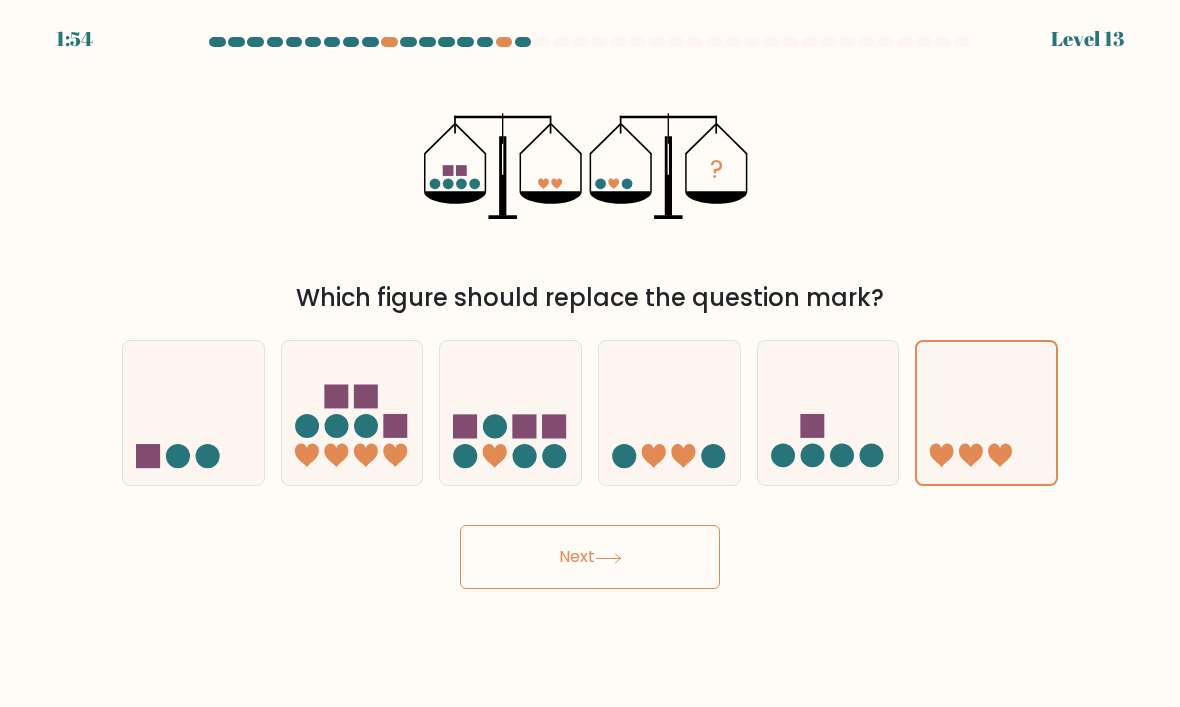 click on "Next" at bounding box center (590, 557) 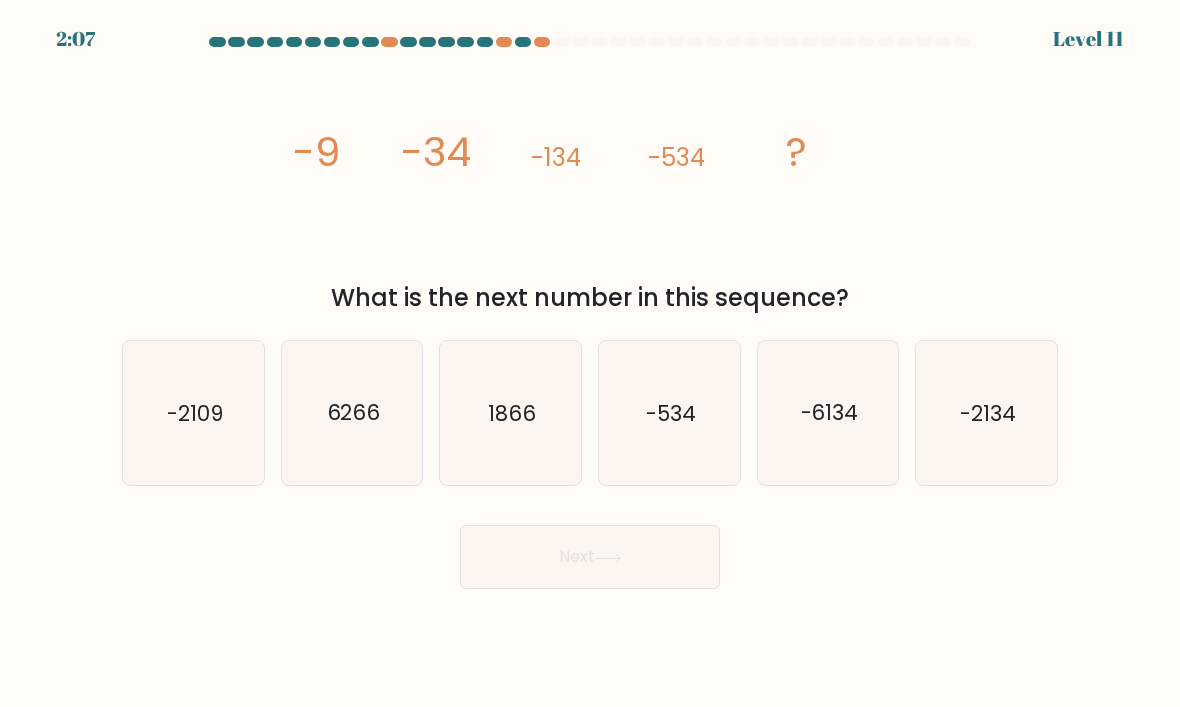click on "-2134" 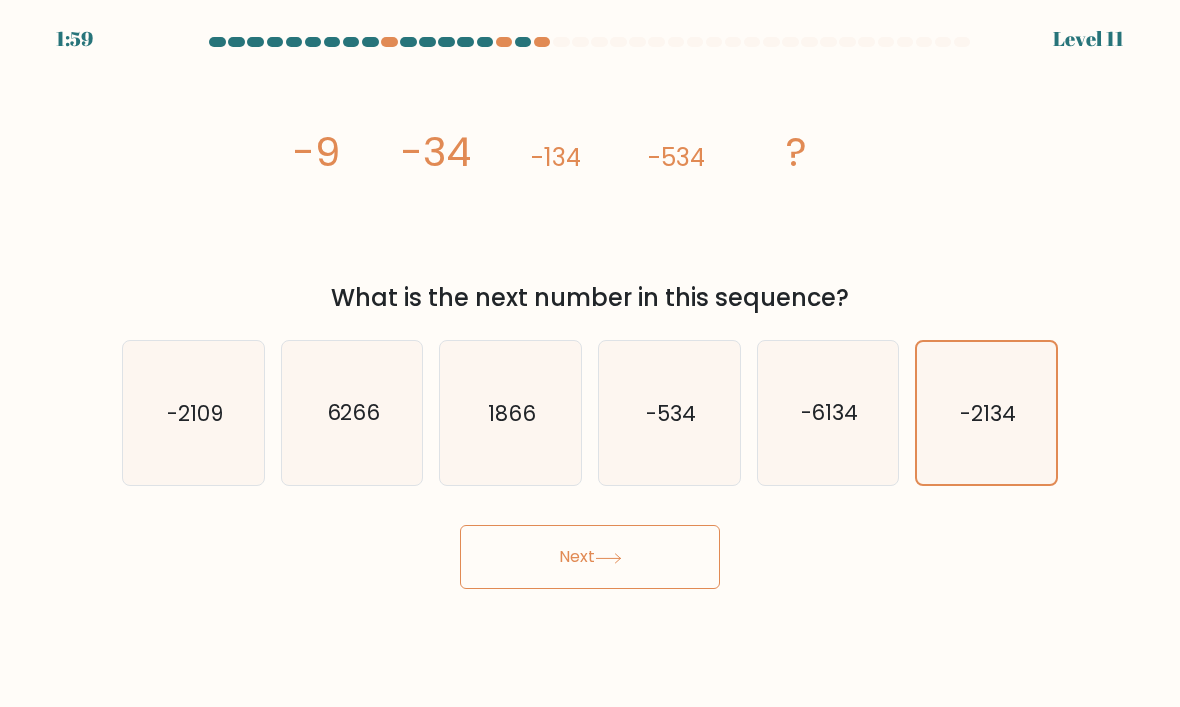 click on "Next" at bounding box center (590, 557) 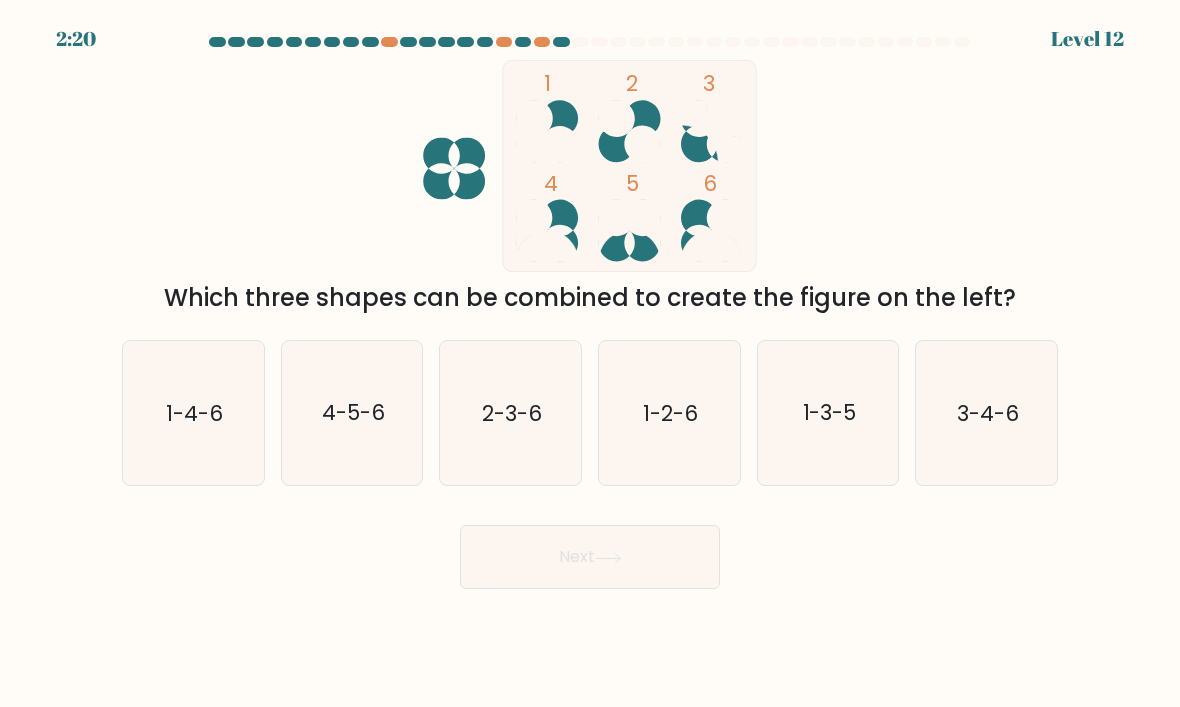 click on "4-5-6" 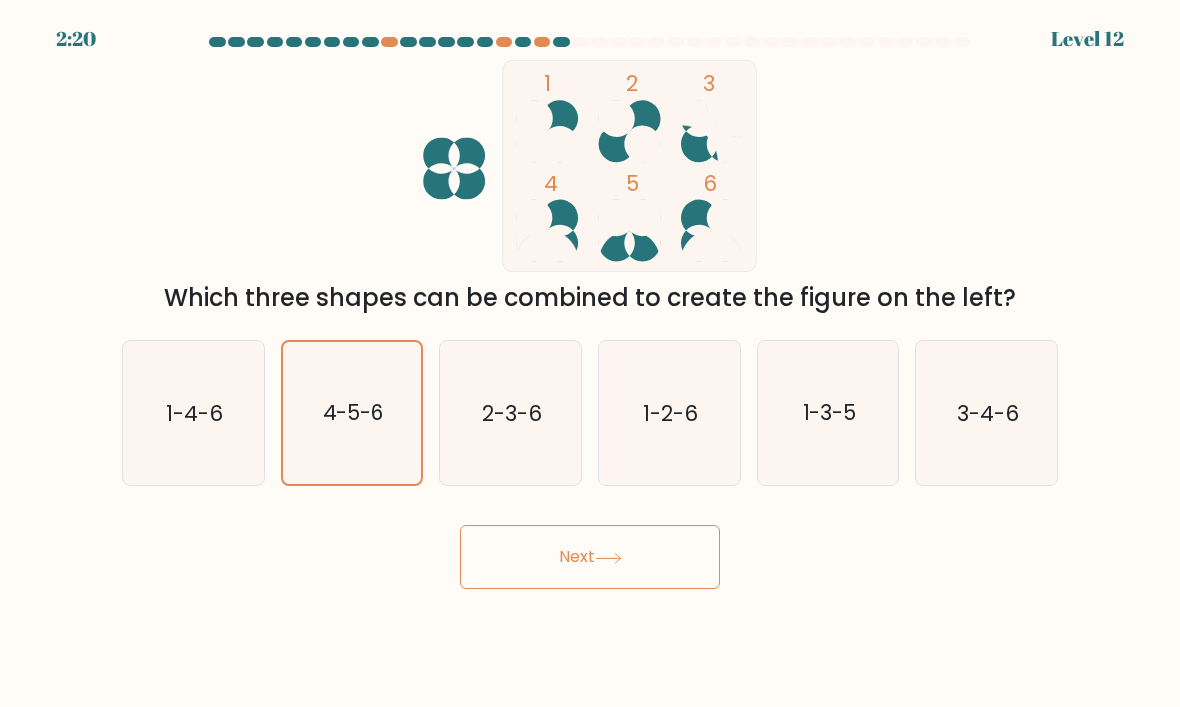click on "Next" at bounding box center [590, 557] 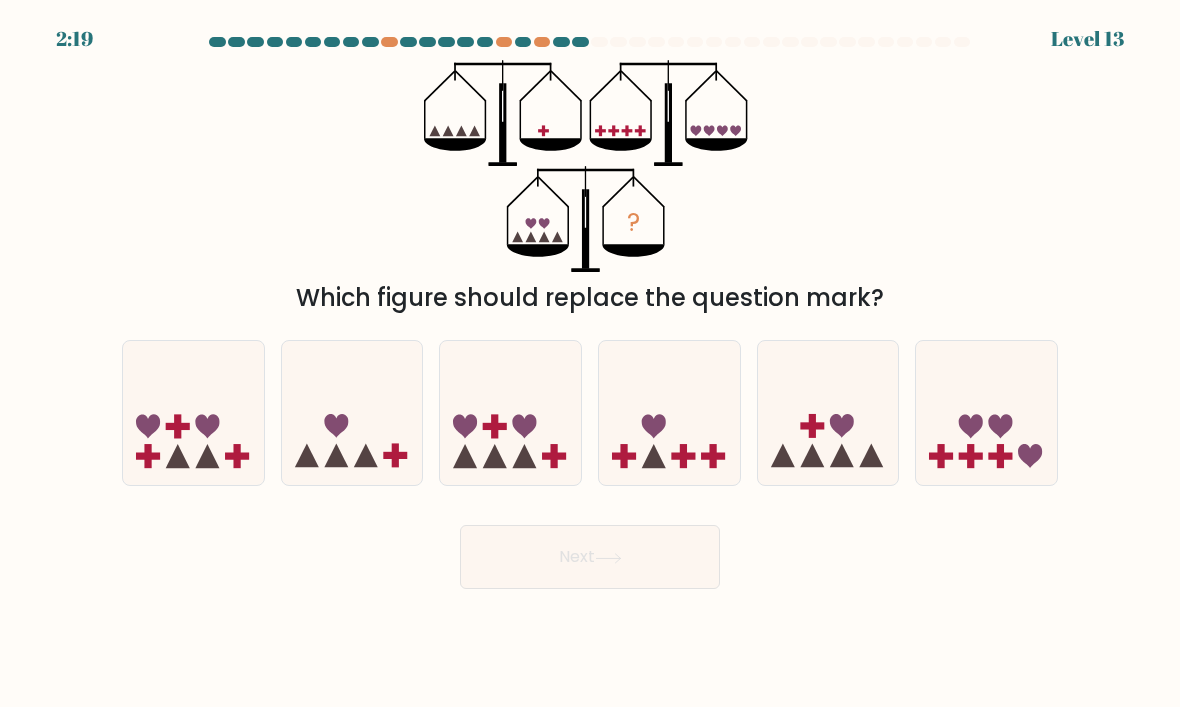 click 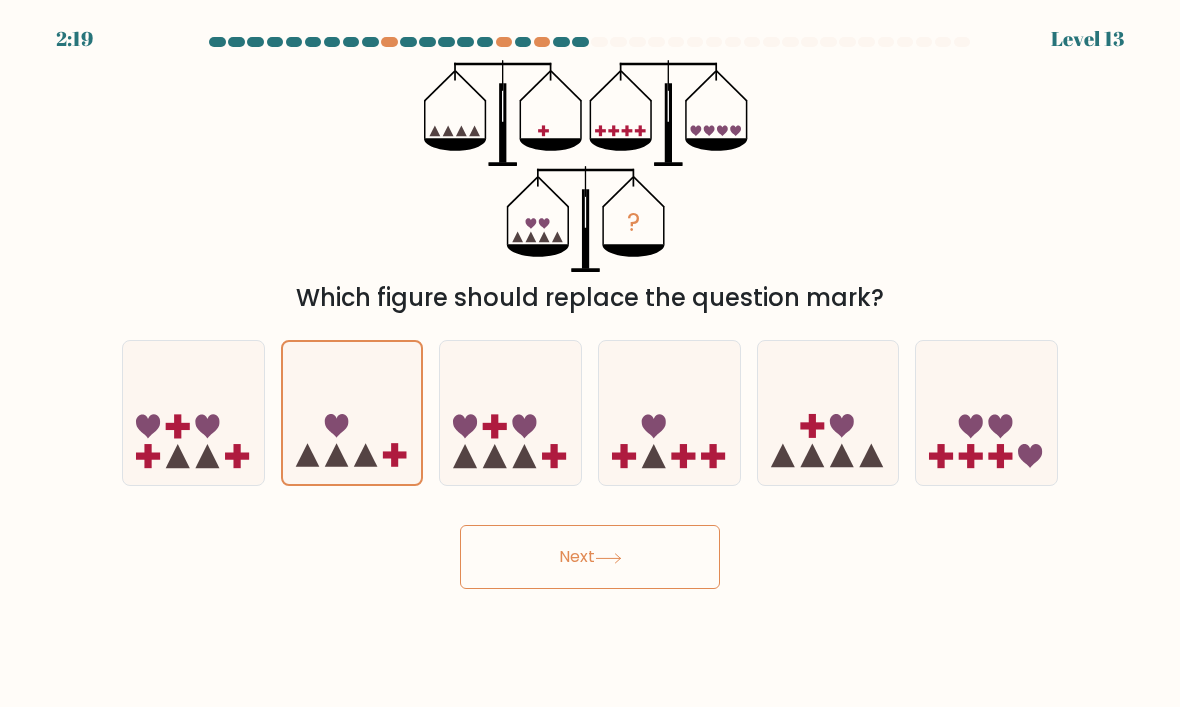 click on "Next" at bounding box center (590, 557) 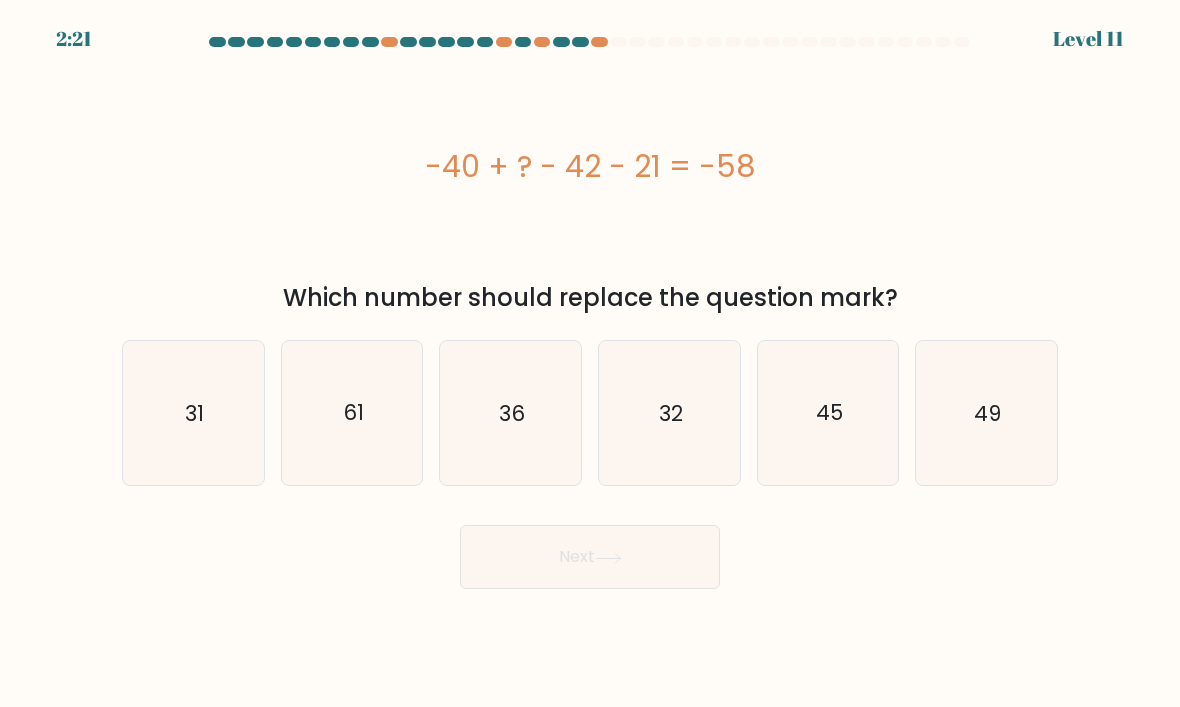 click on "36" 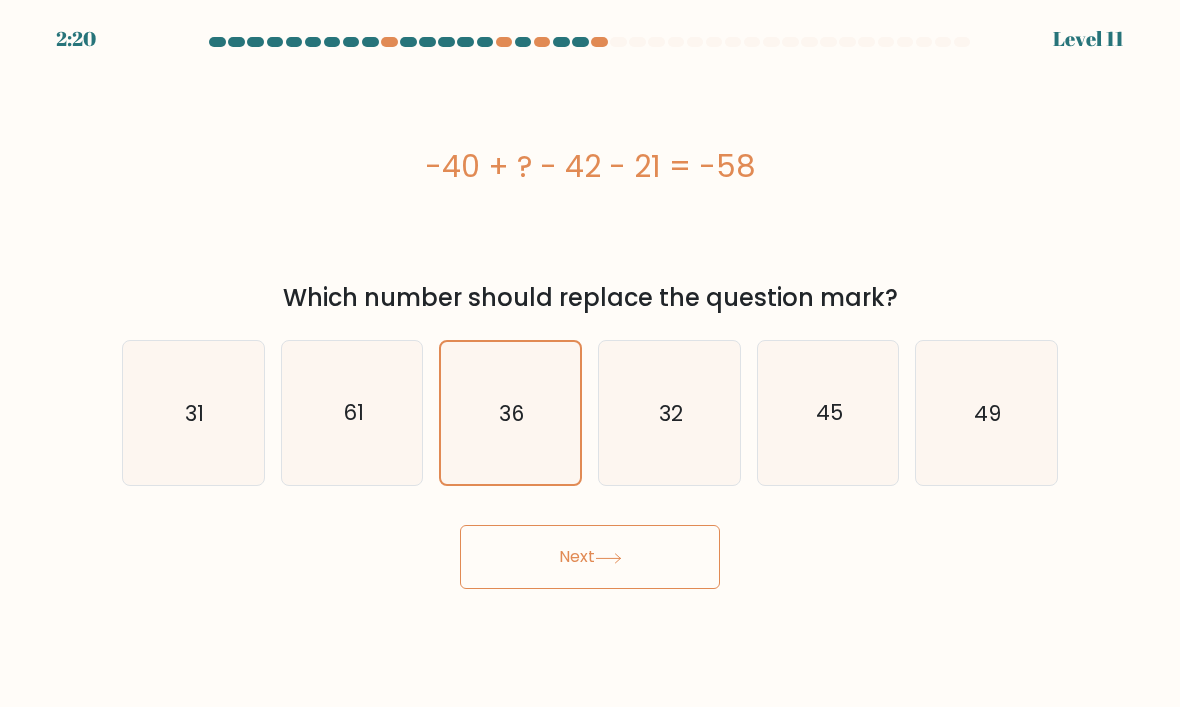 click on "Next" at bounding box center (590, 557) 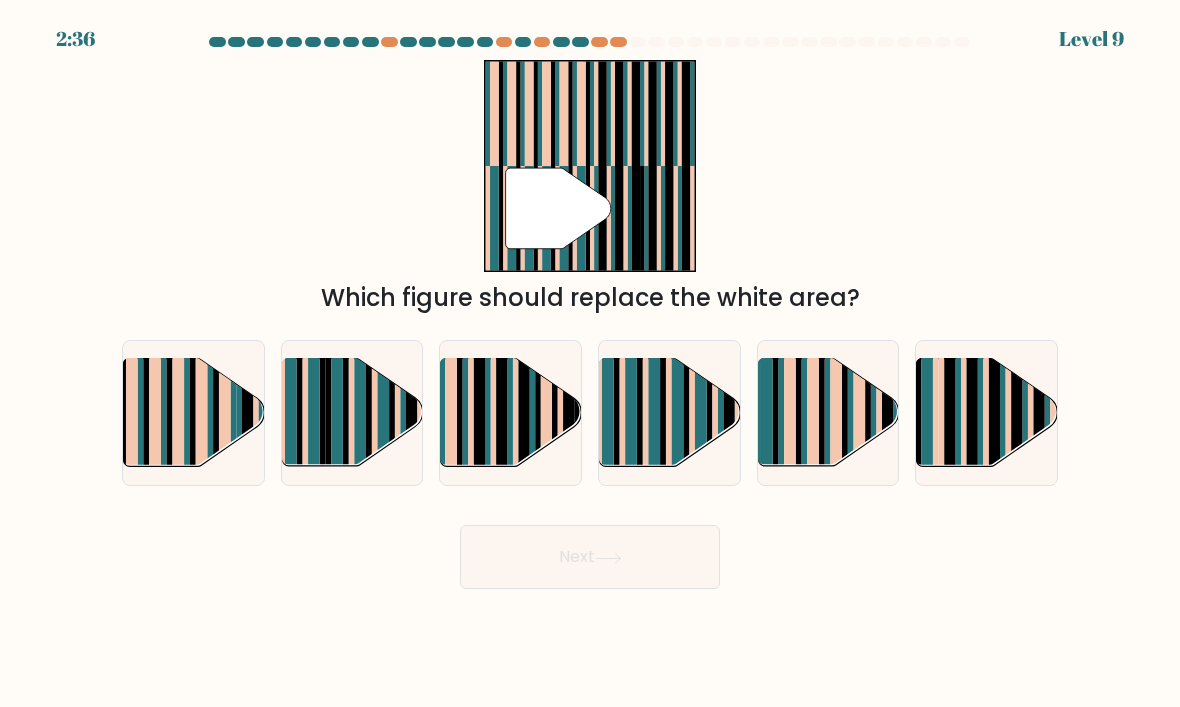 click 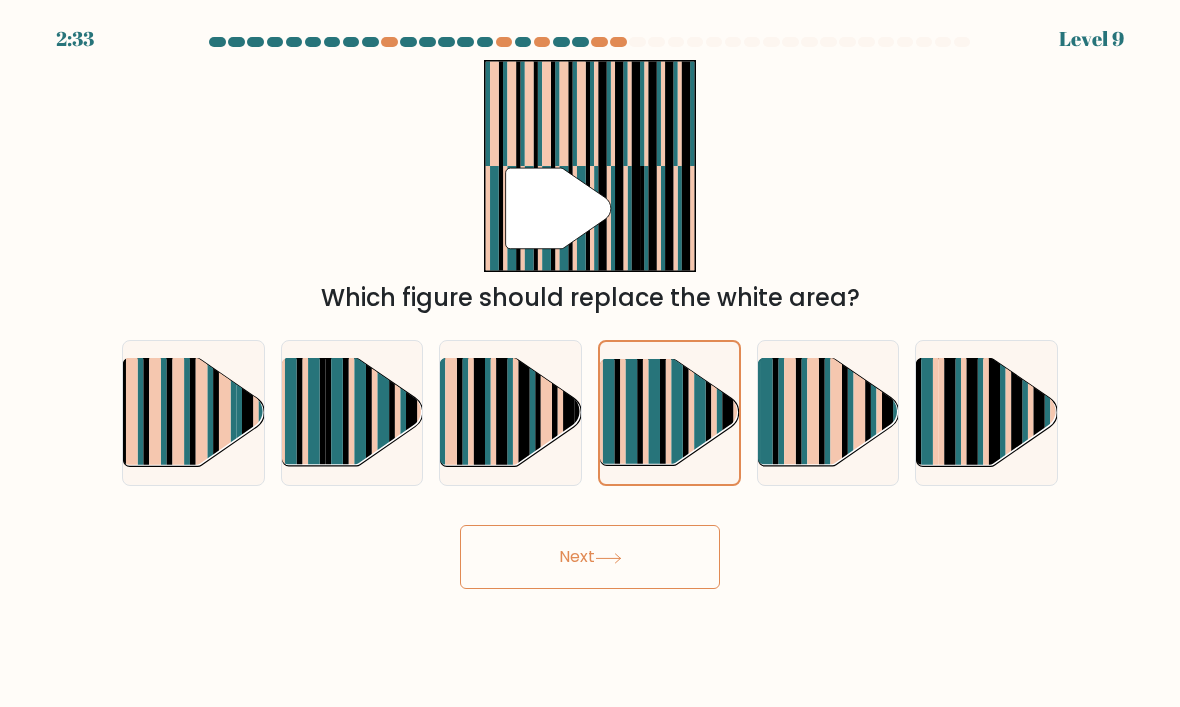 click on "Next" at bounding box center [590, 557] 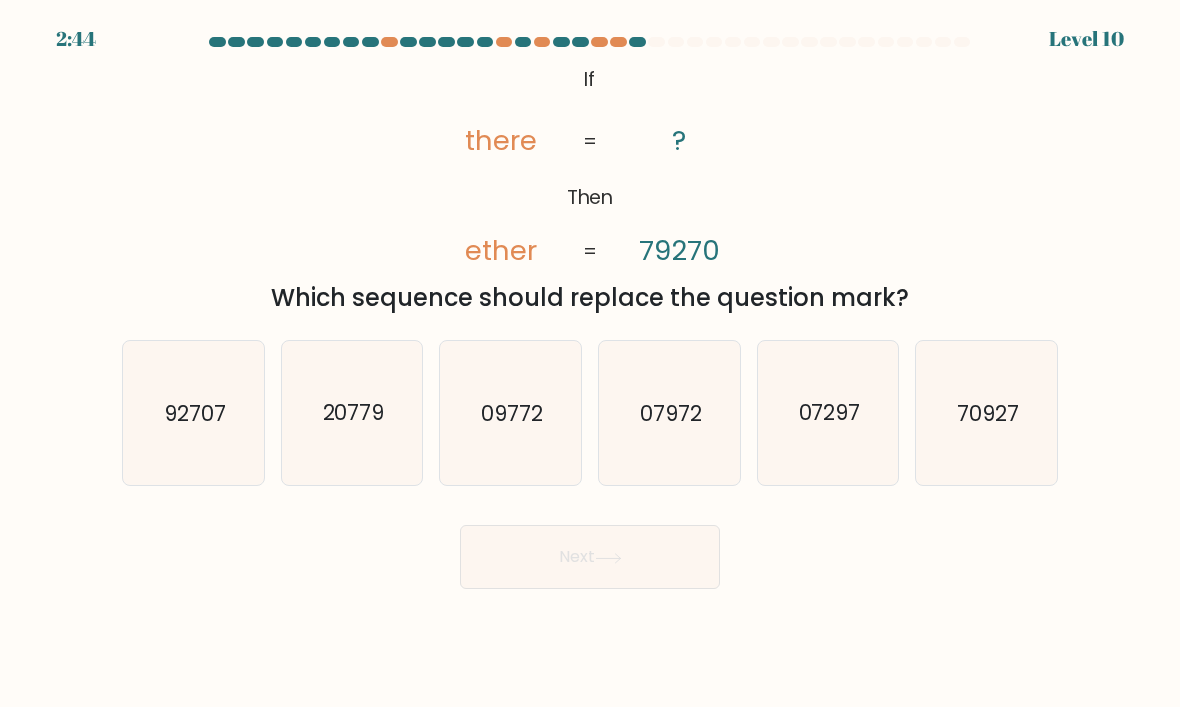 click on "92707" 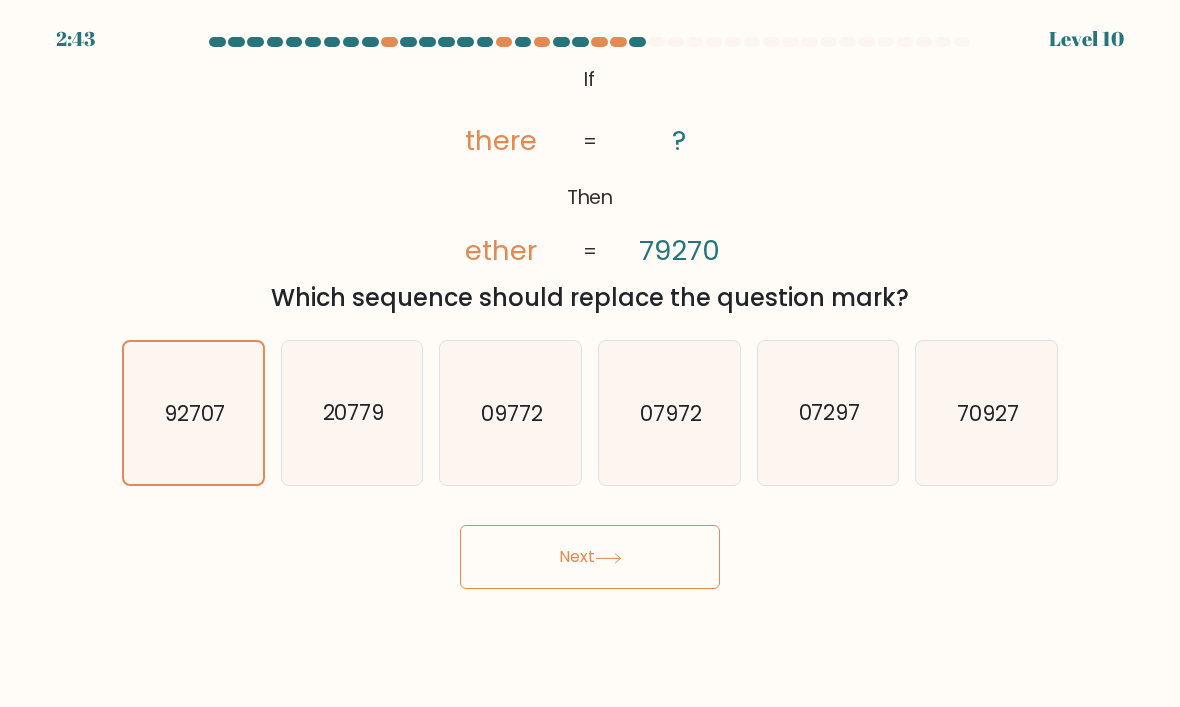 click on "Next" at bounding box center (590, 557) 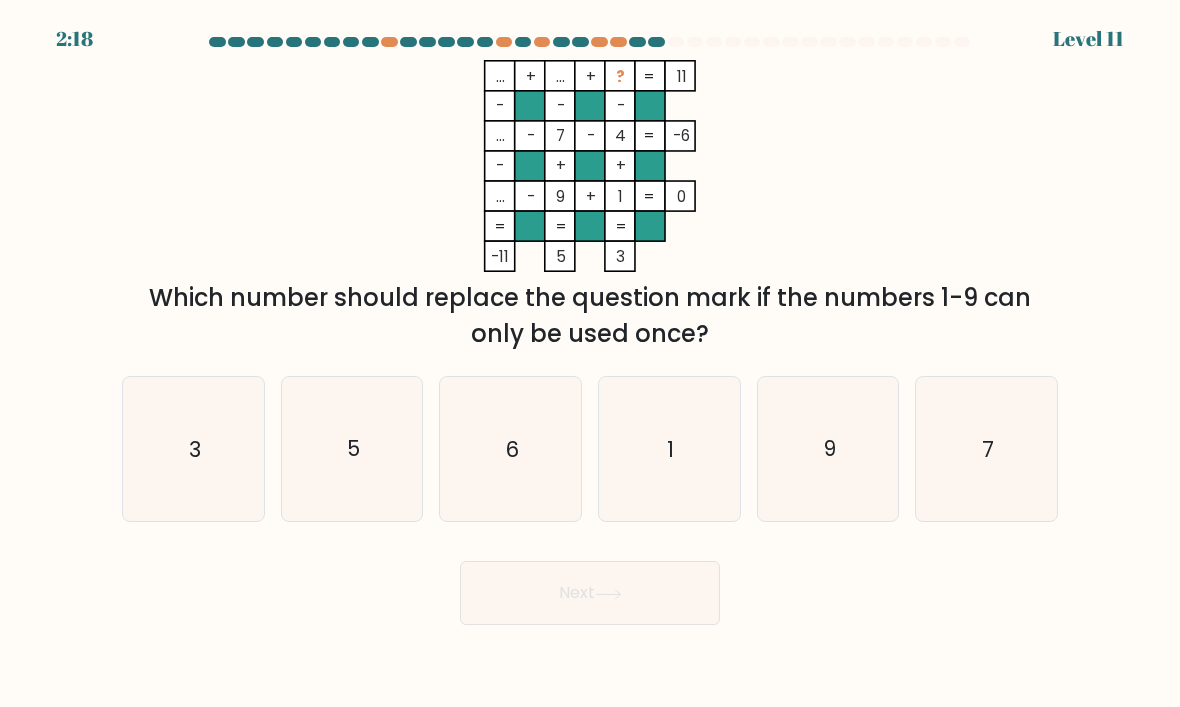 click on "5" at bounding box center [352, 449] 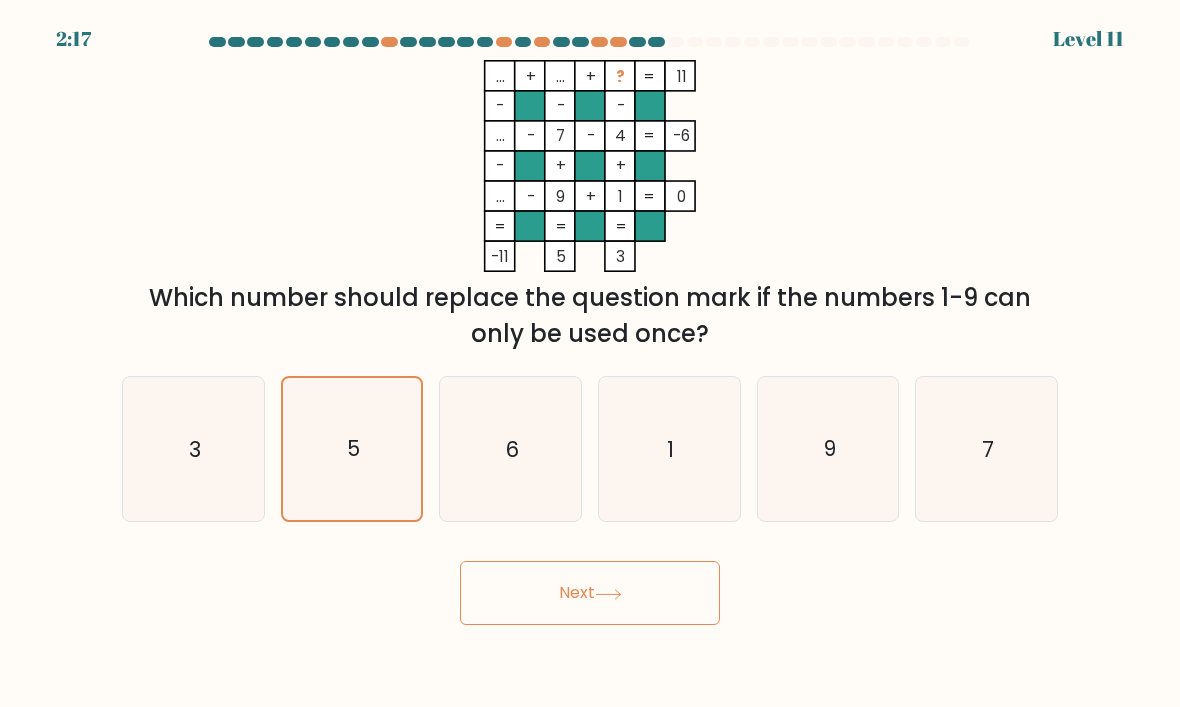 click on "3" 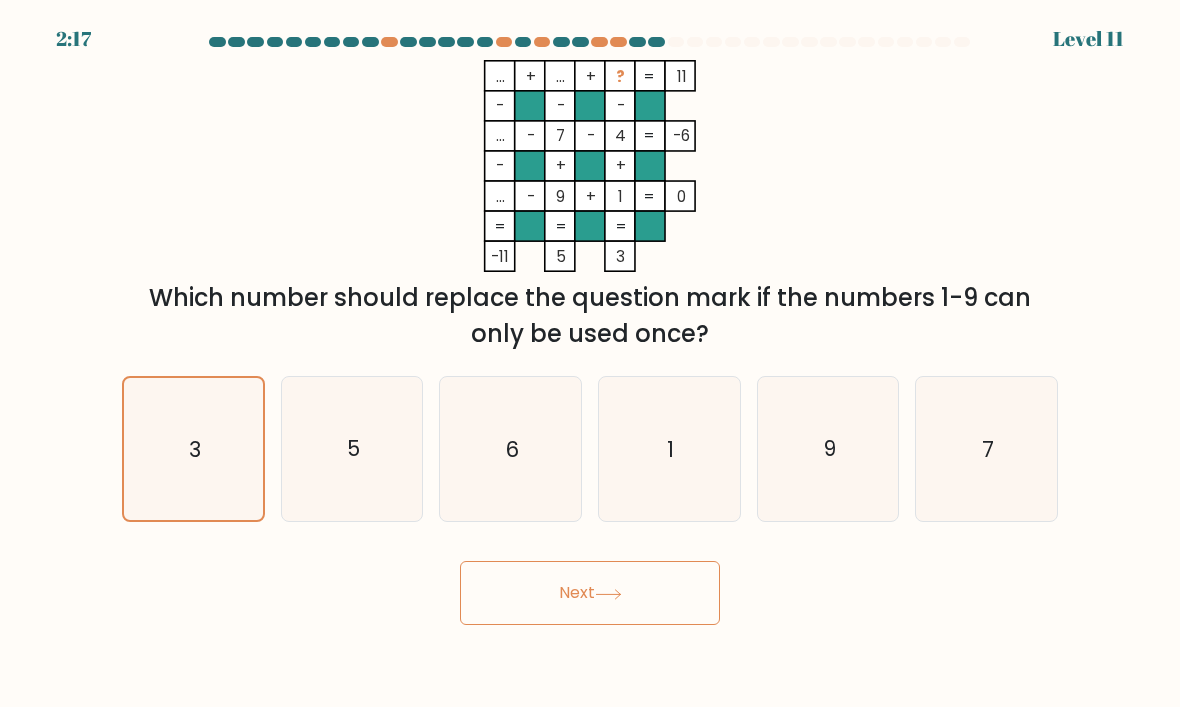 click on "Next" at bounding box center [590, 593] 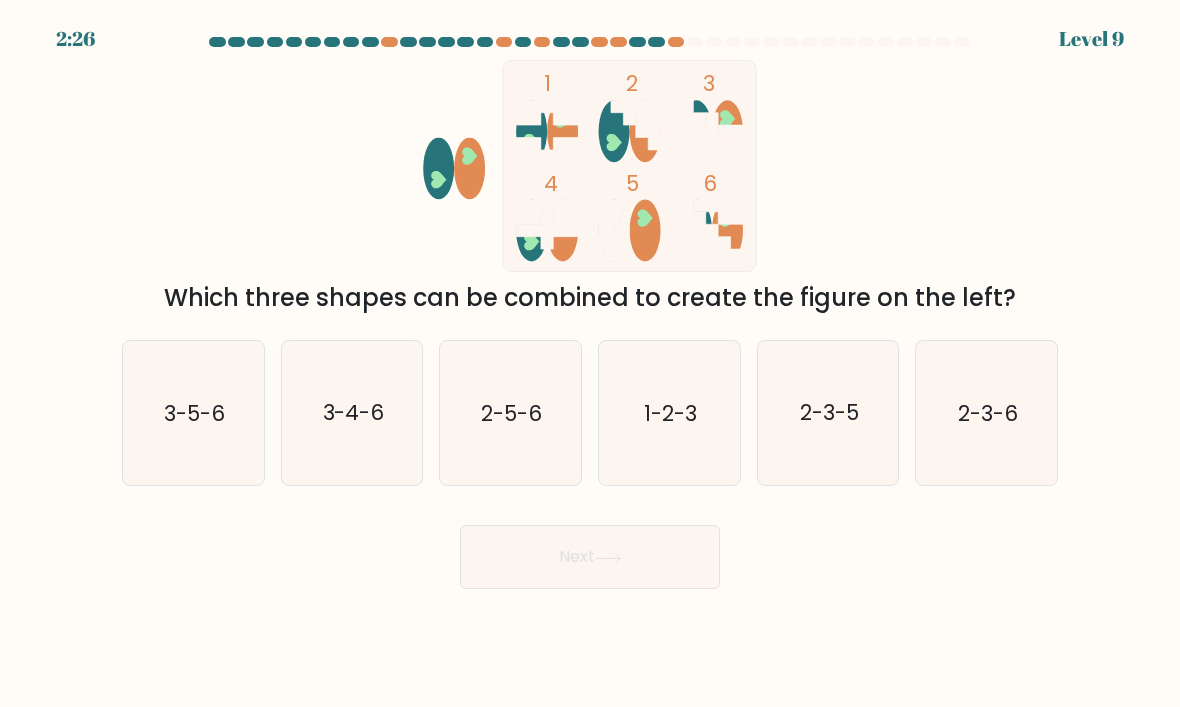 click on "2-3-6" 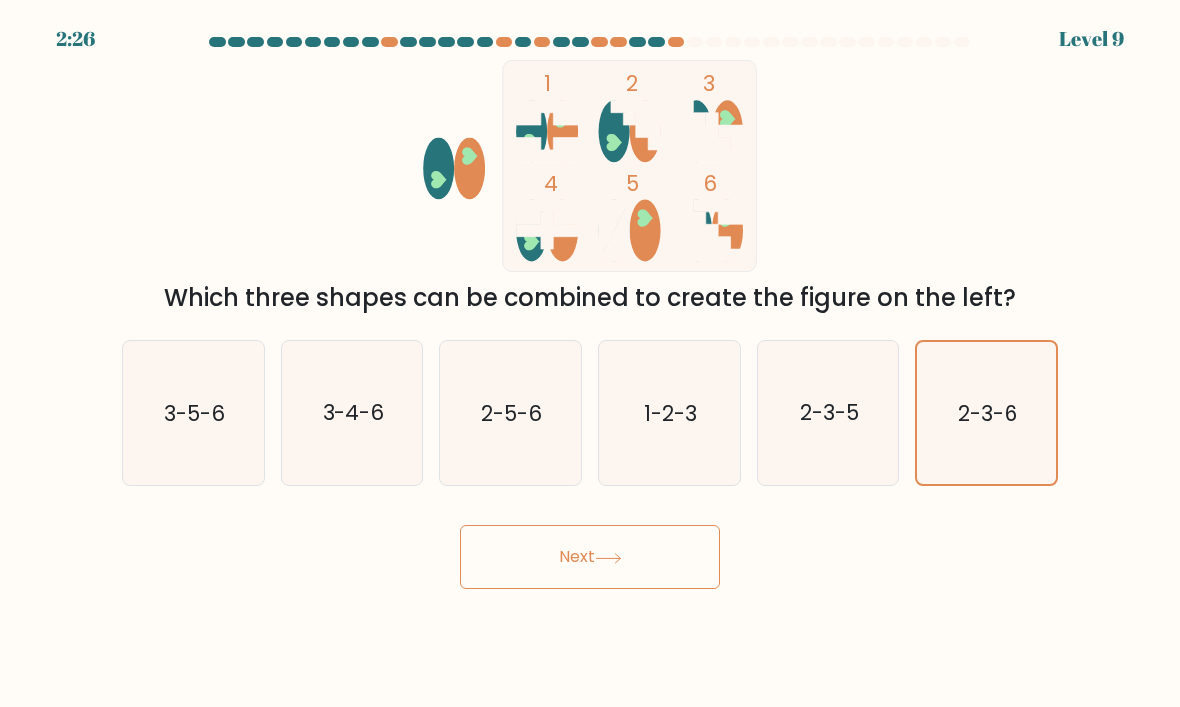 click 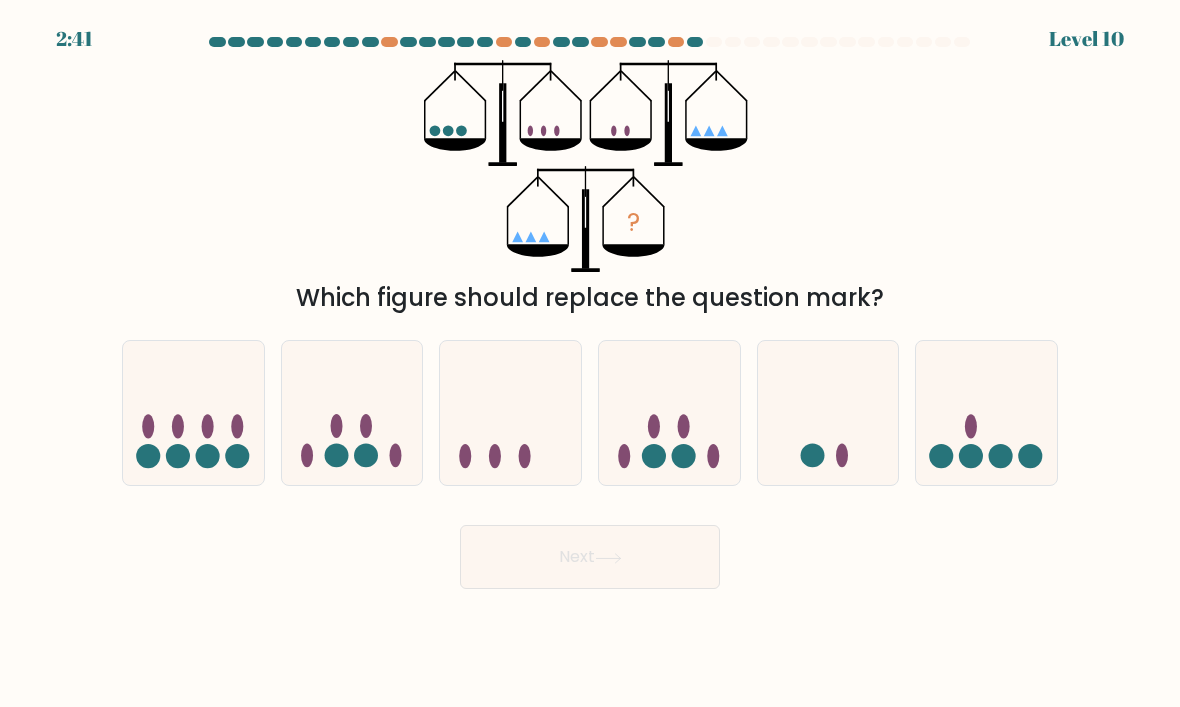 click 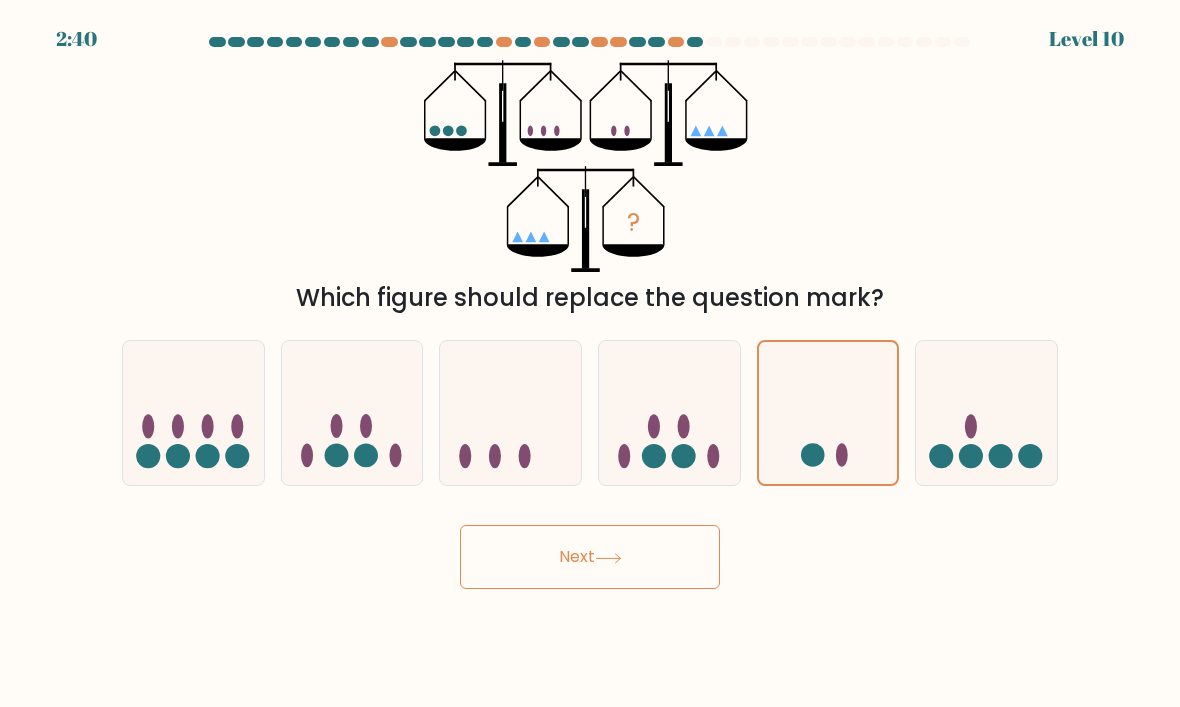 click on "Next" at bounding box center (590, 557) 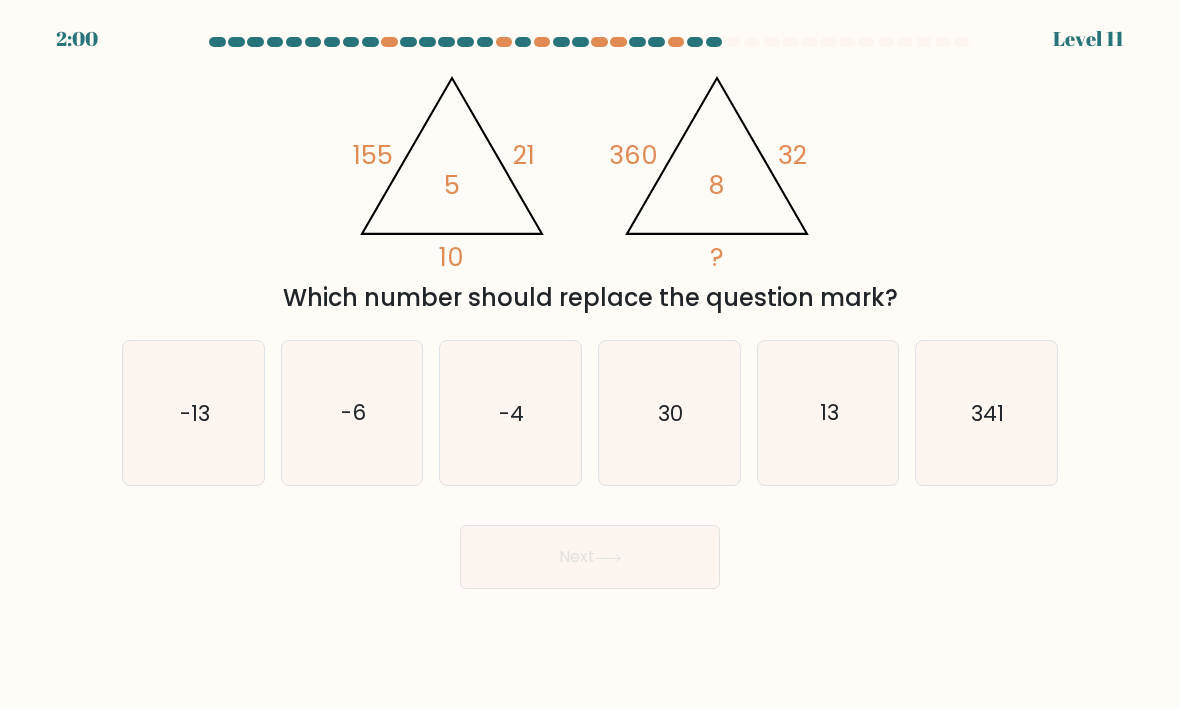 click on "13" 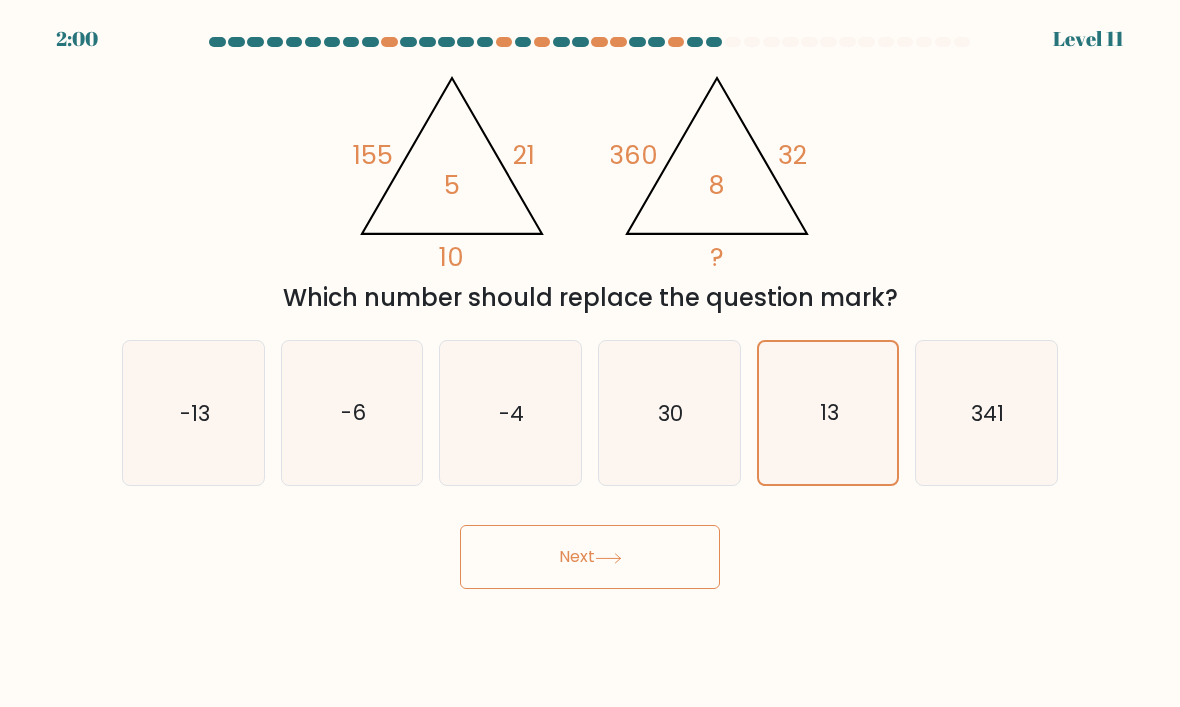click on "Next" at bounding box center [590, 557] 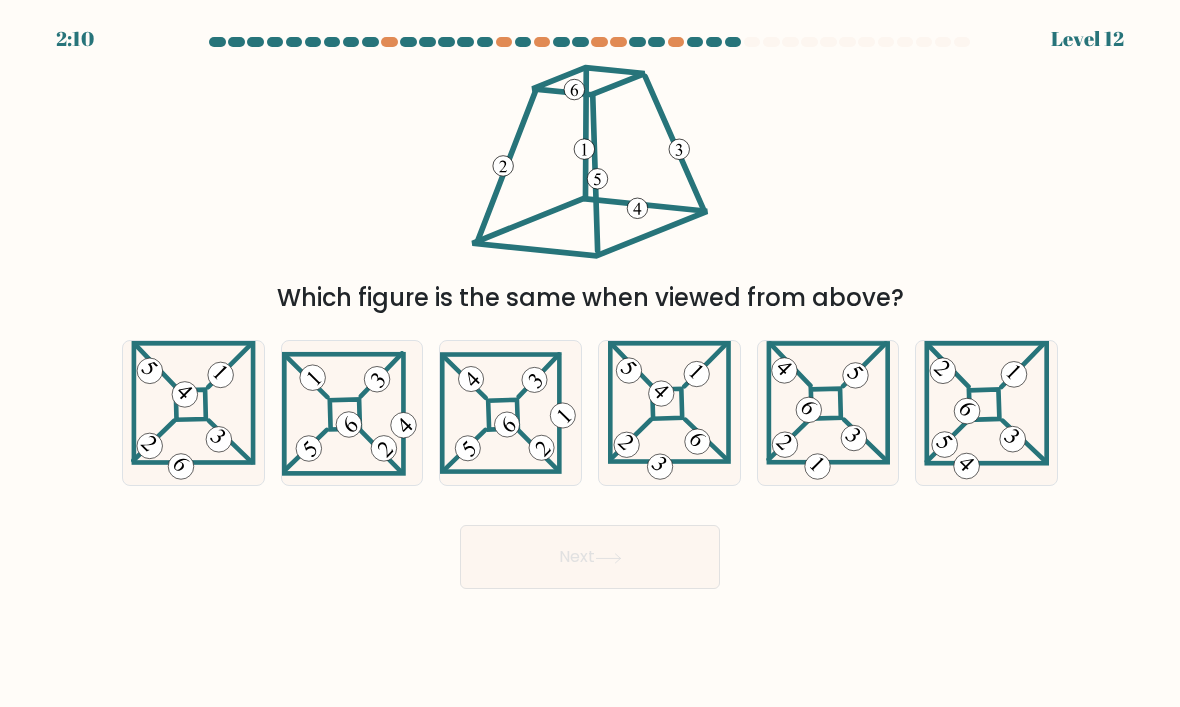 click 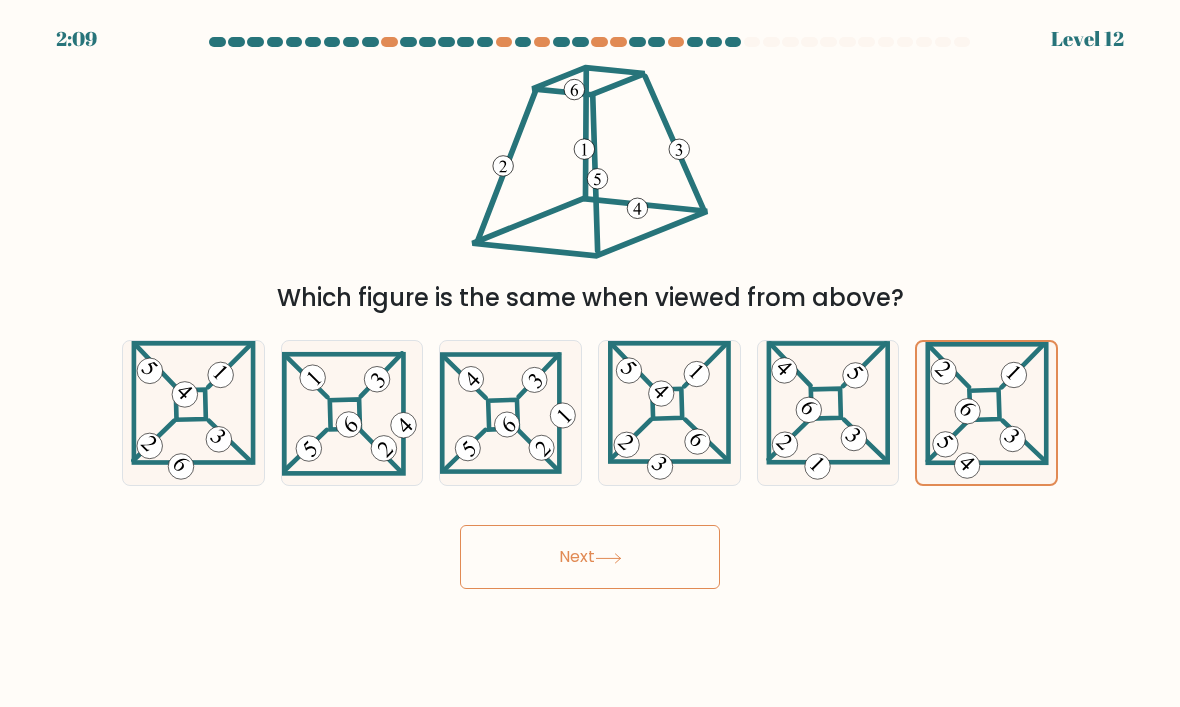 click on "Next" at bounding box center (590, 557) 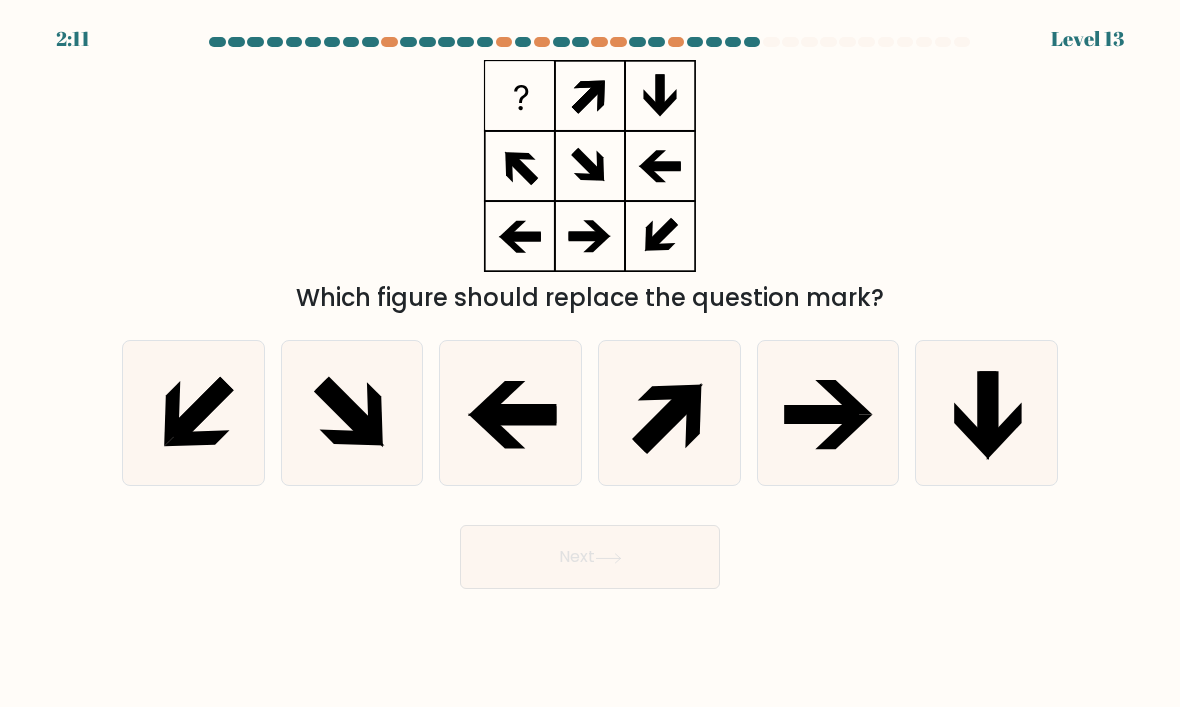 click 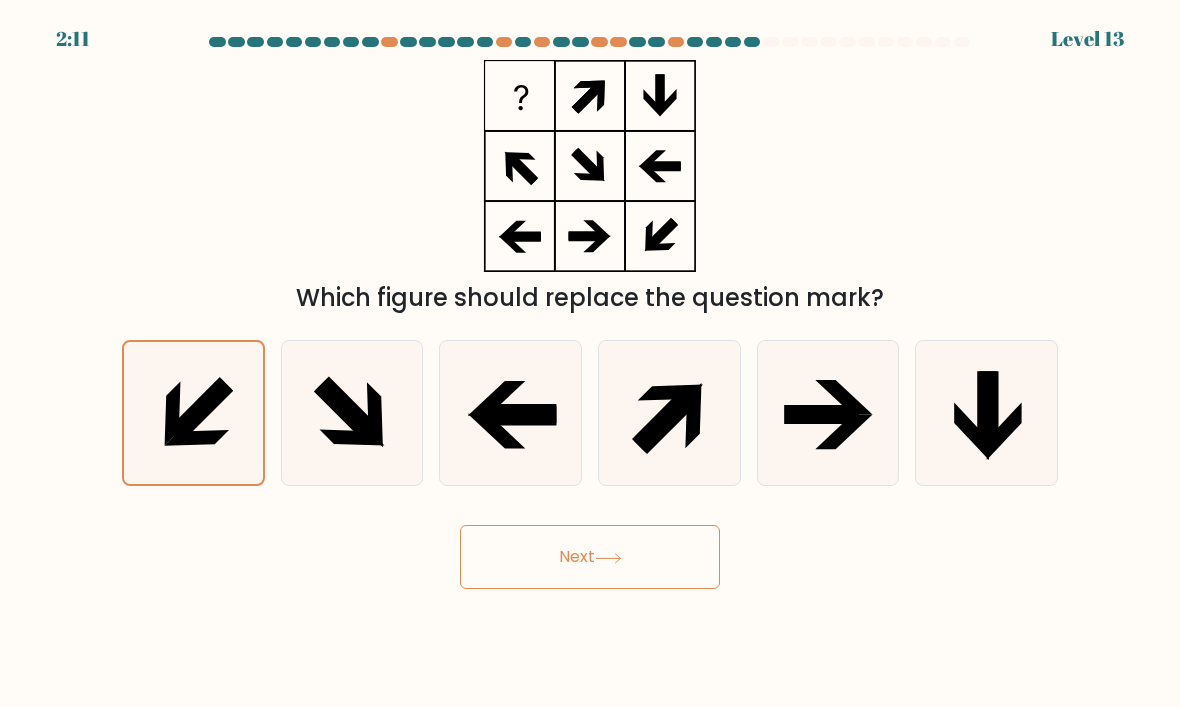 click 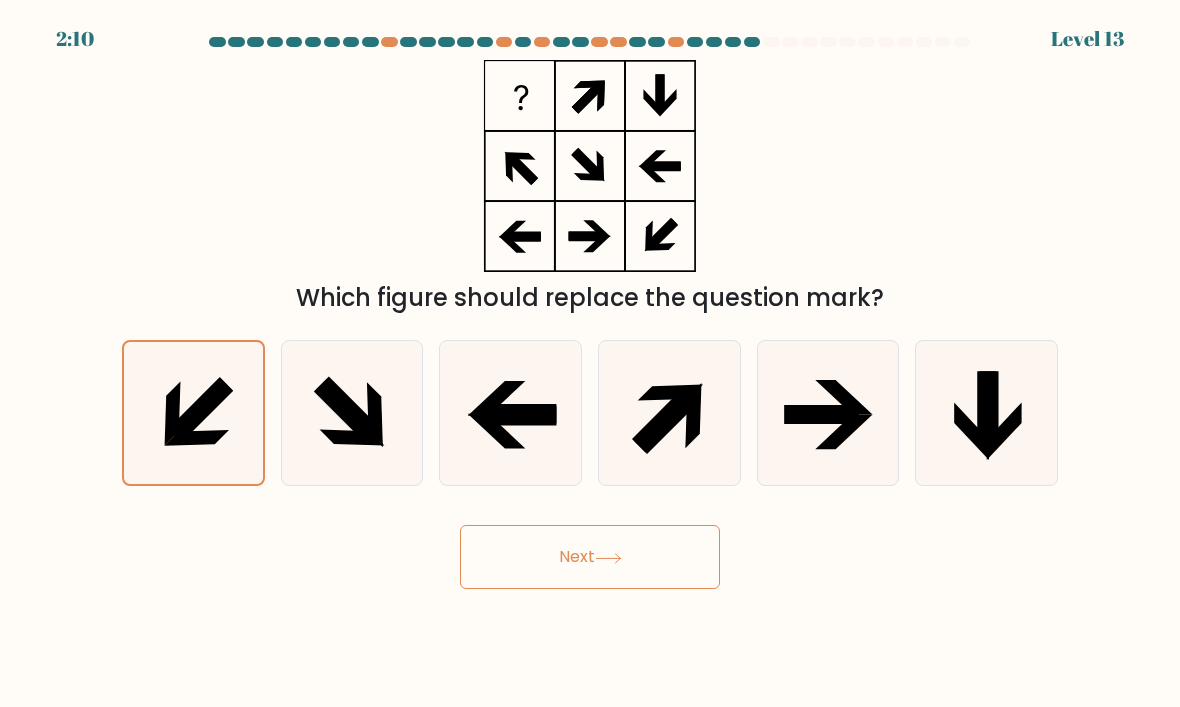 click on "Next" at bounding box center (590, 557) 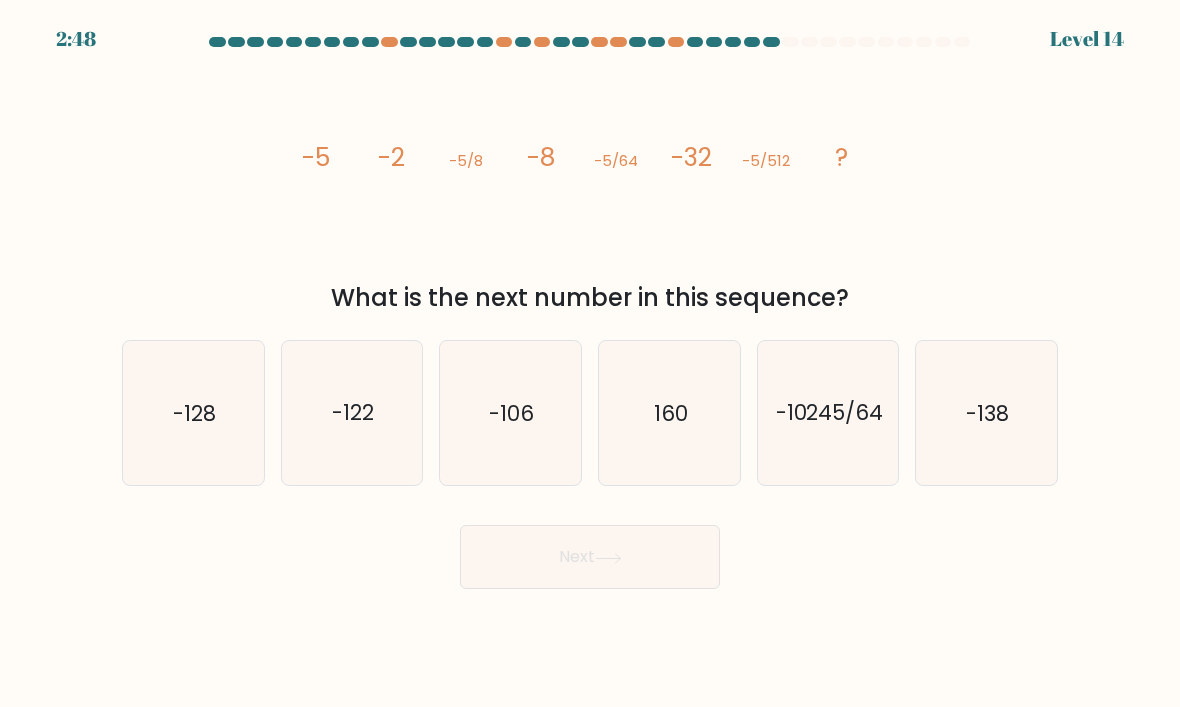 click on "-10245/64" 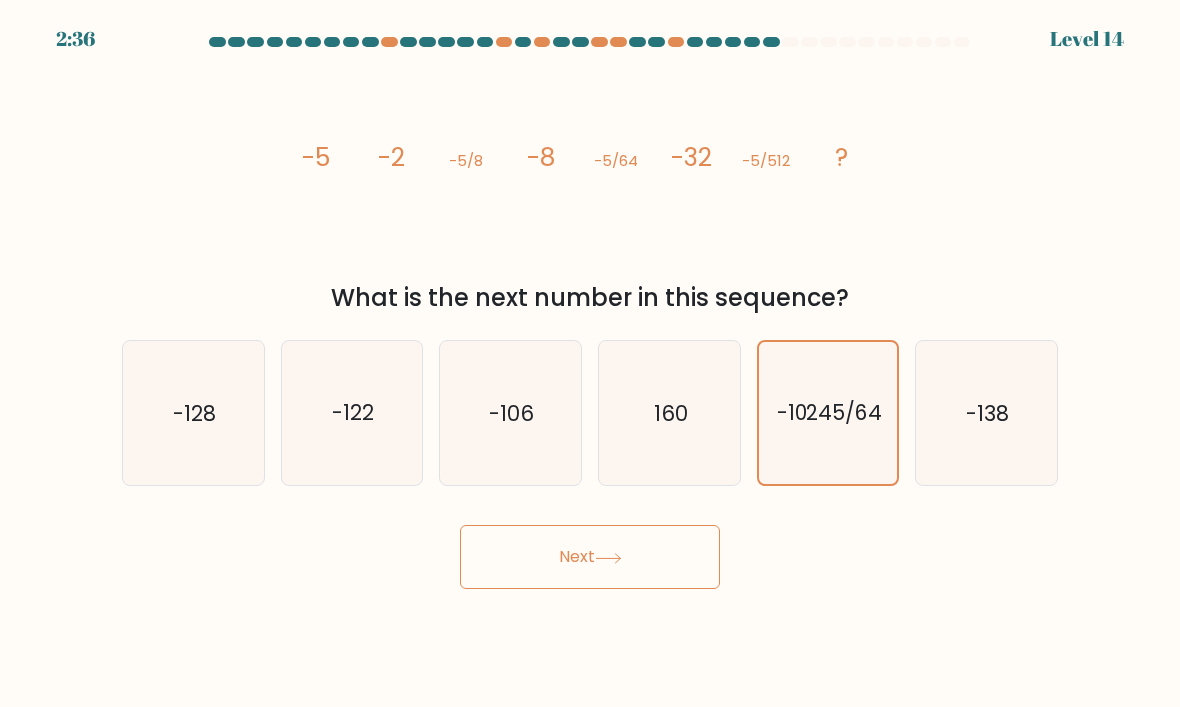 click on "-122" 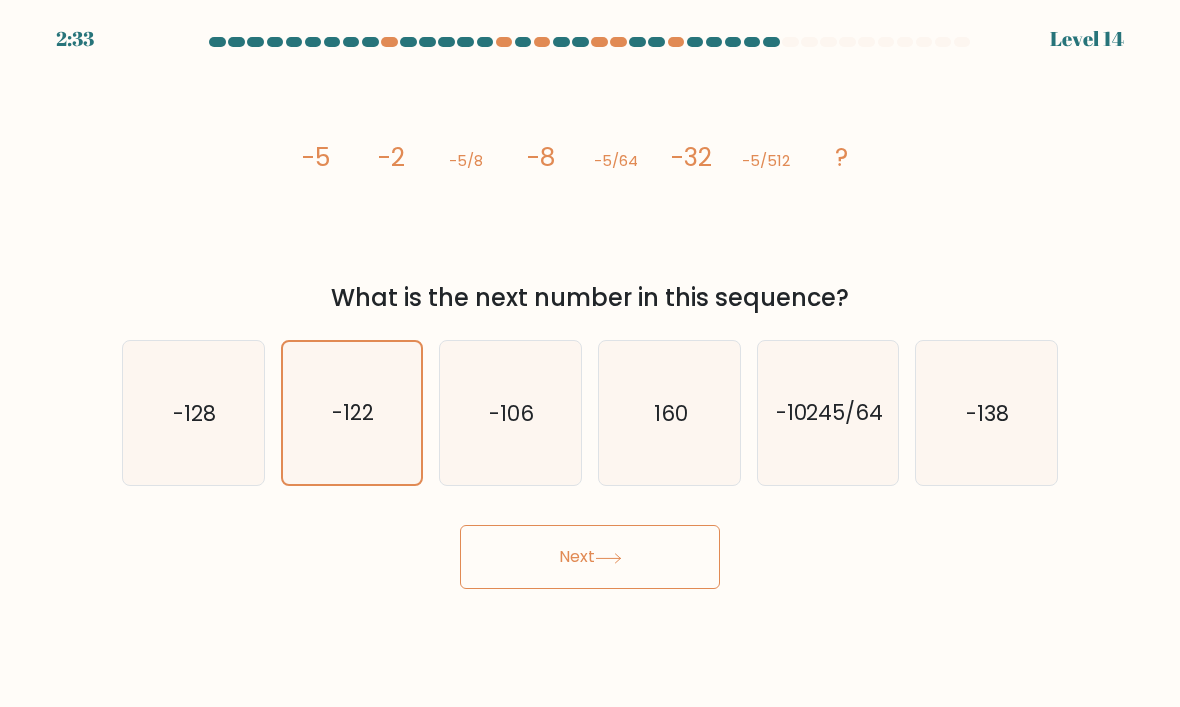 click on "-106" 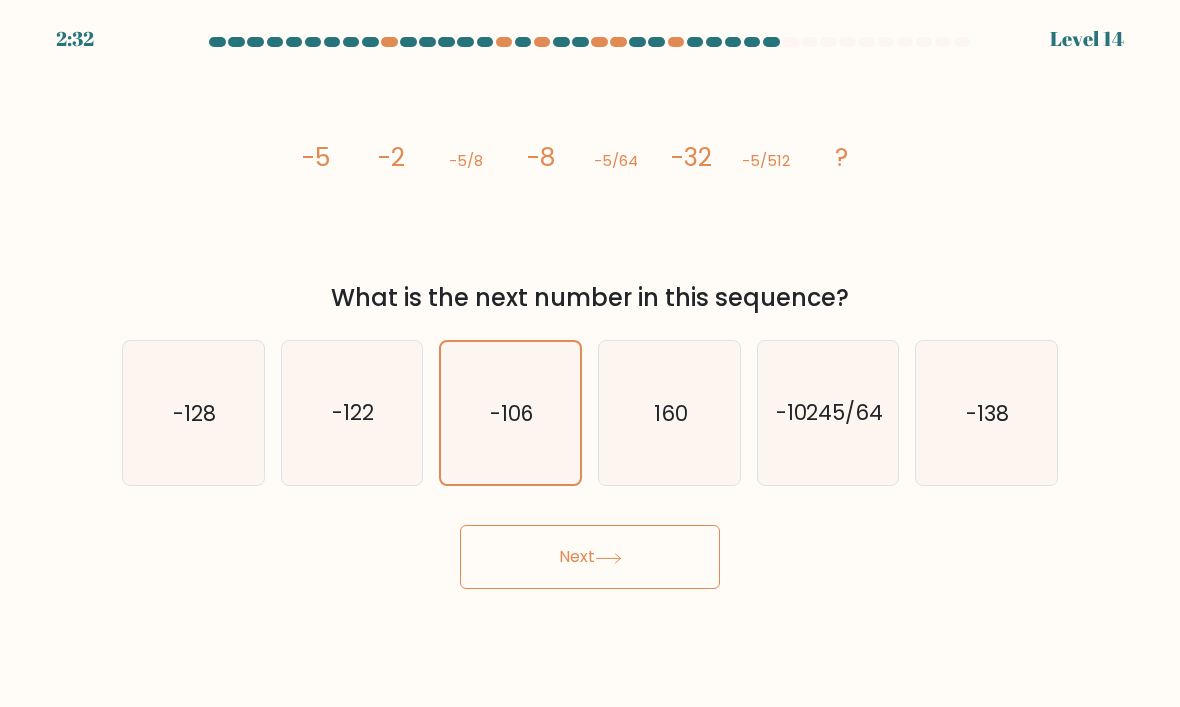 click on "Next" at bounding box center (590, 557) 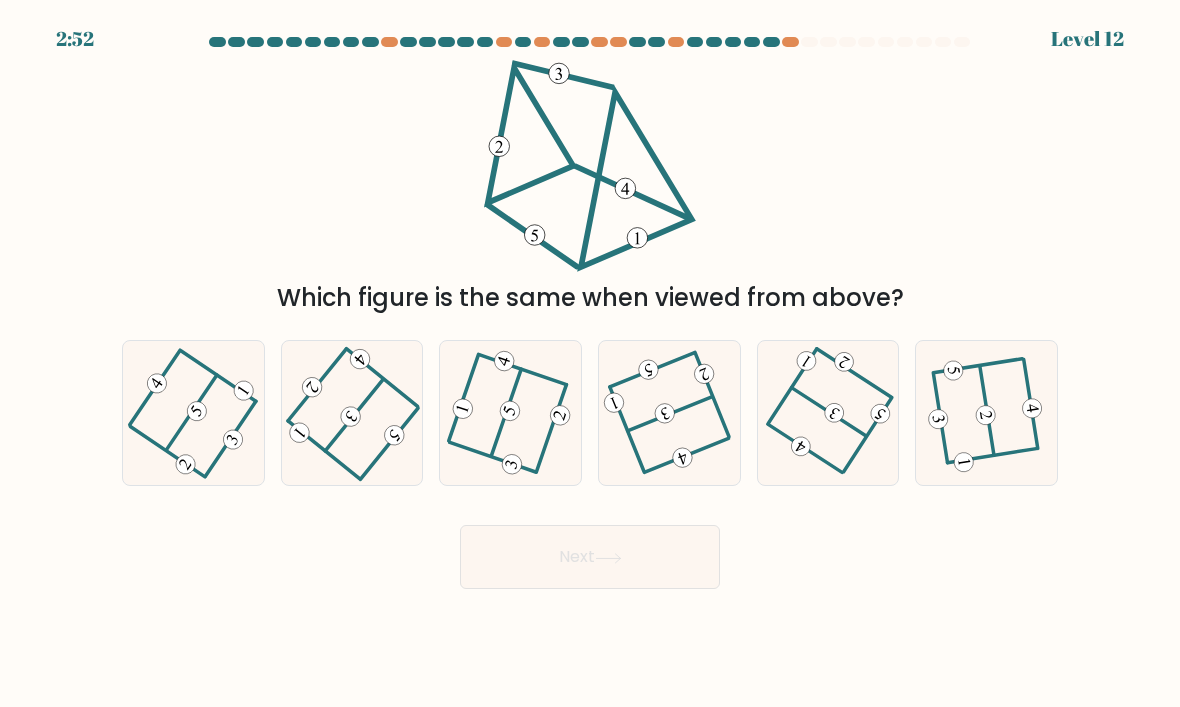 click 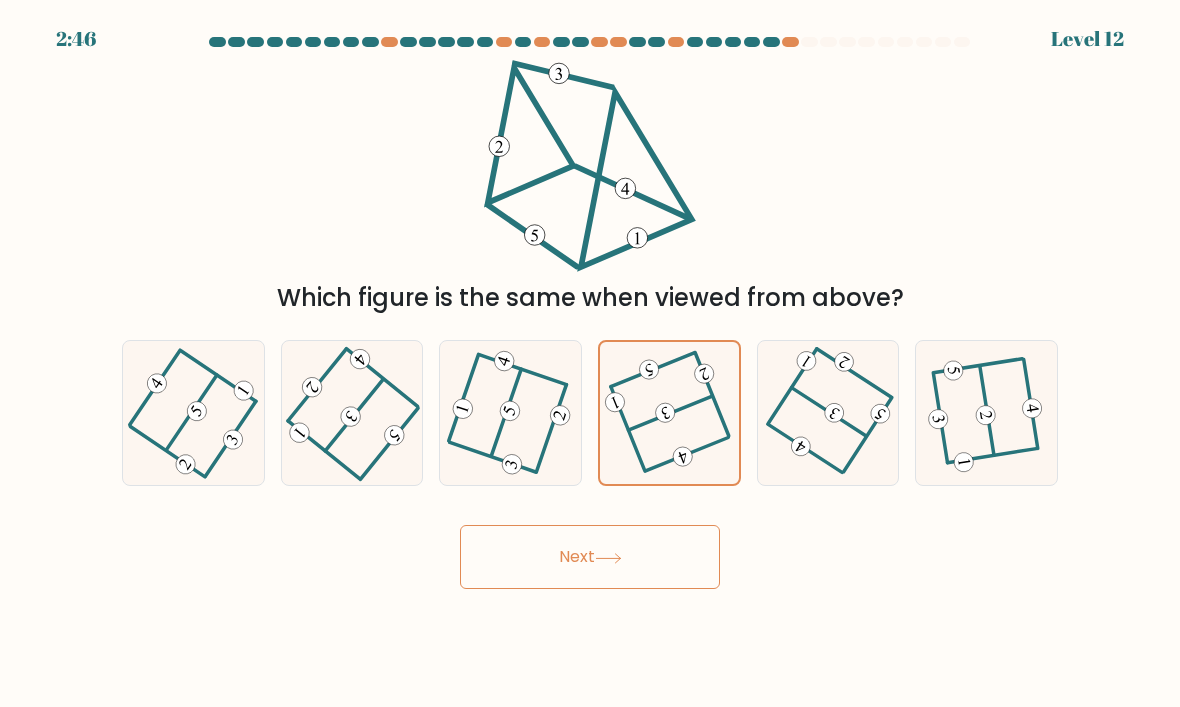click on "Next" at bounding box center (590, 557) 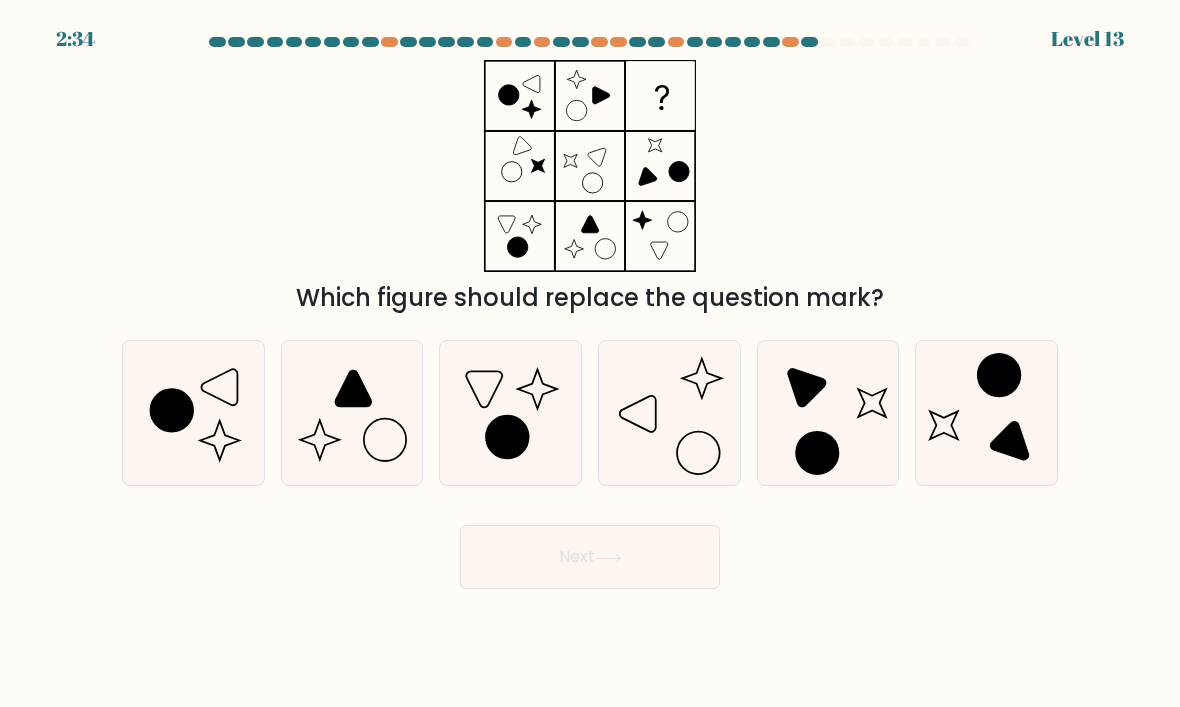 click 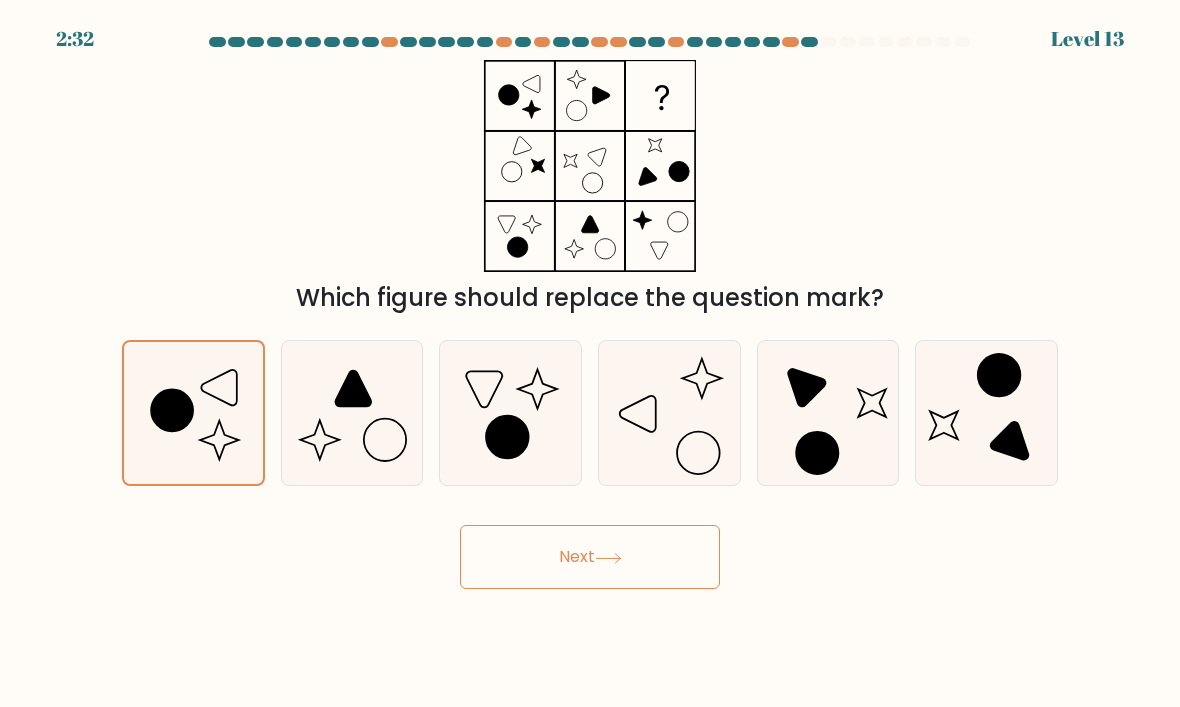 click on "Next" at bounding box center [590, 557] 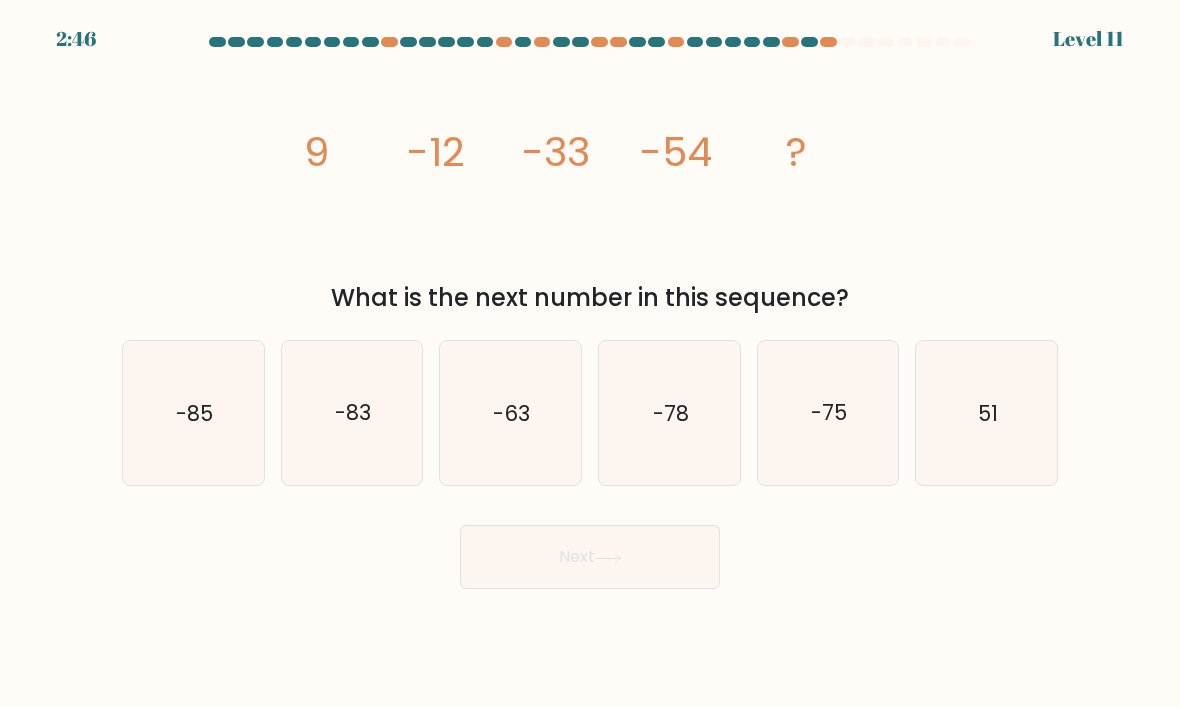 click on "-75" 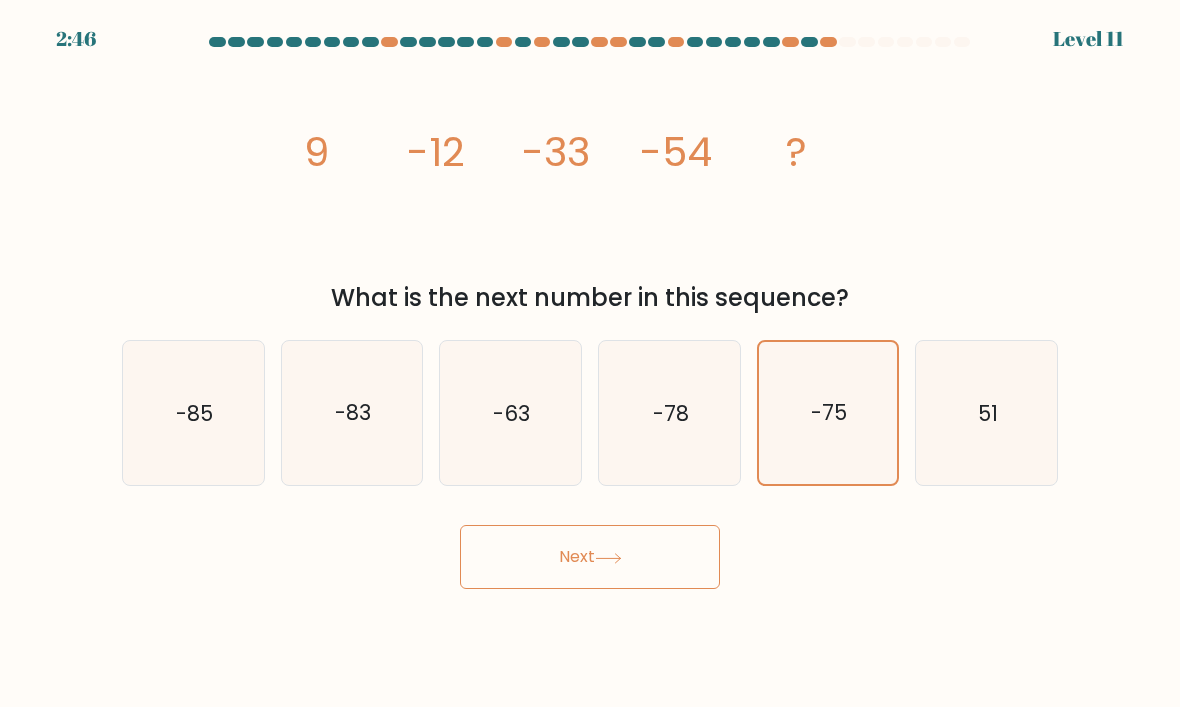 click on "Next" at bounding box center [590, 557] 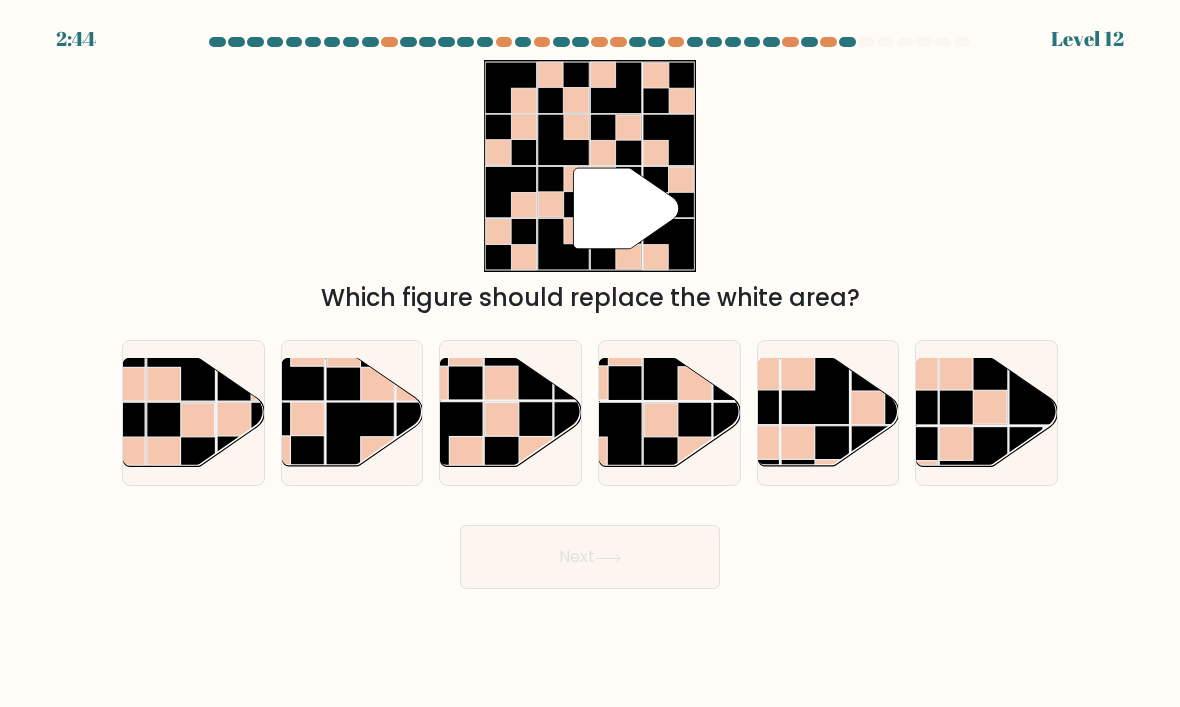 click on "Next" at bounding box center [590, 557] 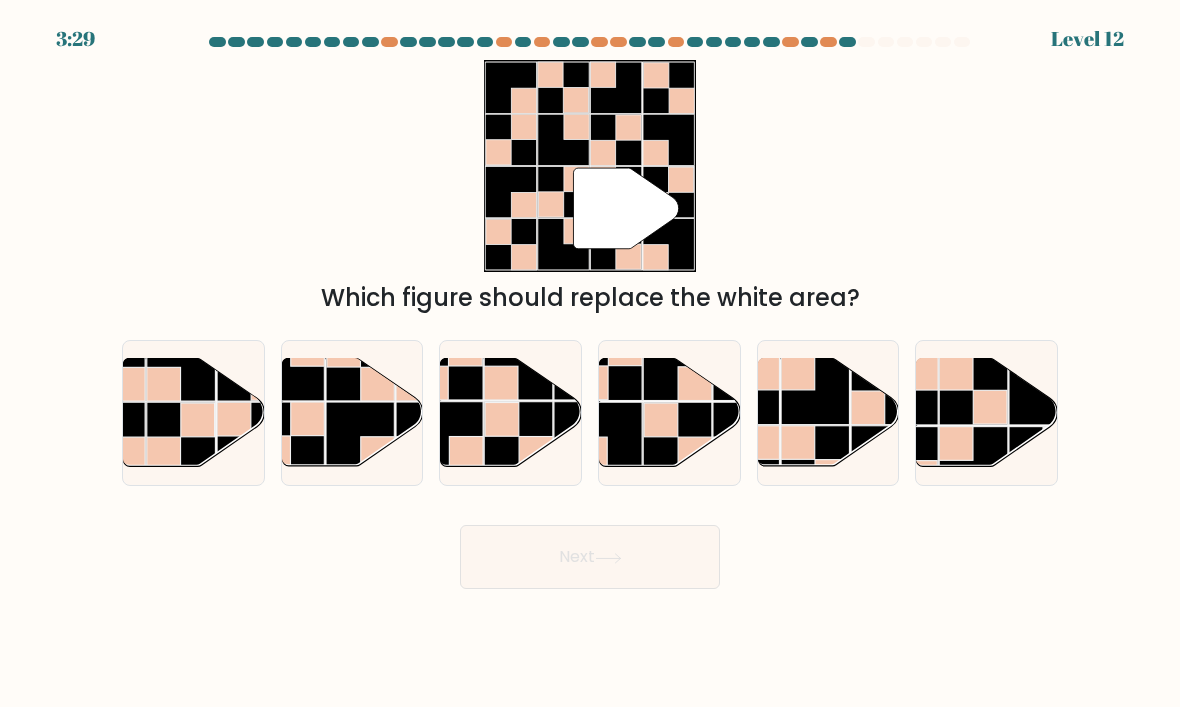 click on ""
Which figure should replace the white area?" at bounding box center (590, 188) 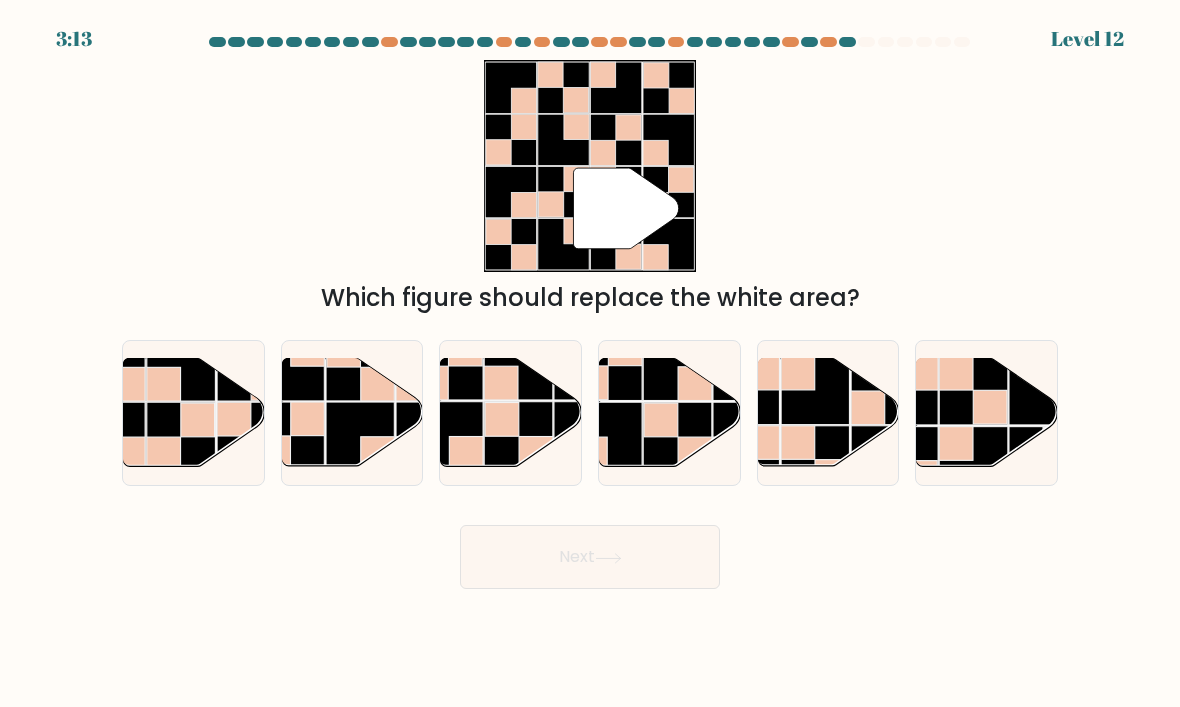 click 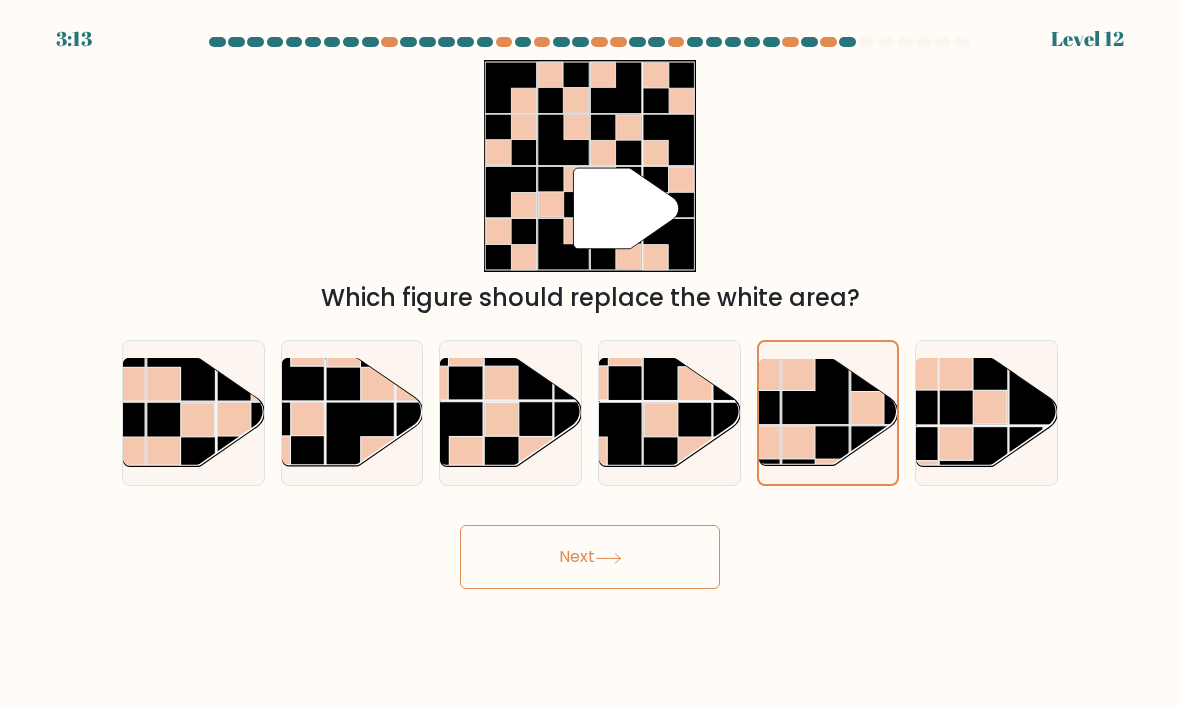 click 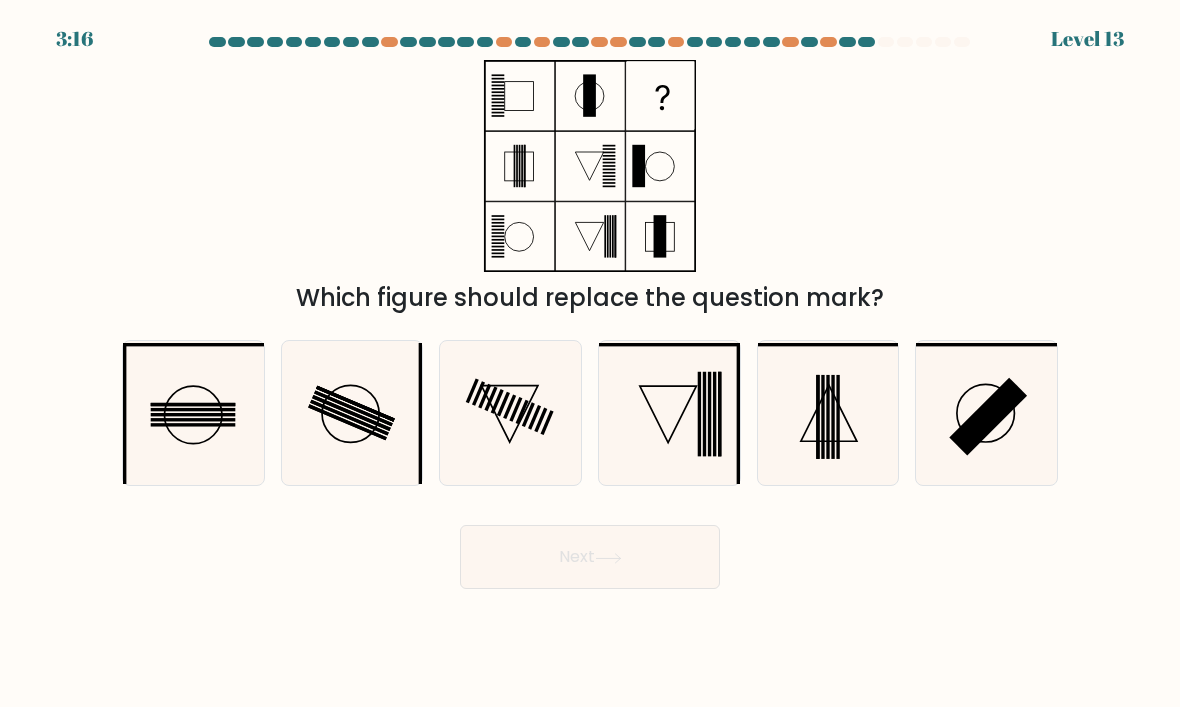 click 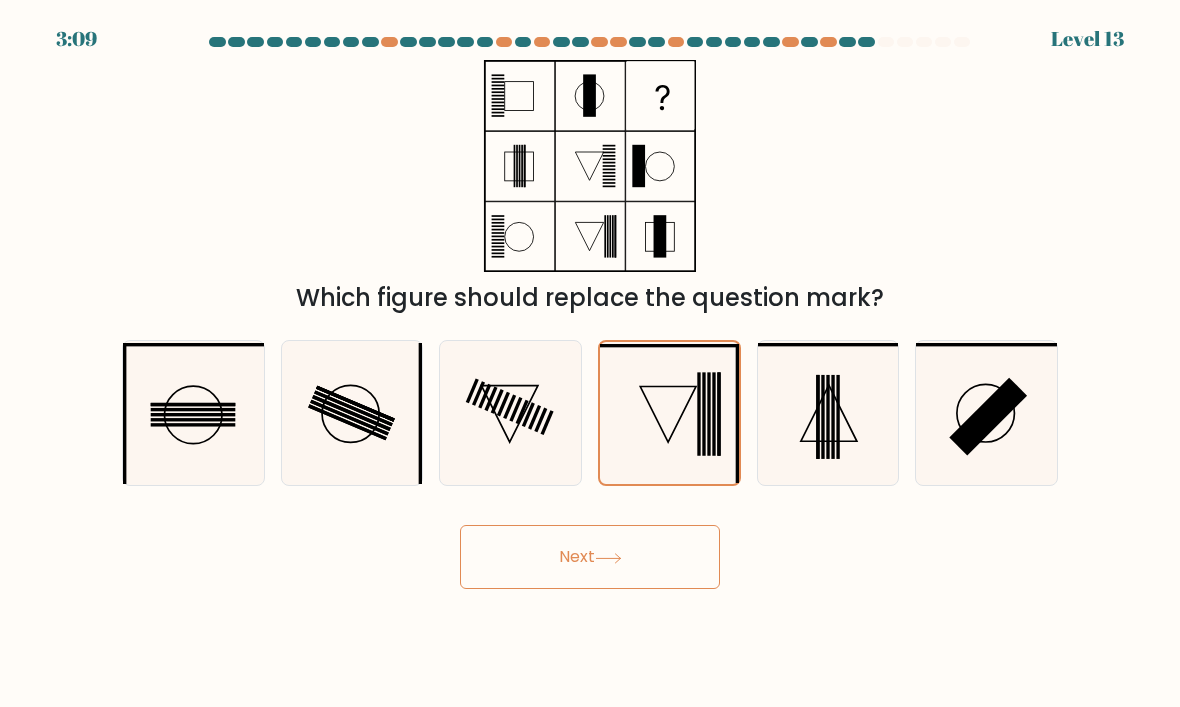 click on "Next" at bounding box center (590, 557) 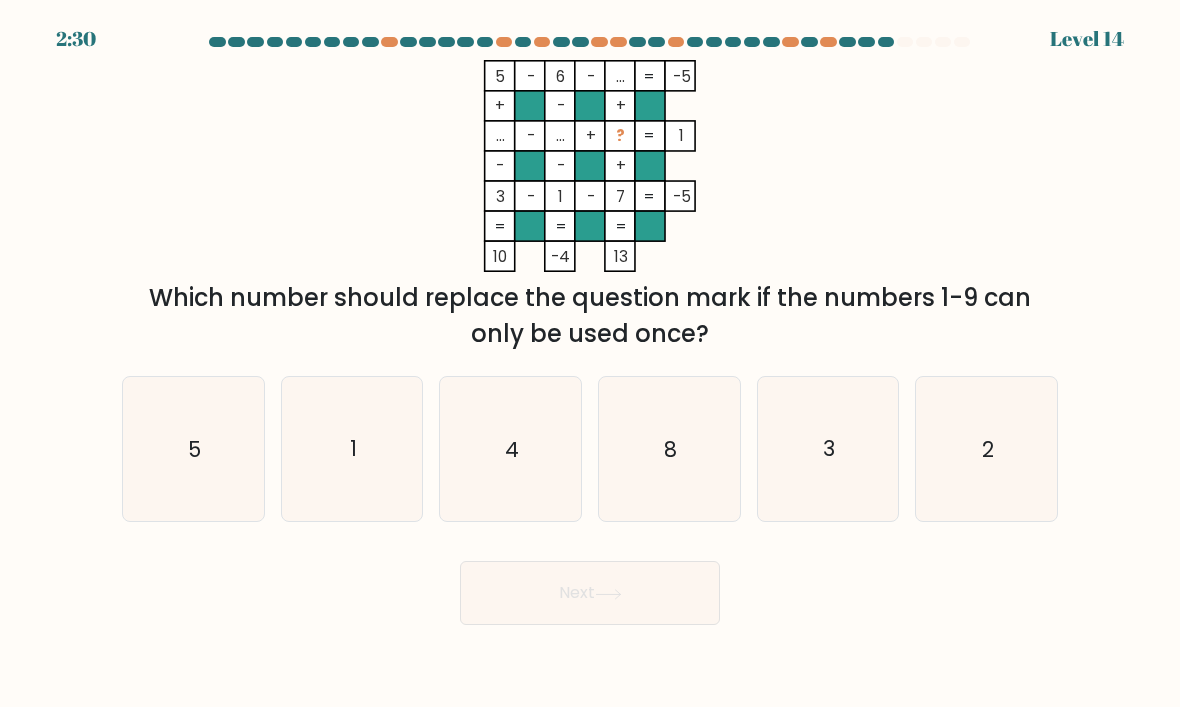 click on "4" 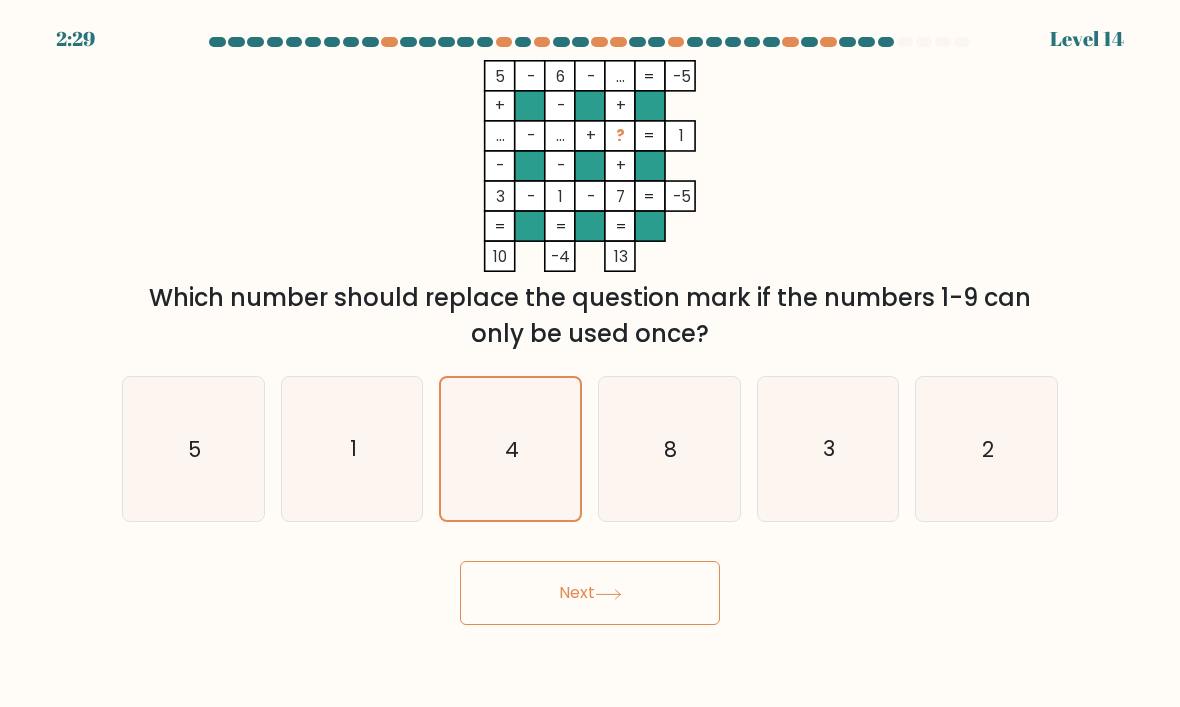 click on "Next" at bounding box center (590, 593) 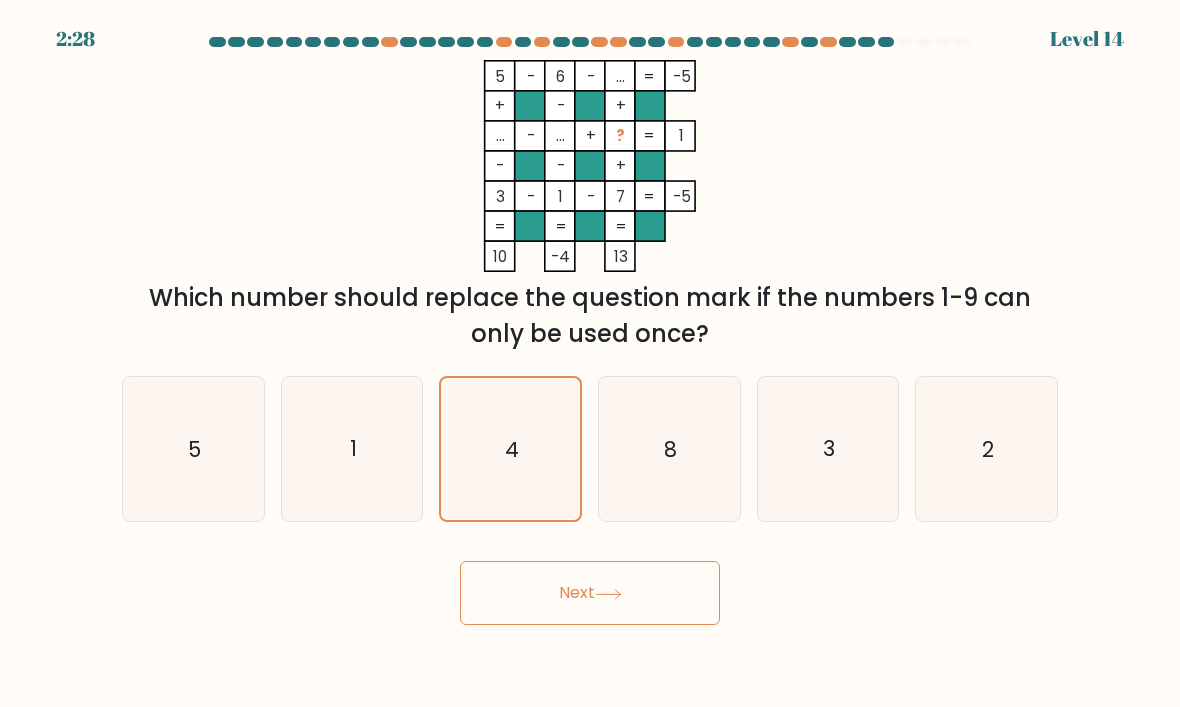 click on "Next" at bounding box center (590, 593) 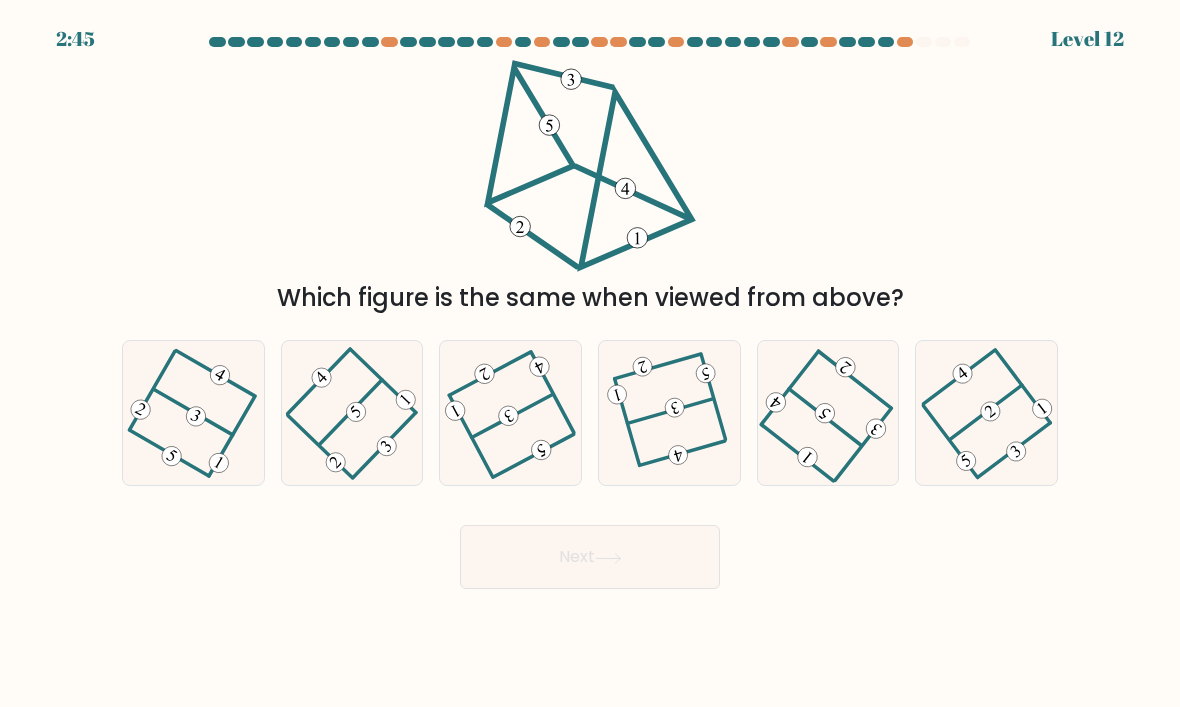 click 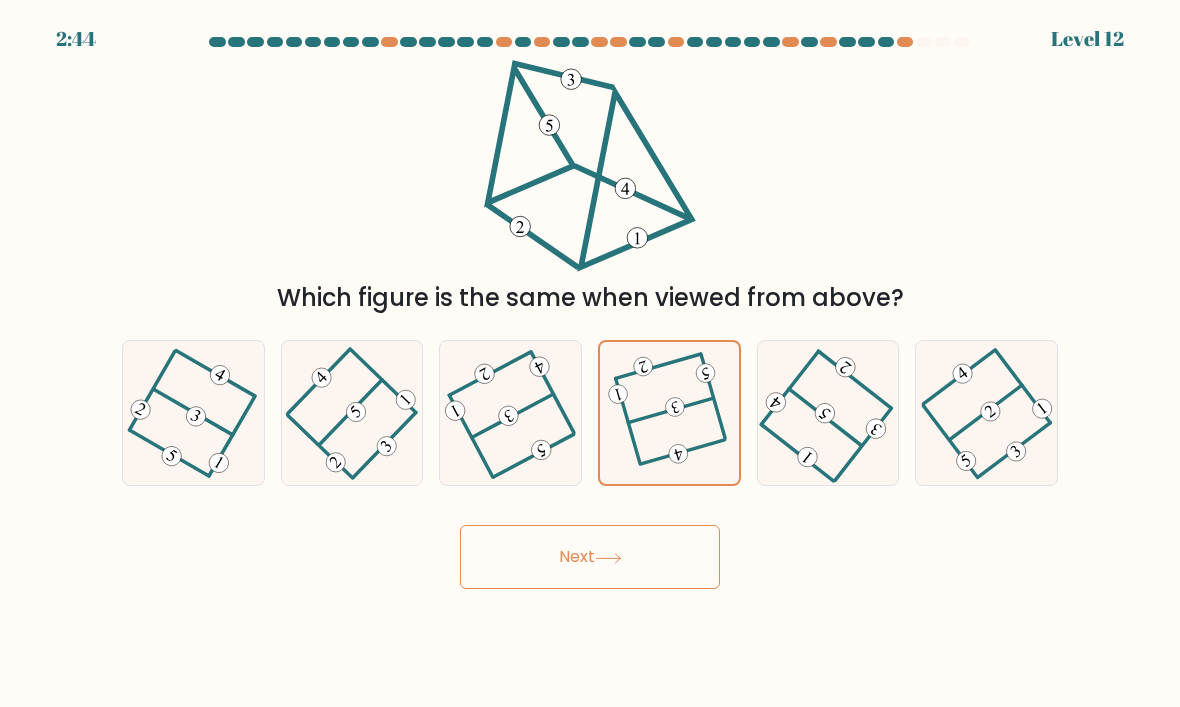 click on "Next" at bounding box center [590, 557] 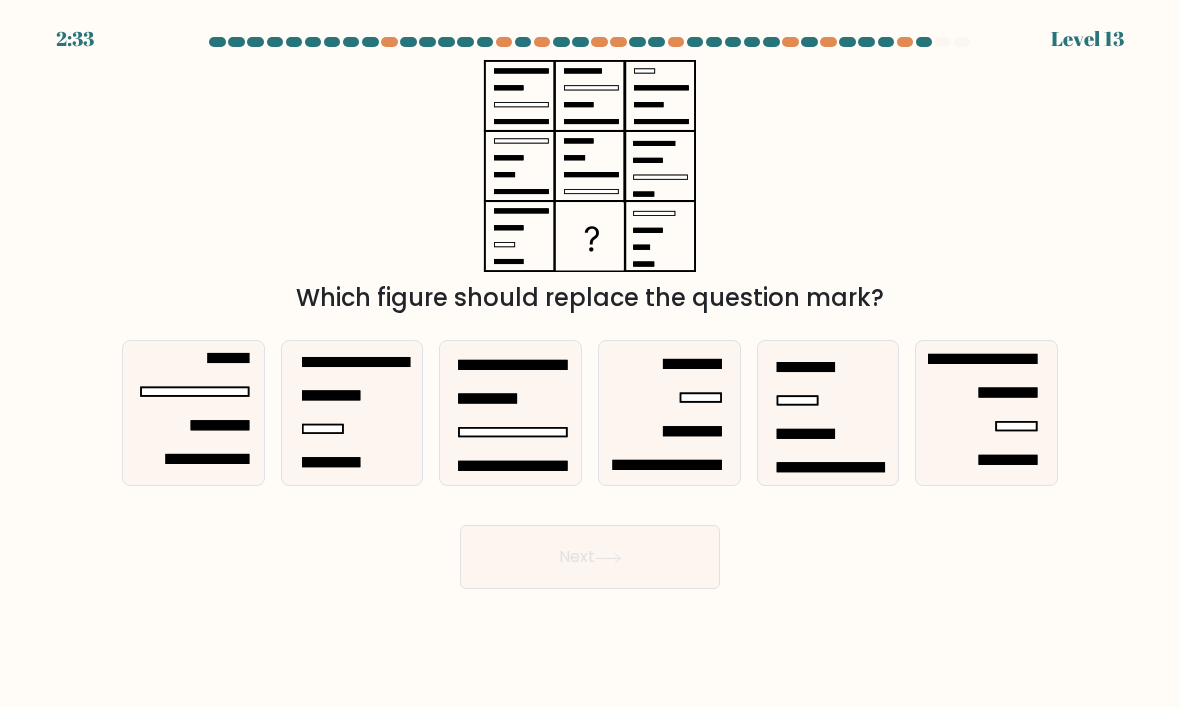 click 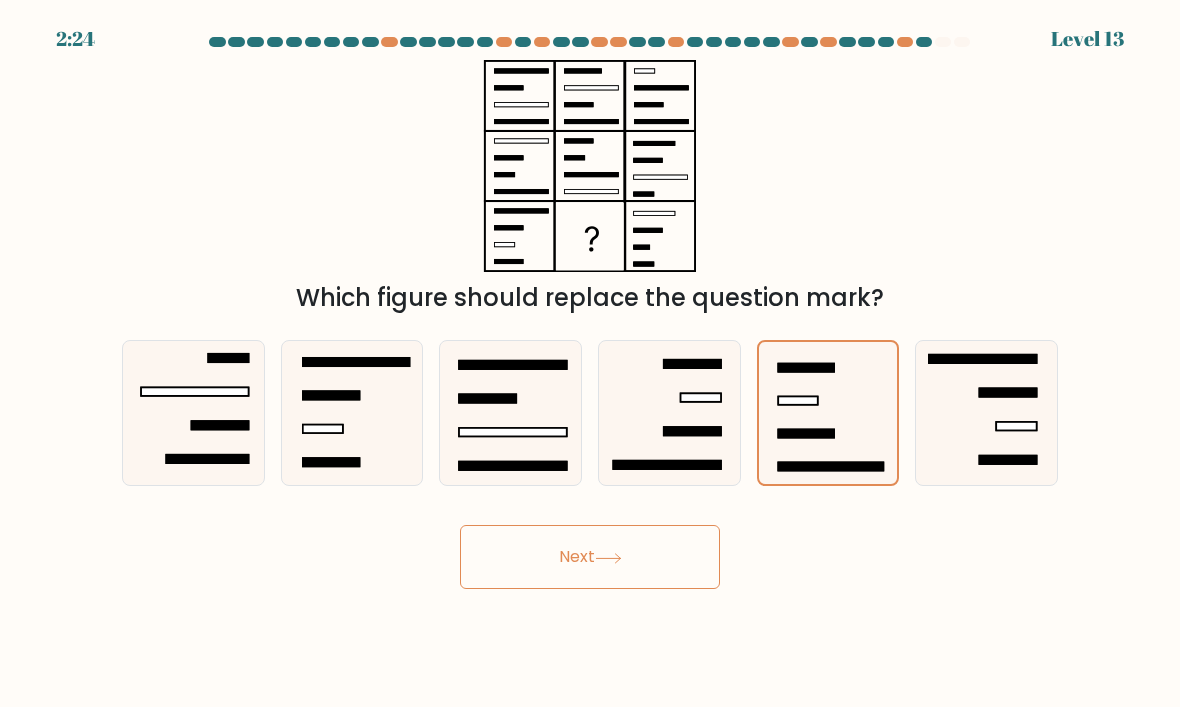 click on "Next" at bounding box center (590, 557) 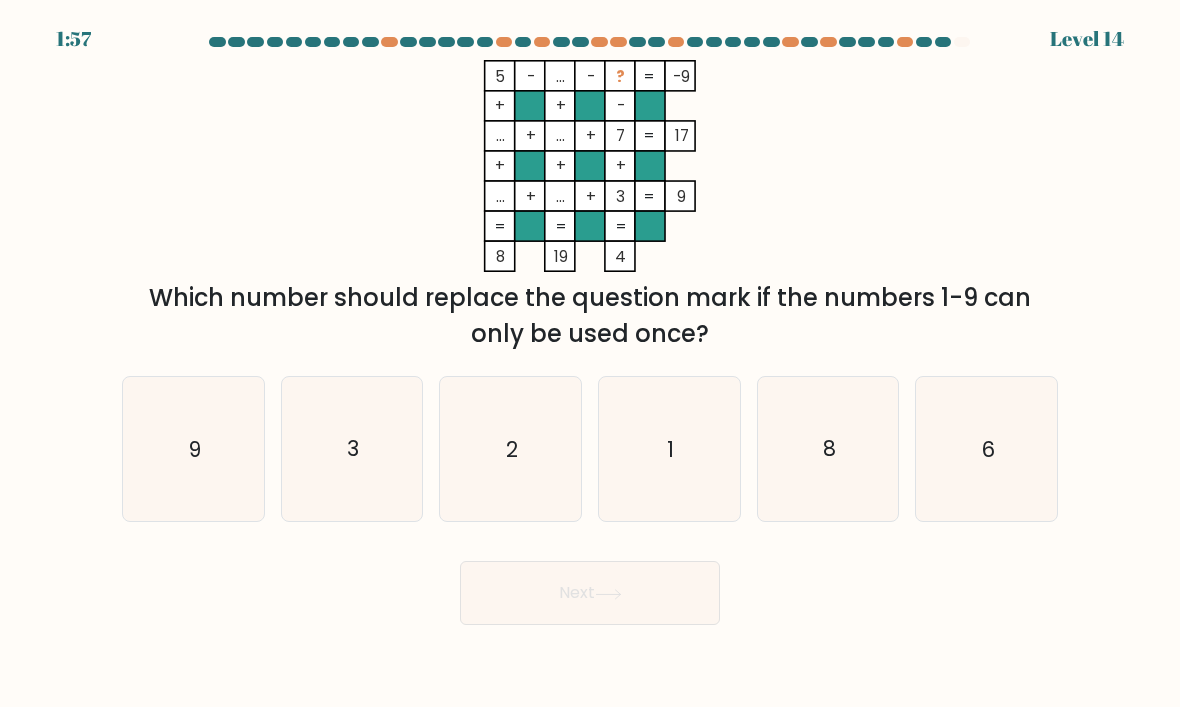 click on "6" 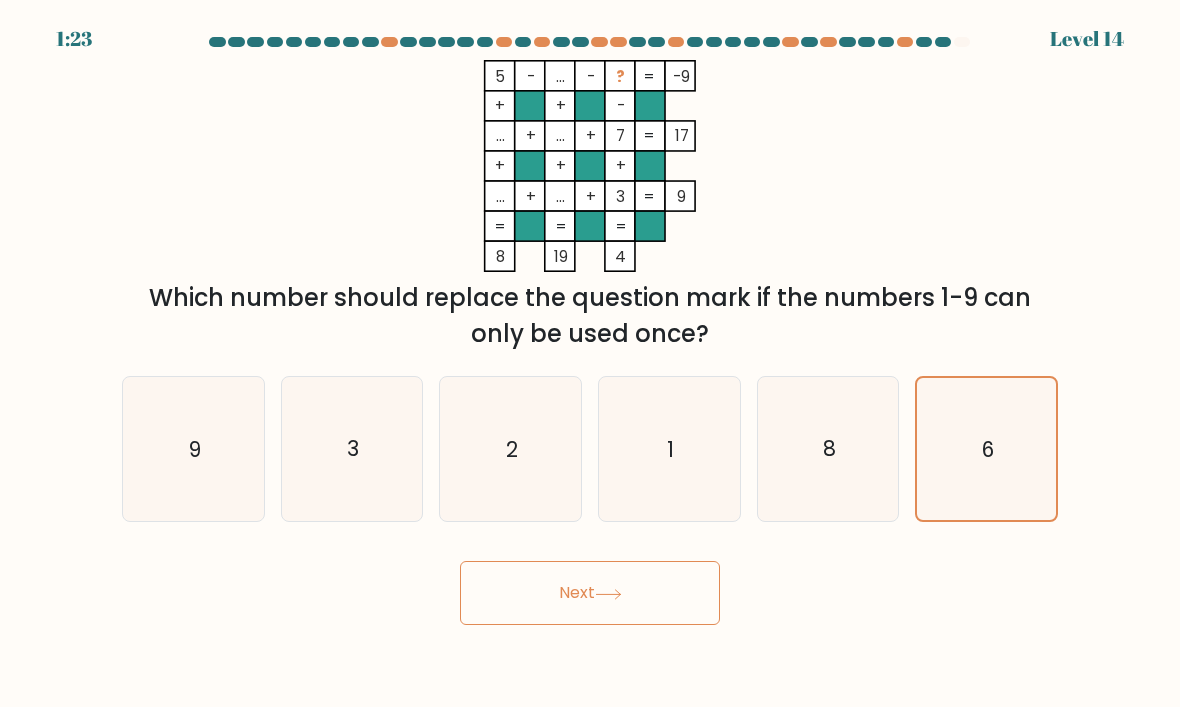 click 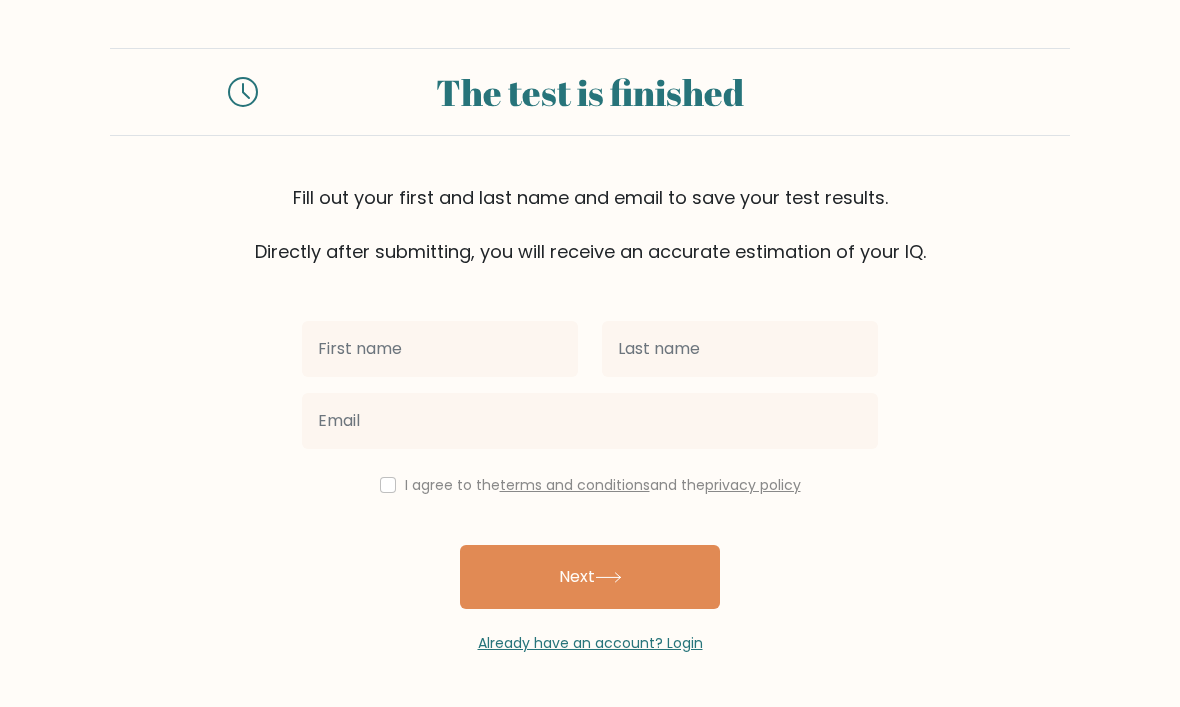 scroll, scrollTop: 0, scrollLeft: 0, axis: both 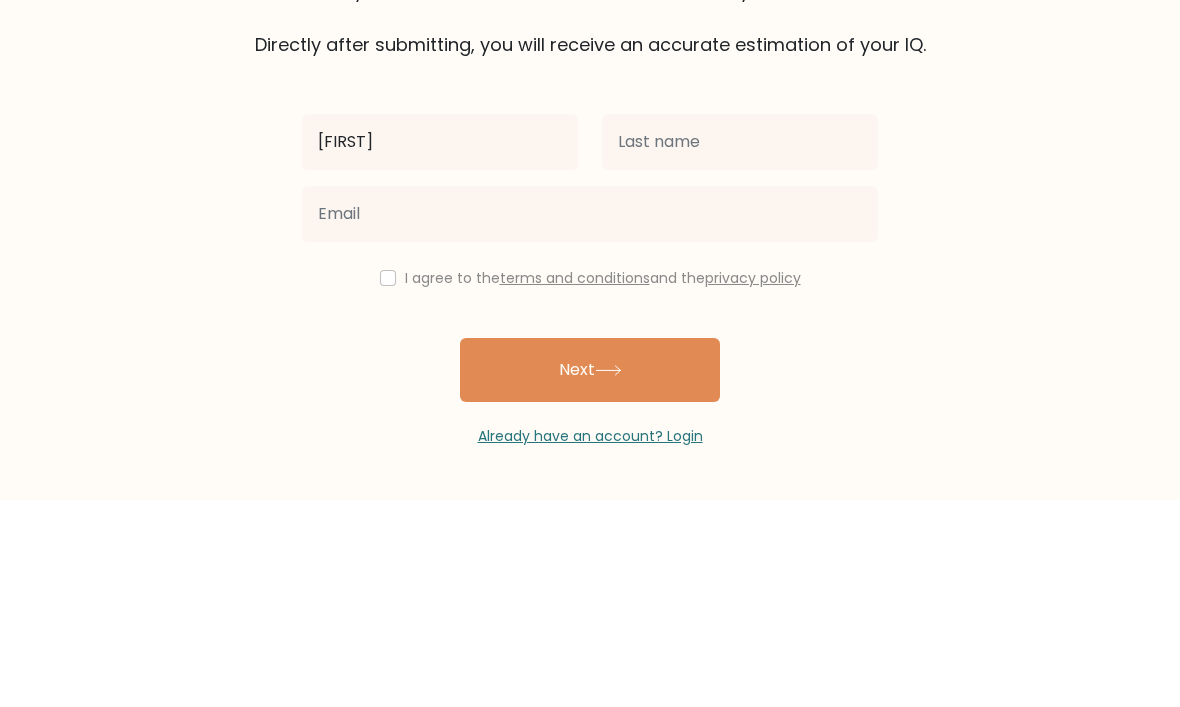 type on "[FIRST]" 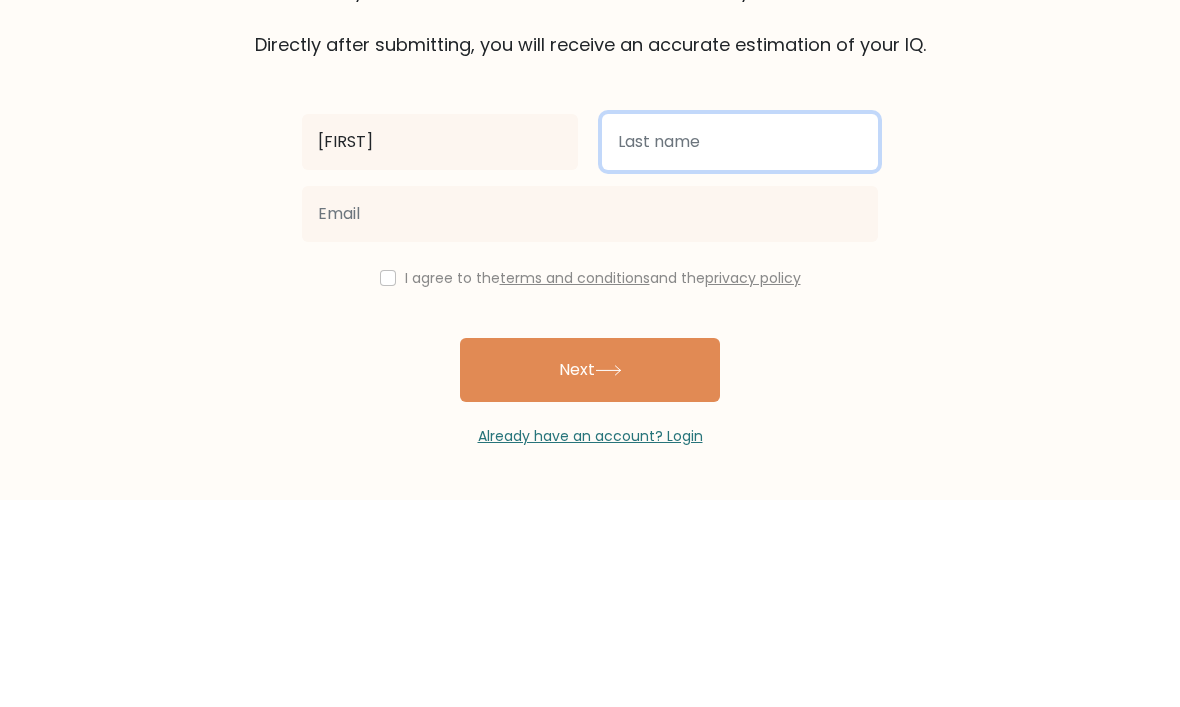 click at bounding box center [740, 349] 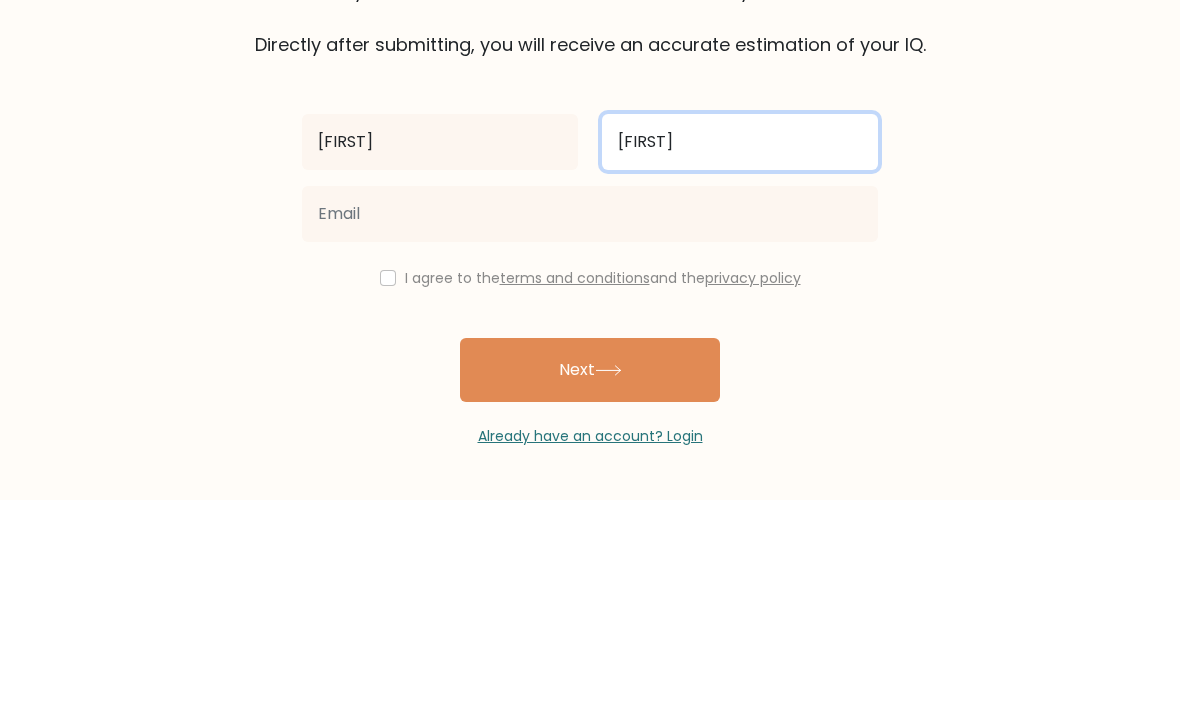 type on "[LAST]" 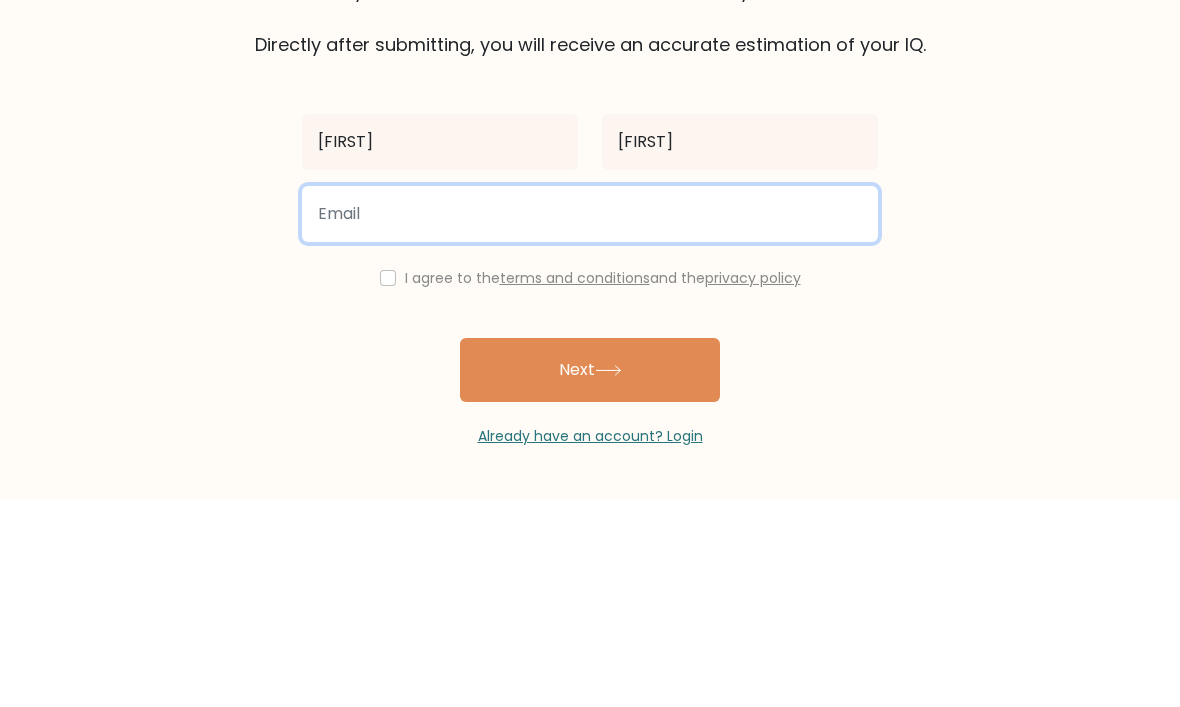 click at bounding box center (590, 421) 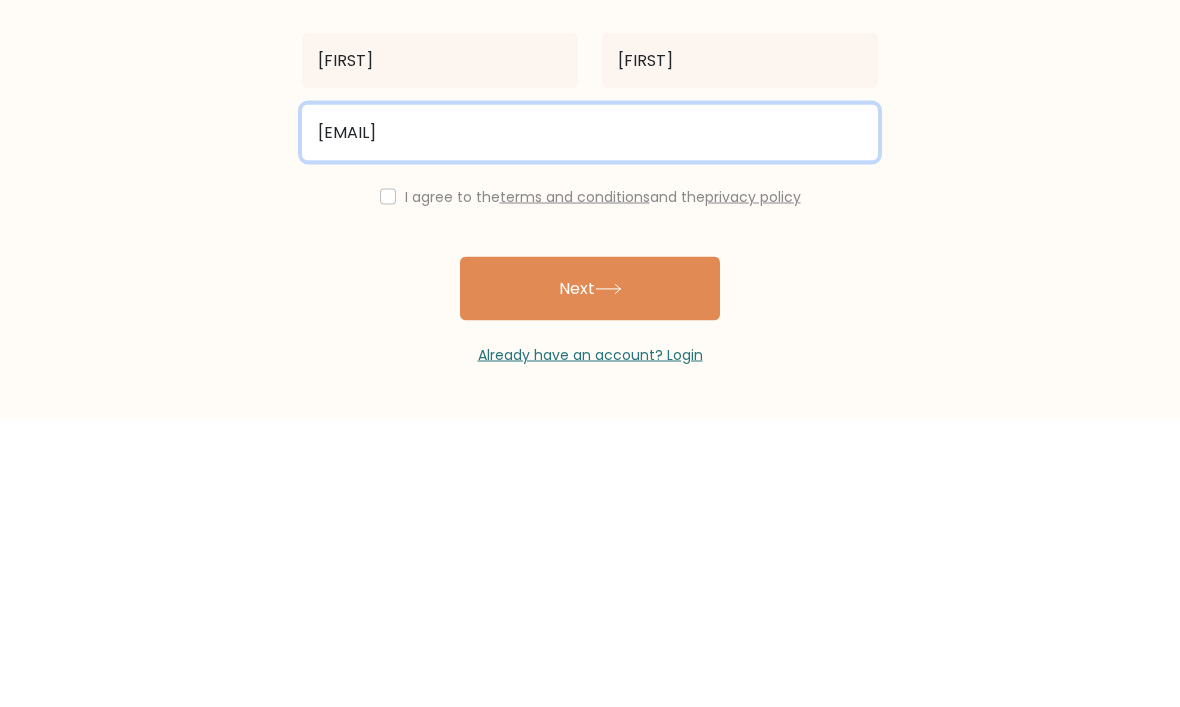 type on "yuanread0701@gmail.com" 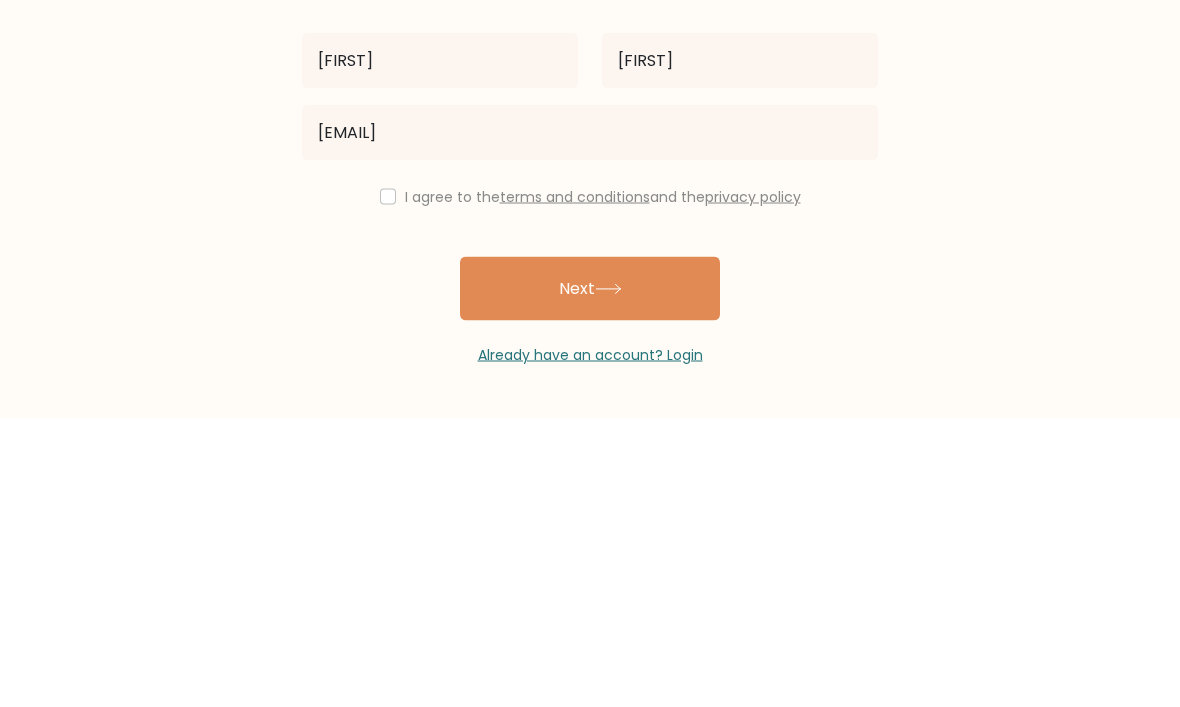click on "I agree to the  terms and conditions  and the  privacy policy" at bounding box center [590, 485] 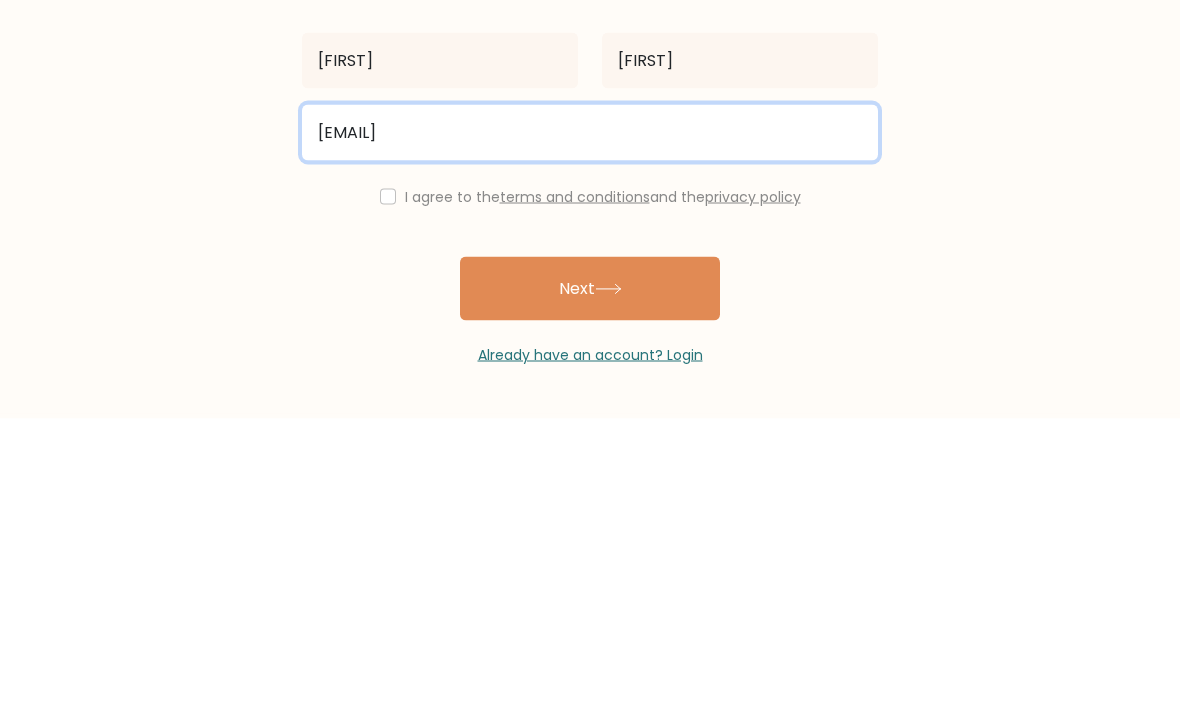 scroll, scrollTop: 67, scrollLeft: 0, axis: vertical 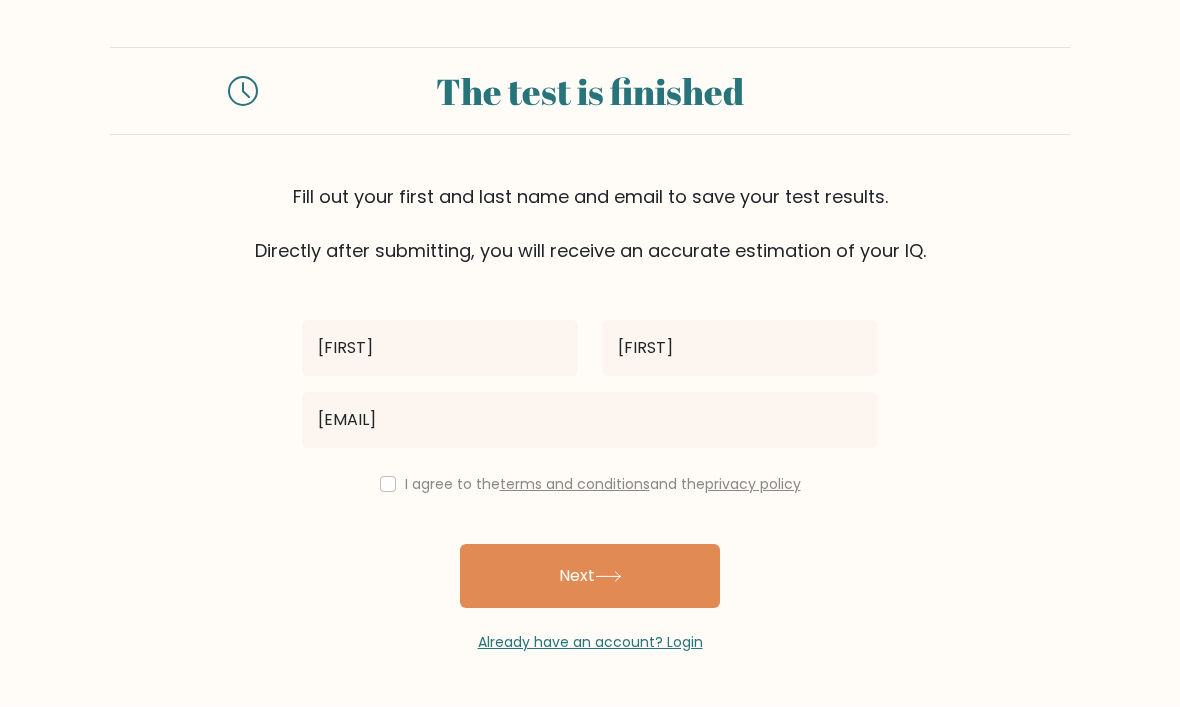 click on "I agree to the  terms and conditions  and the  privacy policy" at bounding box center (590, 485) 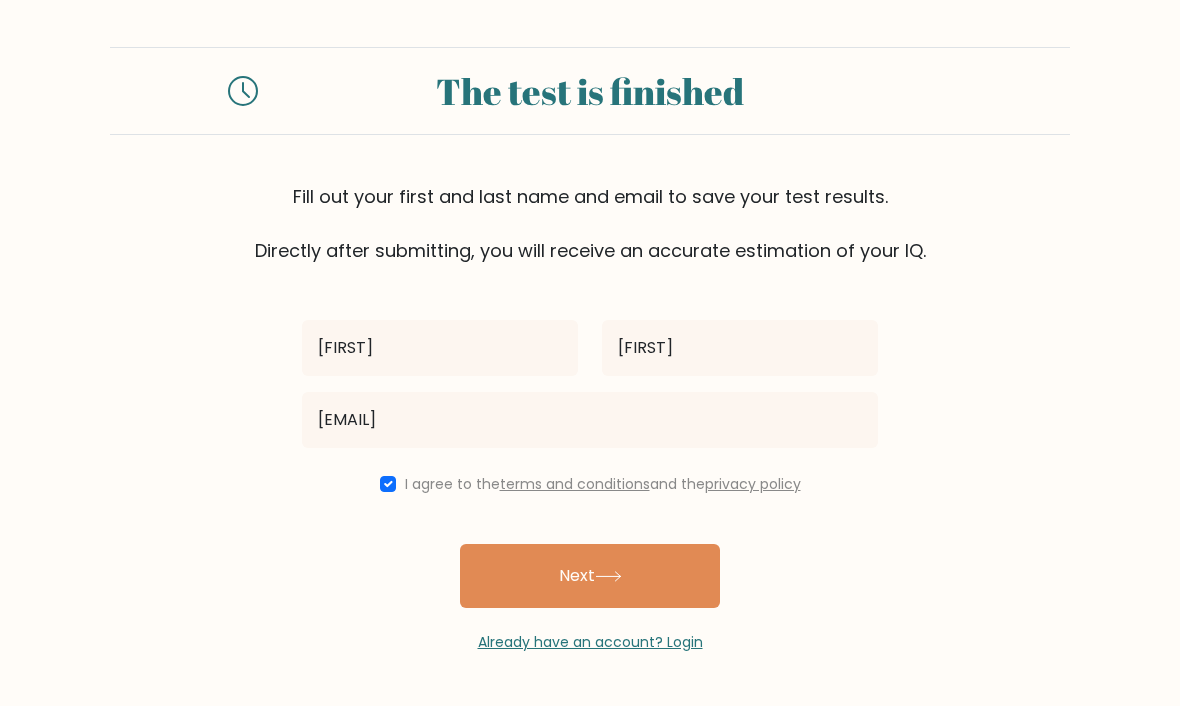 click on "Next" at bounding box center (590, 577) 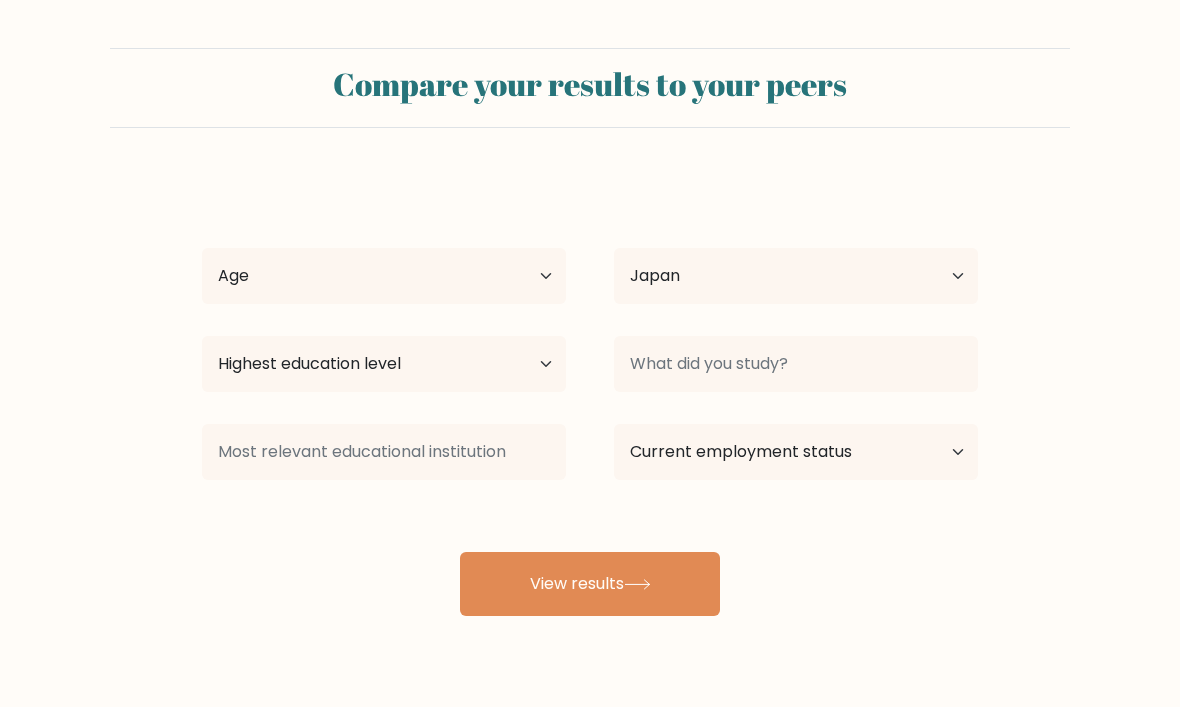 select on "JP" 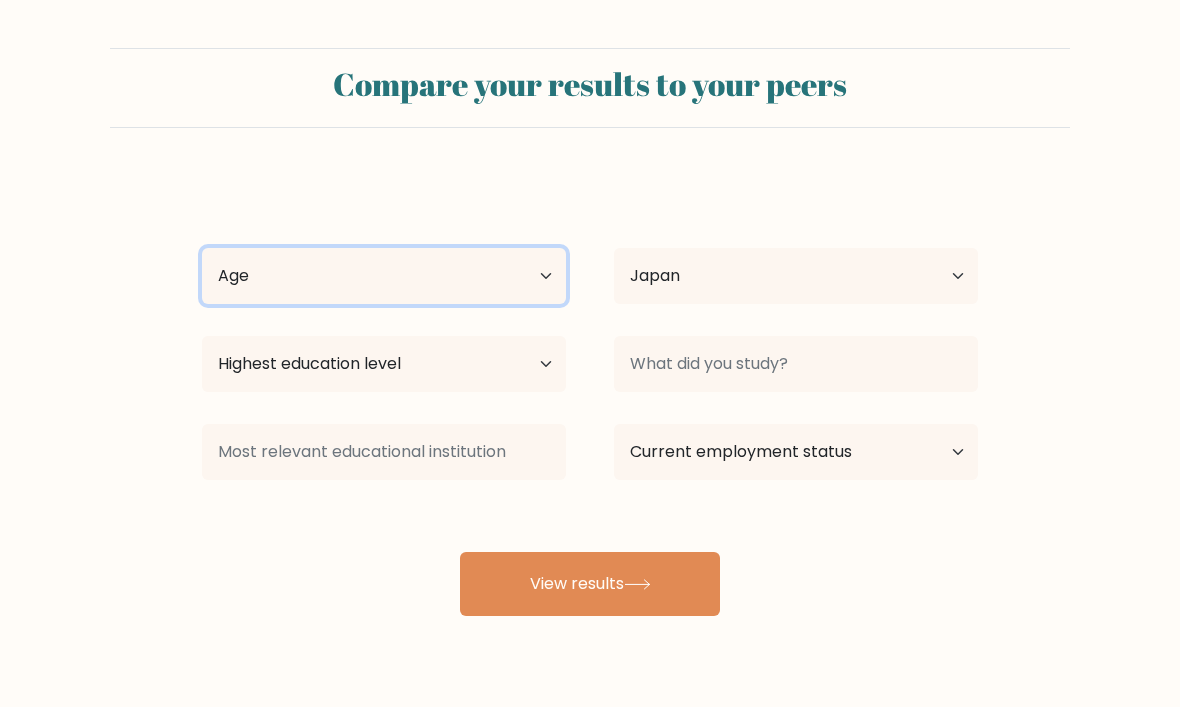 click on "Age
Under 18 years old
18-24 years old
25-34 years old
35-44 years old
45-54 years old
55-64 years old
65 years old and above" at bounding box center (384, 276) 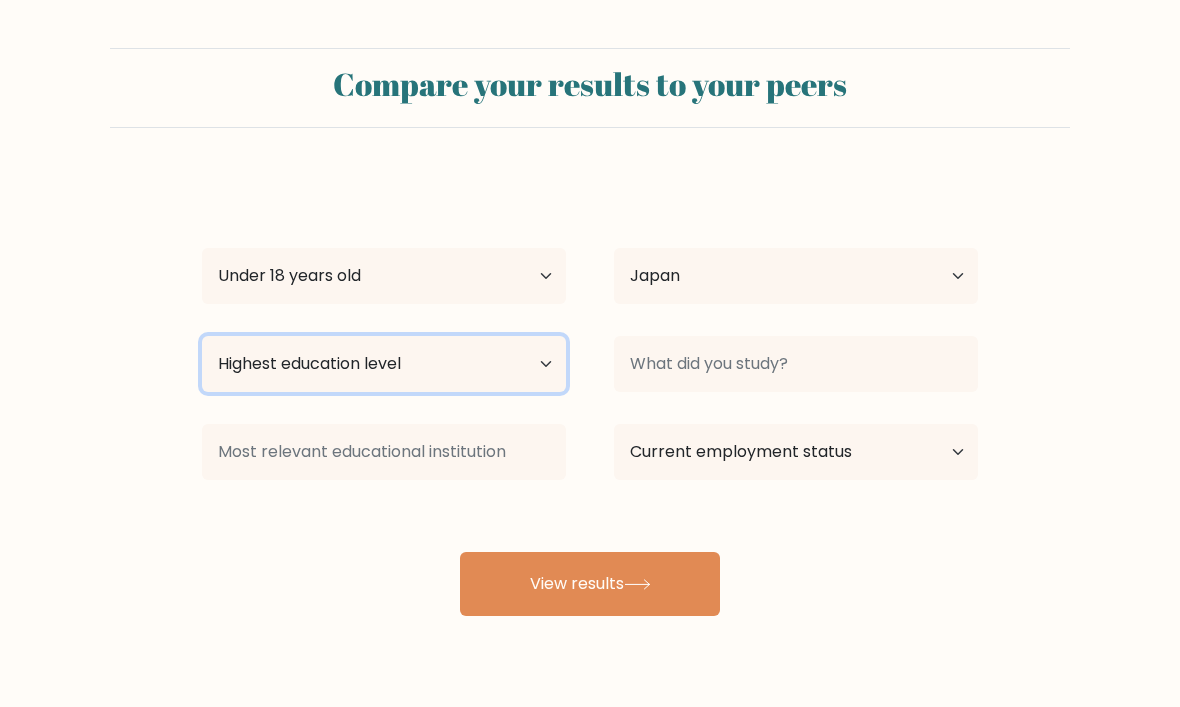 click on "Highest education level
No schooling
Primary
Lower Secondary
Upper Secondary
Occupation Specific
Bachelor's degree
Master's degree
Doctoral degree" at bounding box center (384, 364) 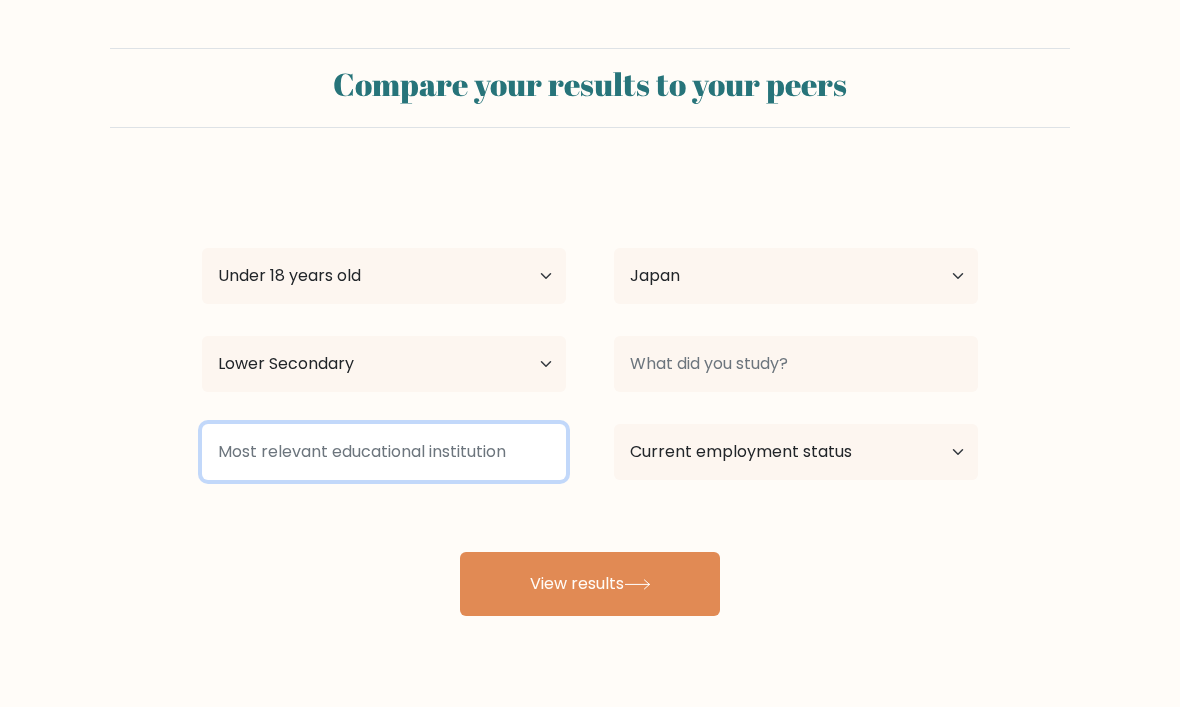 click at bounding box center [384, 452] 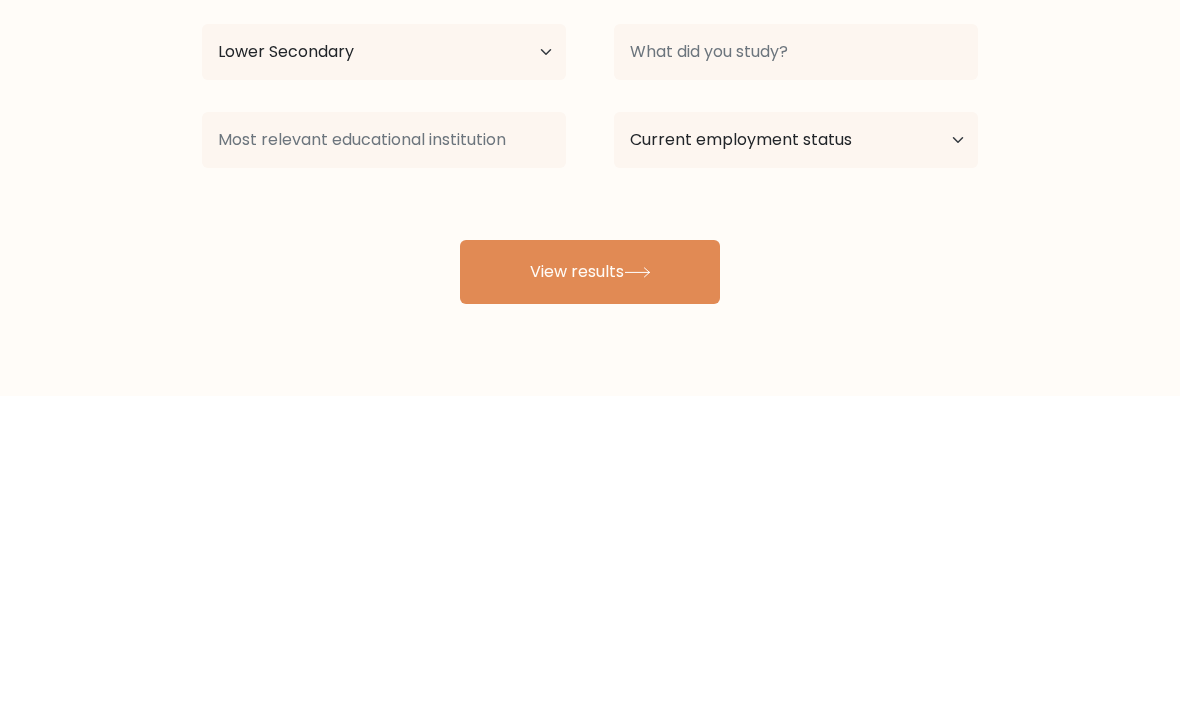 click on "Compare your results to your peers
[FIRST]
[LAST]
Age
Under 18 years old
18-24 years old
25-34 years old
35-44 years old
45-54 years old
55-64 years old
65 years old and above
Country
Afghanistan
Albania
Algeria
American Samoa
Andorra
Angola
Anguilla
Antarctica
Antigua and Barbuda
Argentina
Armenia
Aruba
Australia" at bounding box center [590, 332] 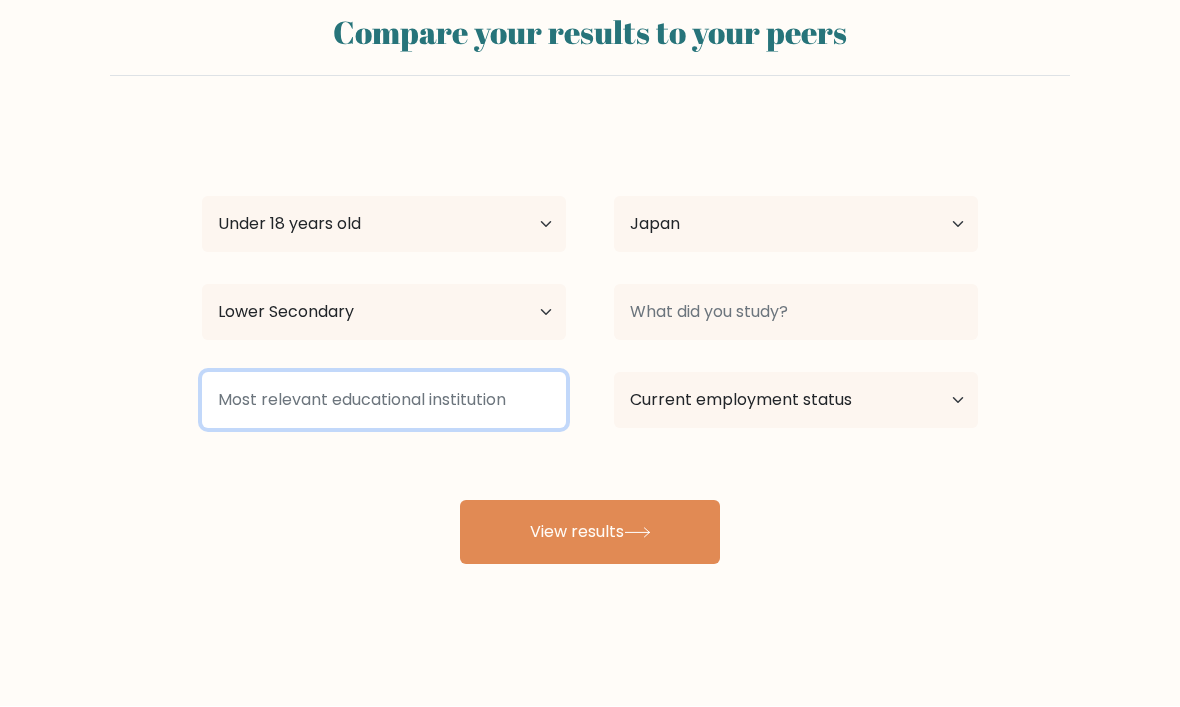 click at bounding box center [384, 401] 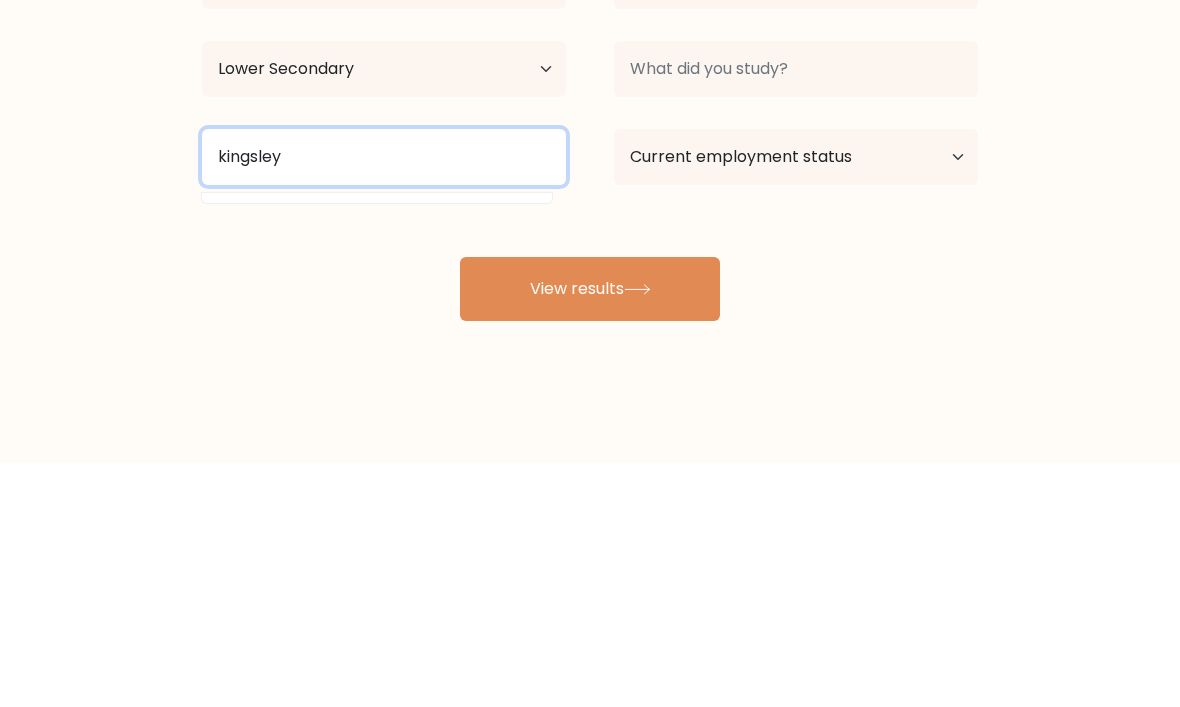 type on "kingsley" 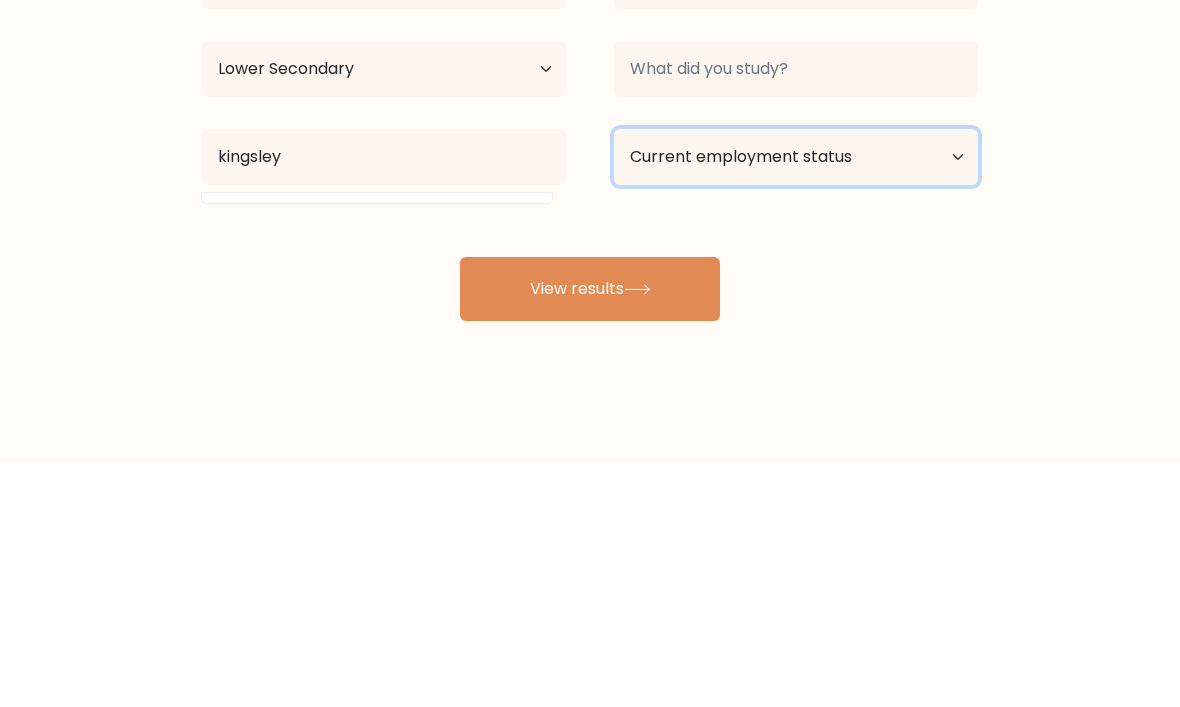 click on "Current employment status
Employed
Student
Retired
Other / prefer not to answer" at bounding box center [796, 401] 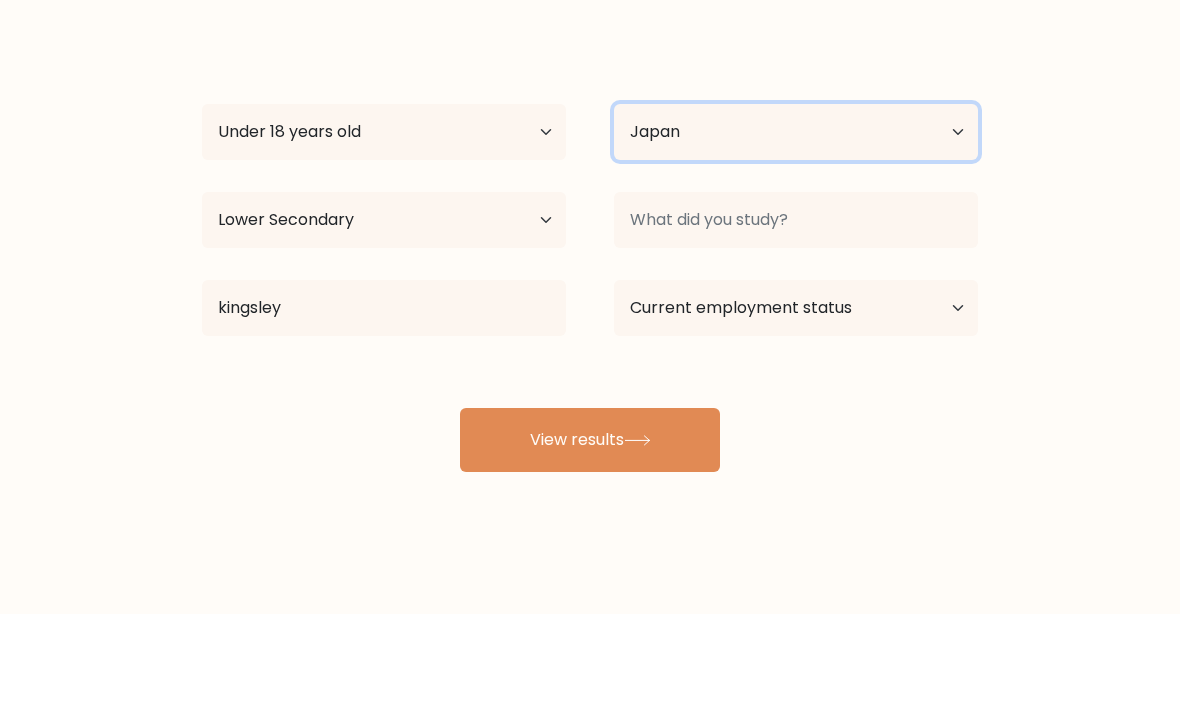 click on "Country
Afghanistan
Albania
Algeria
American Samoa
Andorra
Angola
Anguilla
Antarctica
Antigua and Barbuda
Argentina
Armenia
Aruba
Australia
Austria
Azerbaijan
Bahamas
Bahrain
Bangladesh
Barbados
Belarus
Belgium
Belize
Benin
Bermuda
Bhutan
Bolivia
Bonaire, Sint Eustatius and Saba
Bosnia and Herzegovina
Botswana
Bouvet Island
Brazil
British Indian Ocean Territory
Brunei
Bulgaria
Burkina Faso
Burundi
Cabo Verde
Cambodia
Cameroon
Canada
Cayman Islands
Central African Republic
Chad
Chile
China
Christmas Island
Cocos (Keeling) Islands
Colombia
Comoros
Congo
Congo (the Democratic Republic of the)
Cook Islands
Costa Rica
Côte d'Ivoire
Croatia
Cuba" at bounding box center (796, 225) 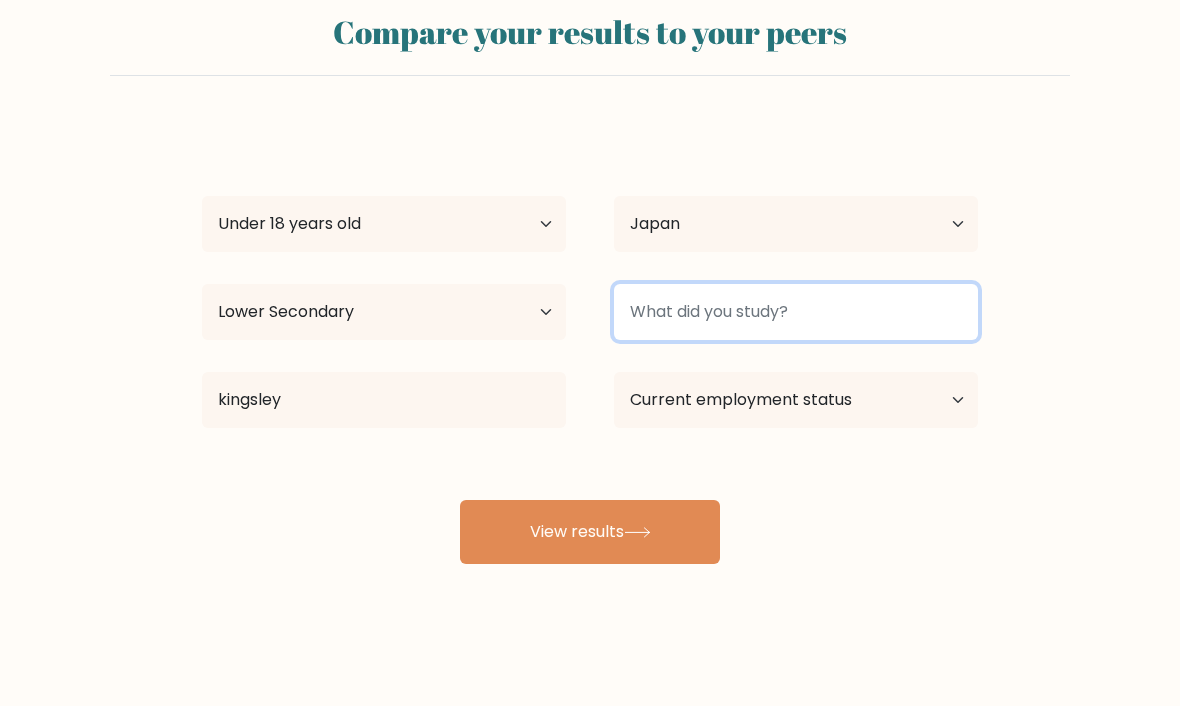 click at bounding box center [796, 313] 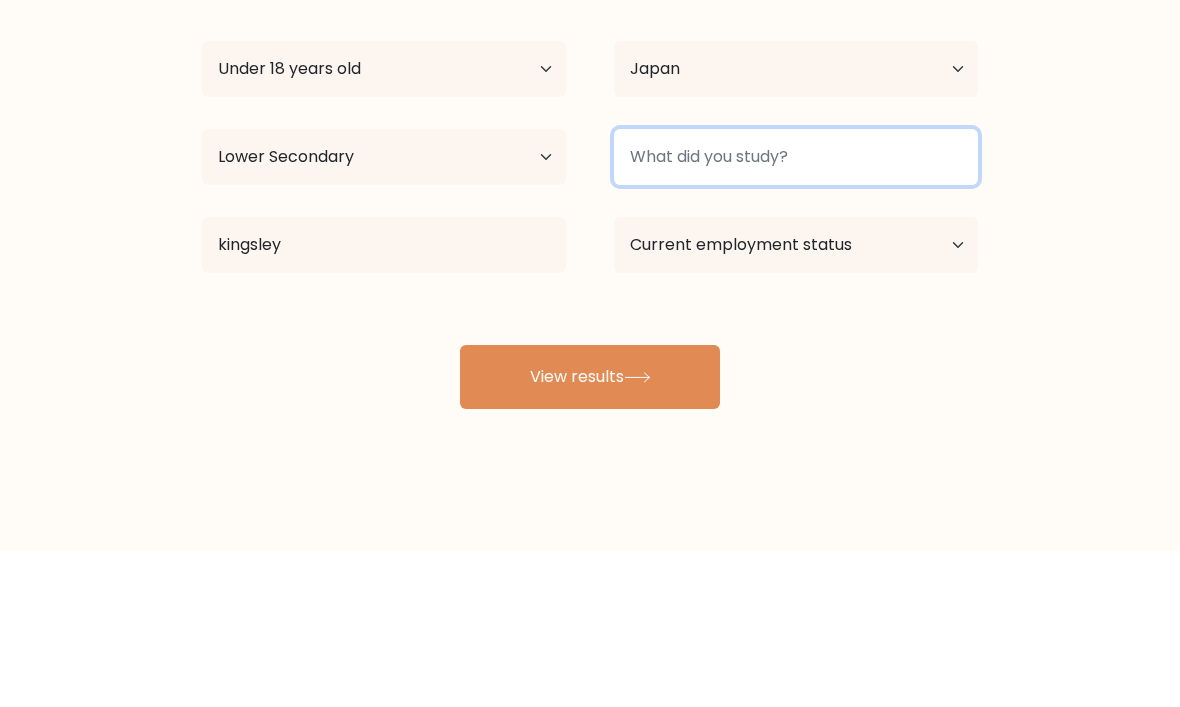 click at bounding box center (796, 313) 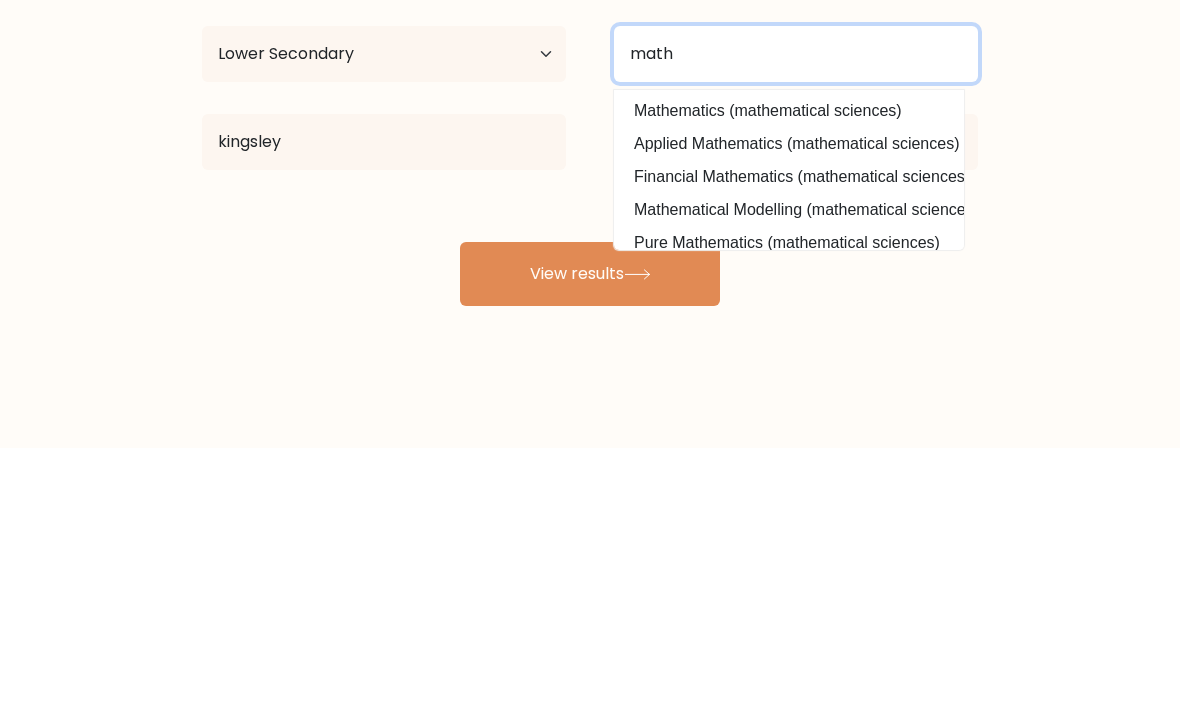 type on "math" 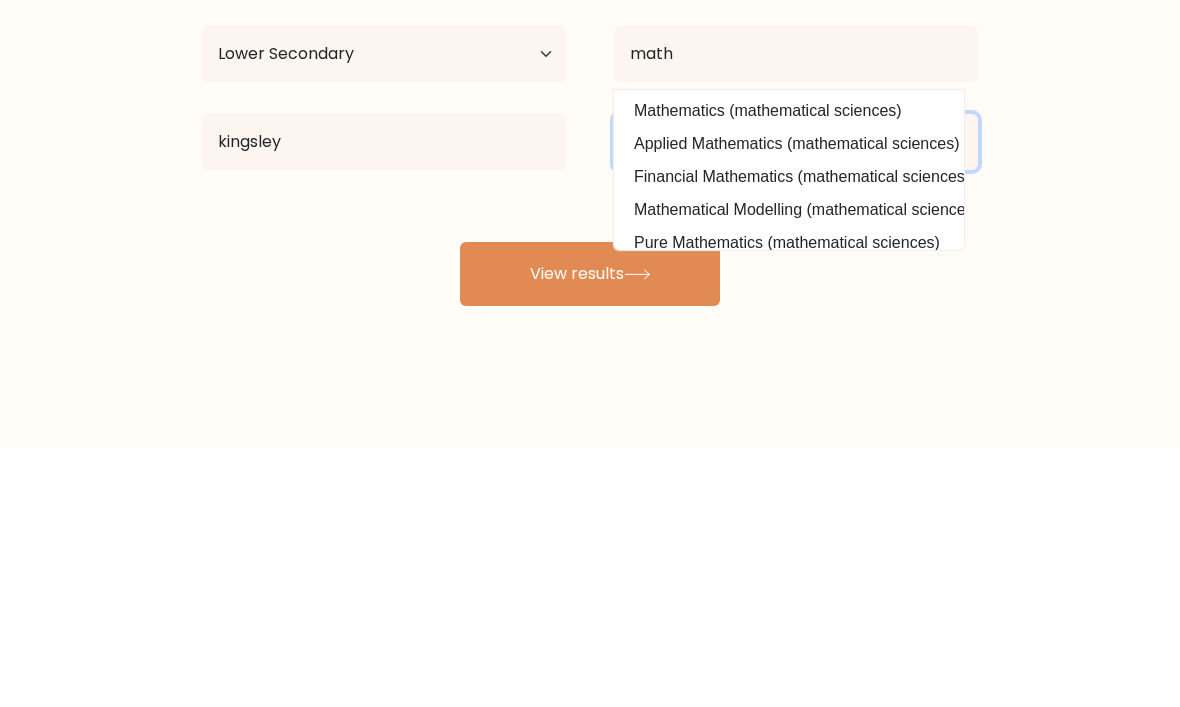click on "Current employment status
Employed
Student
Retired
Other / prefer not to answer" at bounding box center [796, 401] 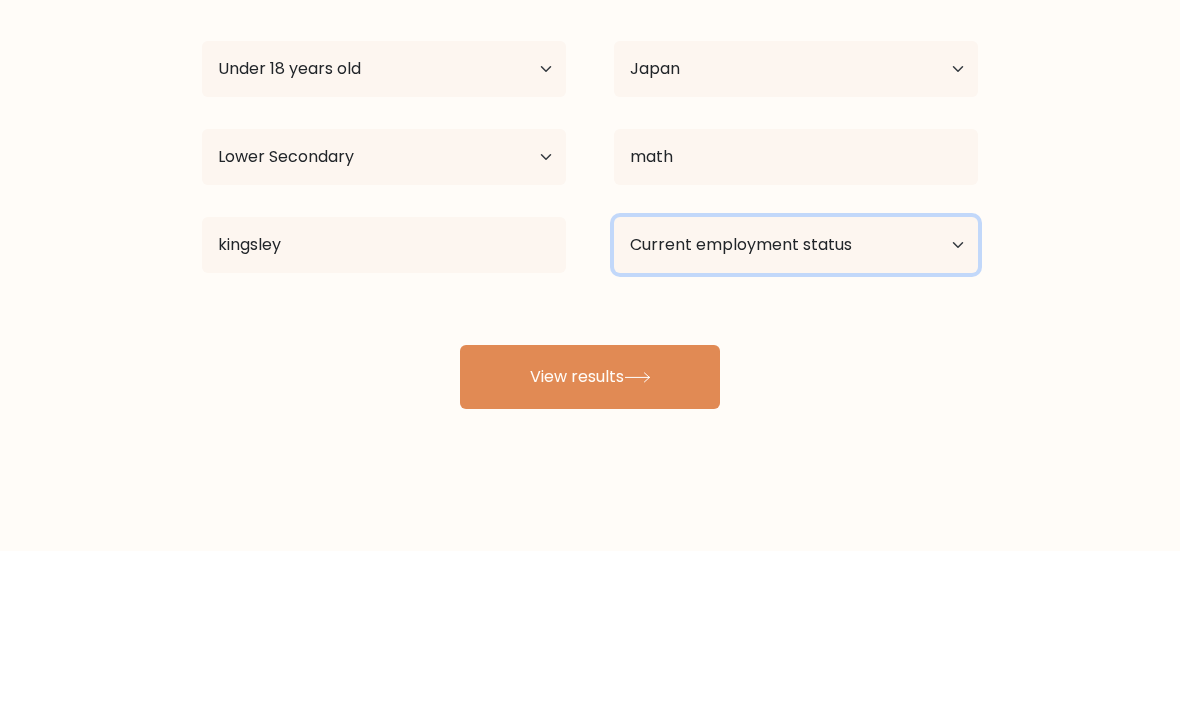 click on "Current employment status
Employed
Student
Retired
Other / prefer not to answer" at bounding box center [796, 401] 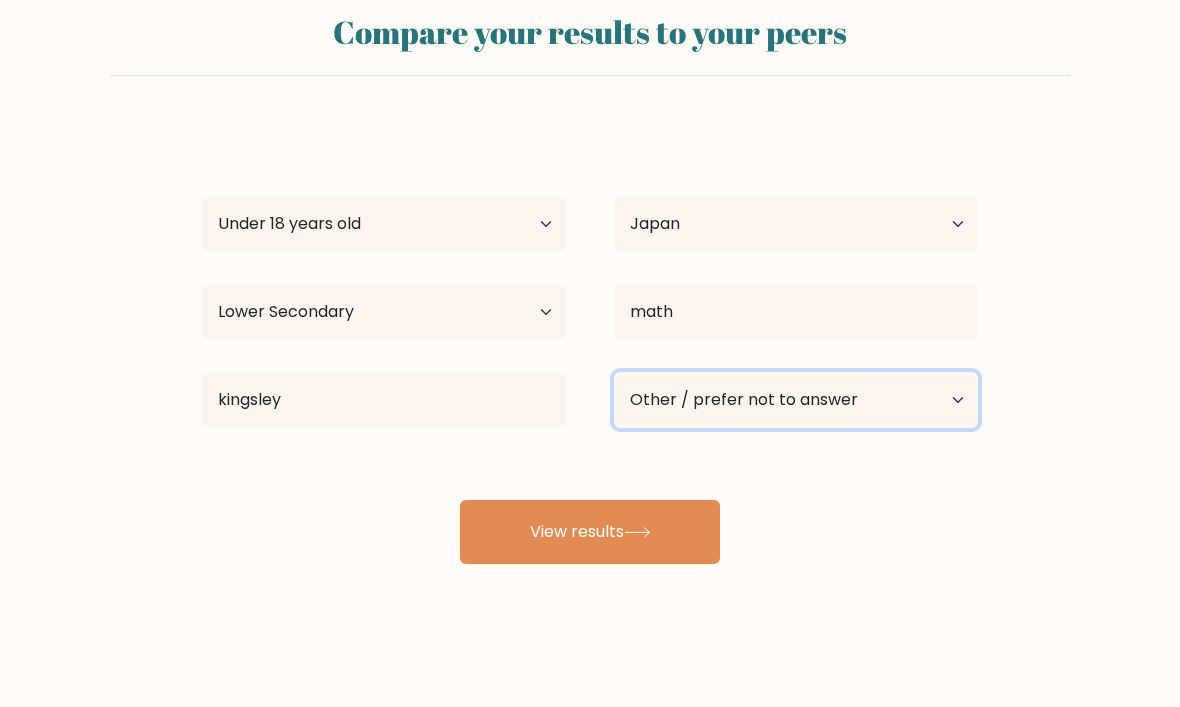 click on "Current employment status
Employed
Student
Retired
Other / prefer not to answer" at bounding box center [796, 401] 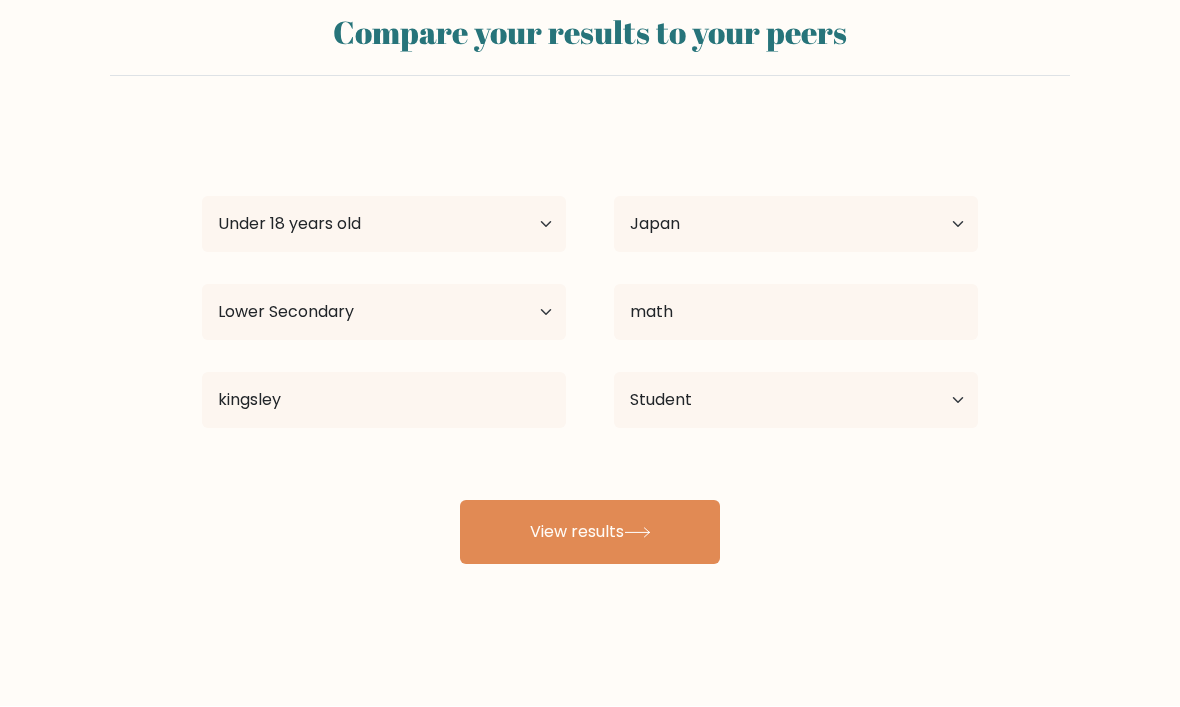 click on "View results" at bounding box center (590, 533) 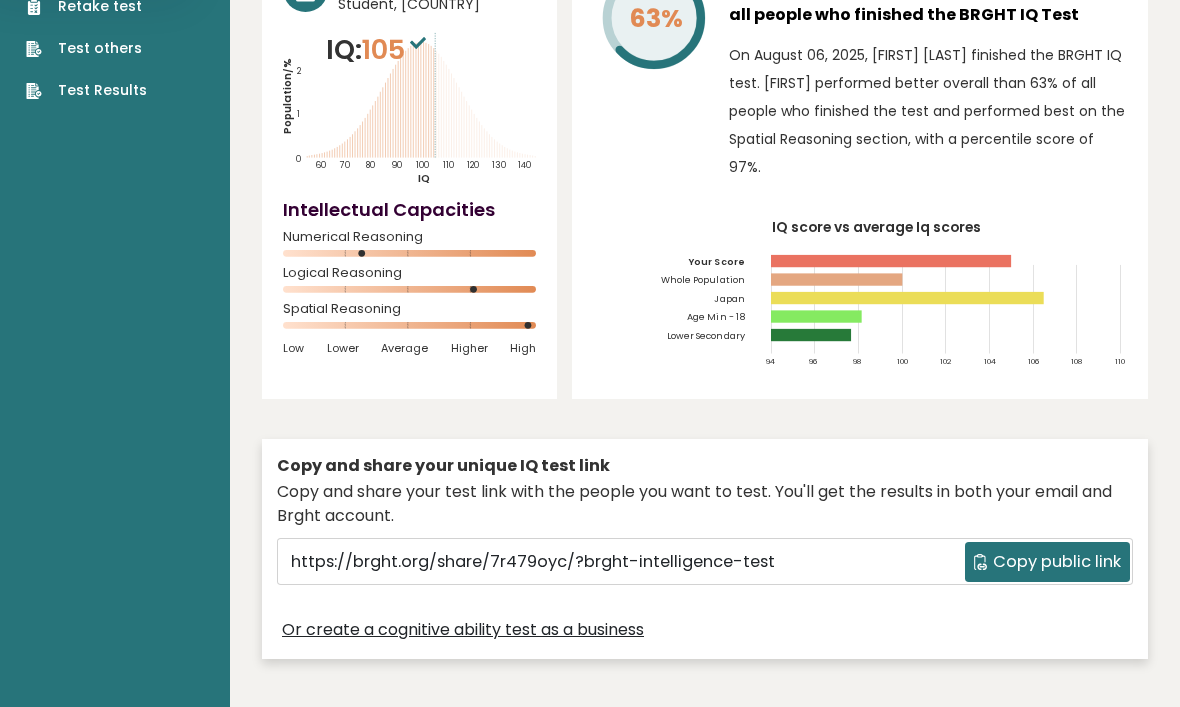 scroll, scrollTop: 175, scrollLeft: 0, axis: vertical 